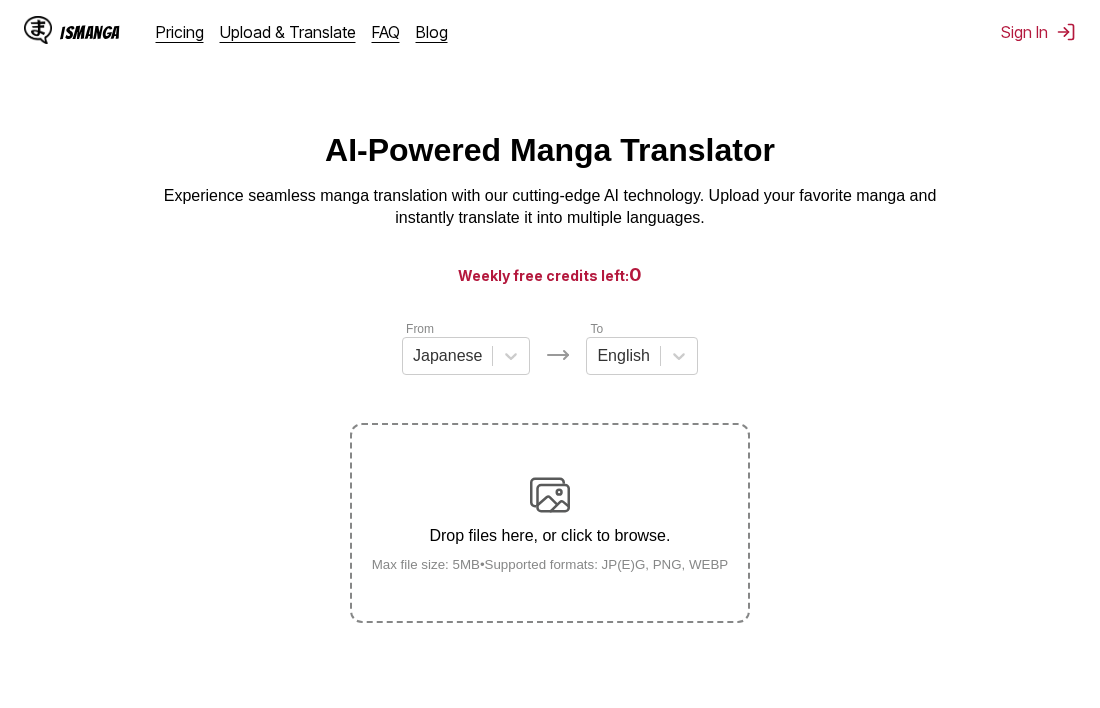scroll, scrollTop: 0, scrollLeft: 0, axis: both 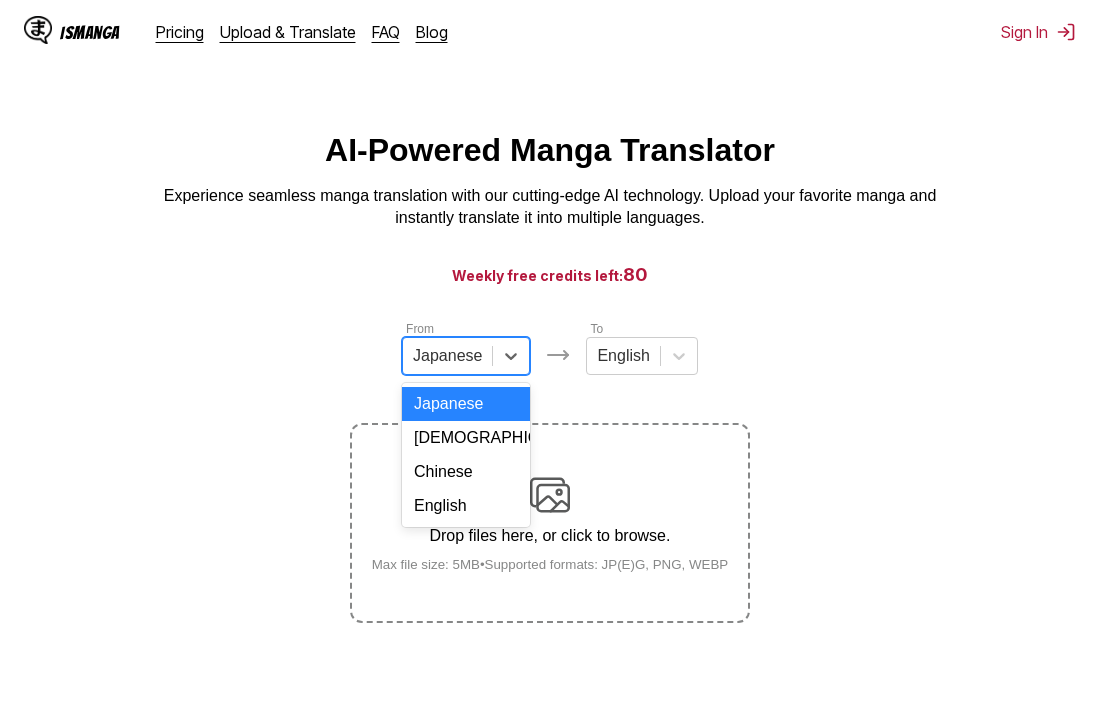 click on "Japanese" at bounding box center (447, 356) 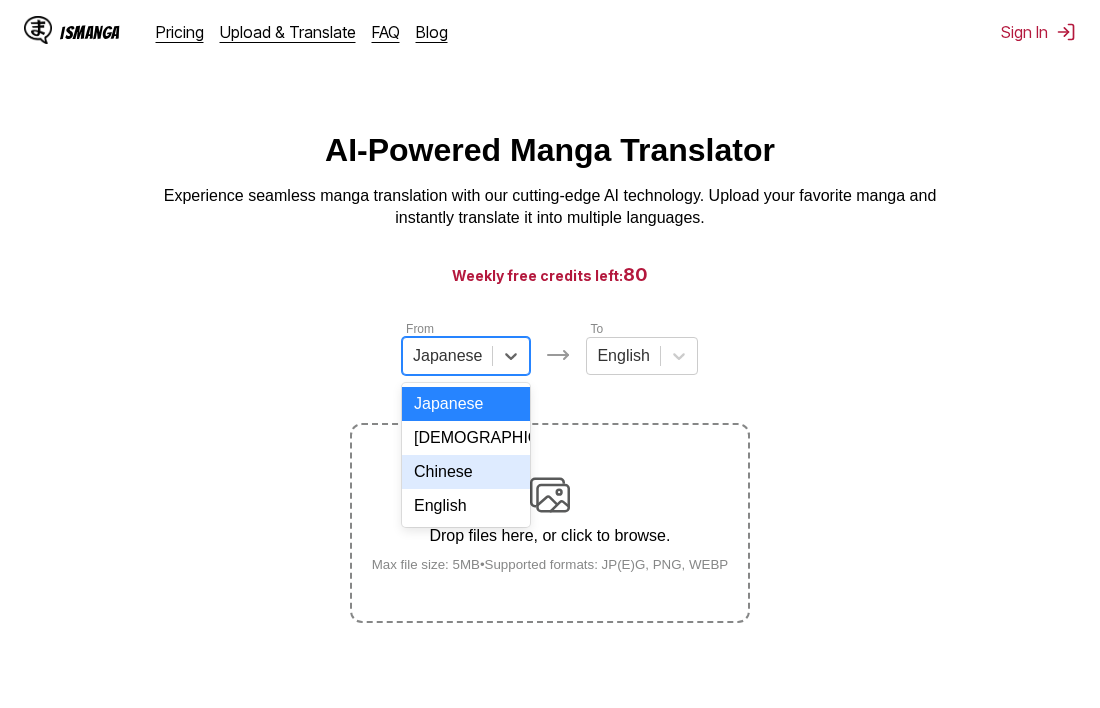 click on "Chinese" at bounding box center [466, 472] 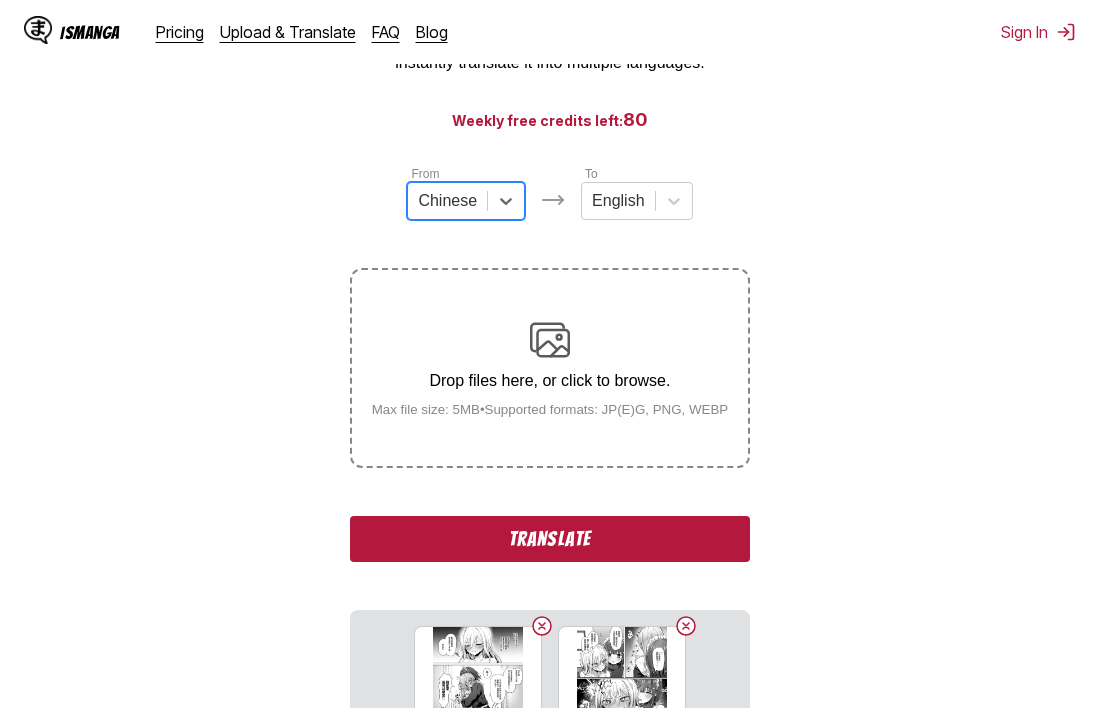 scroll, scrollTop: 500, scrollLeft: 0, axis: vertical 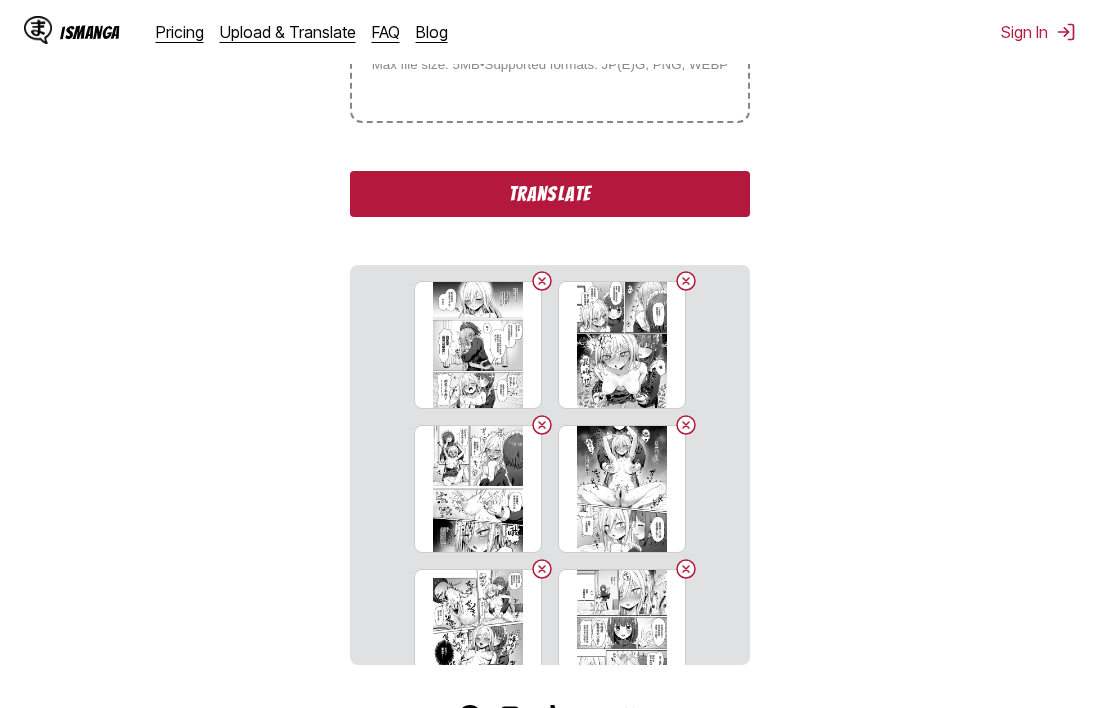 click on "Translate" at bounding box center [550, 194] 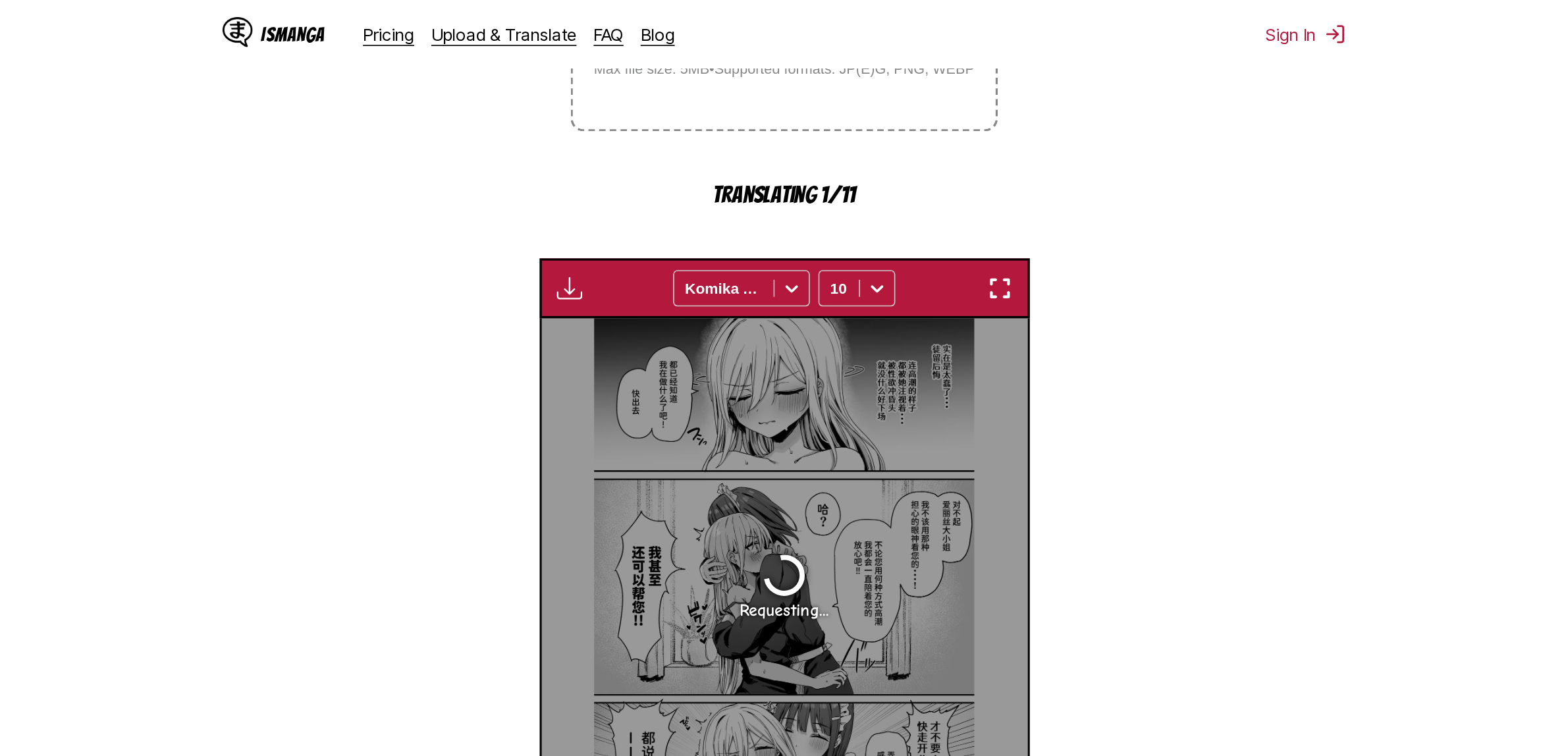 scroll, scrollTop: 404, scrollLeft: 0, axis: vertical 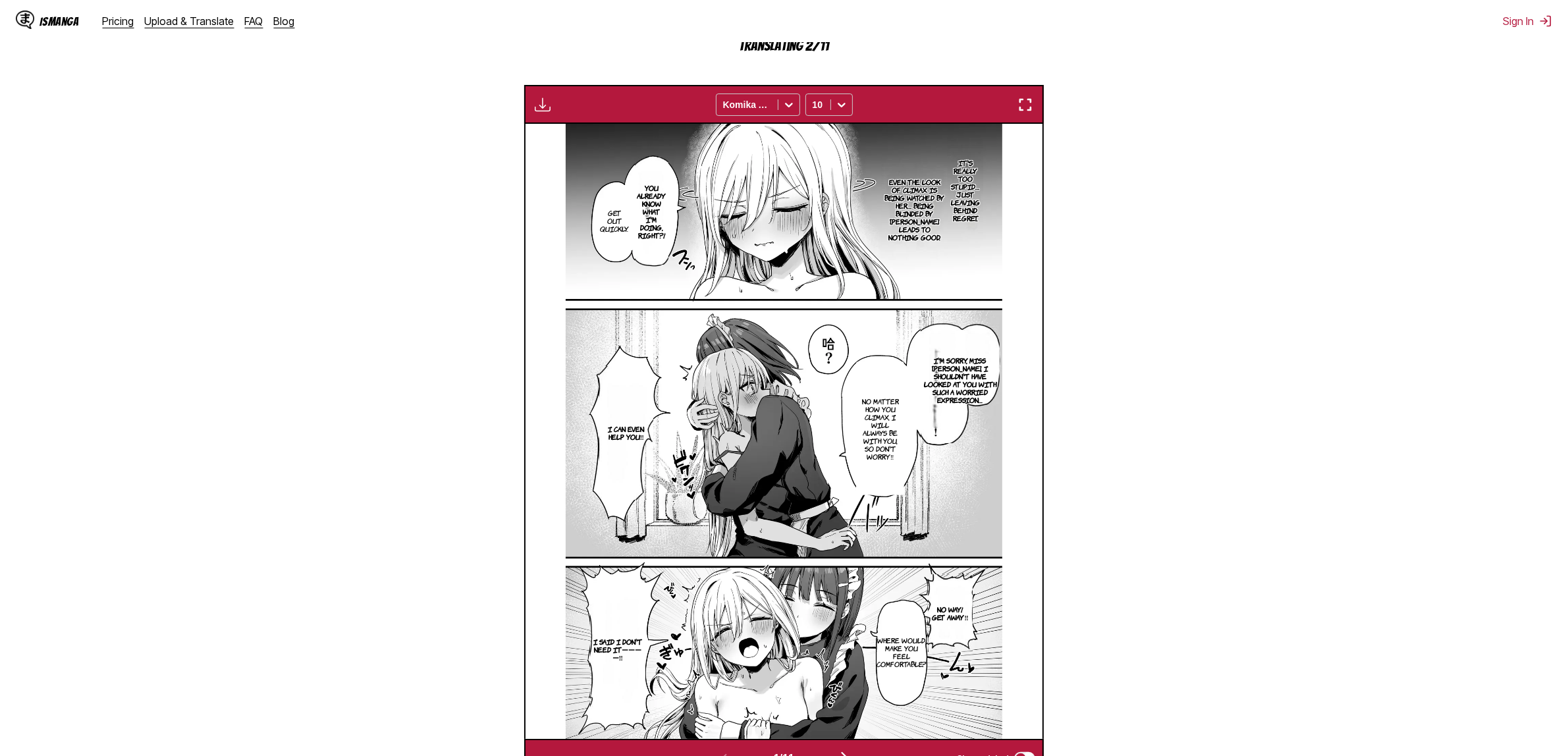 drag, startPoint x: 1021, startPoint y: 104, endPoint x: 1021, endPoint y: 204, distance: 100 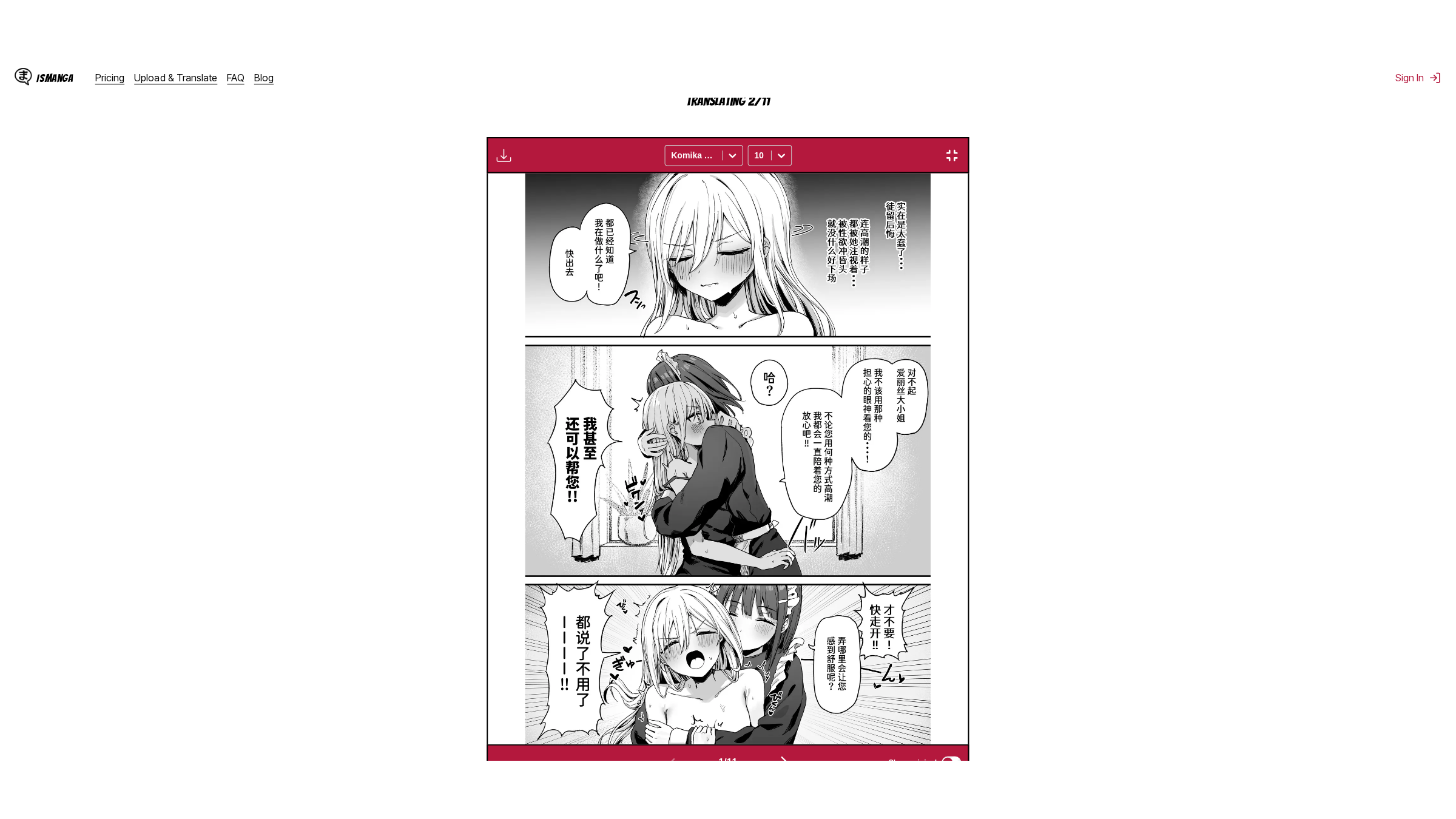 scroll, scrollTop: 111, scrollLeft: 0, axis: vertical 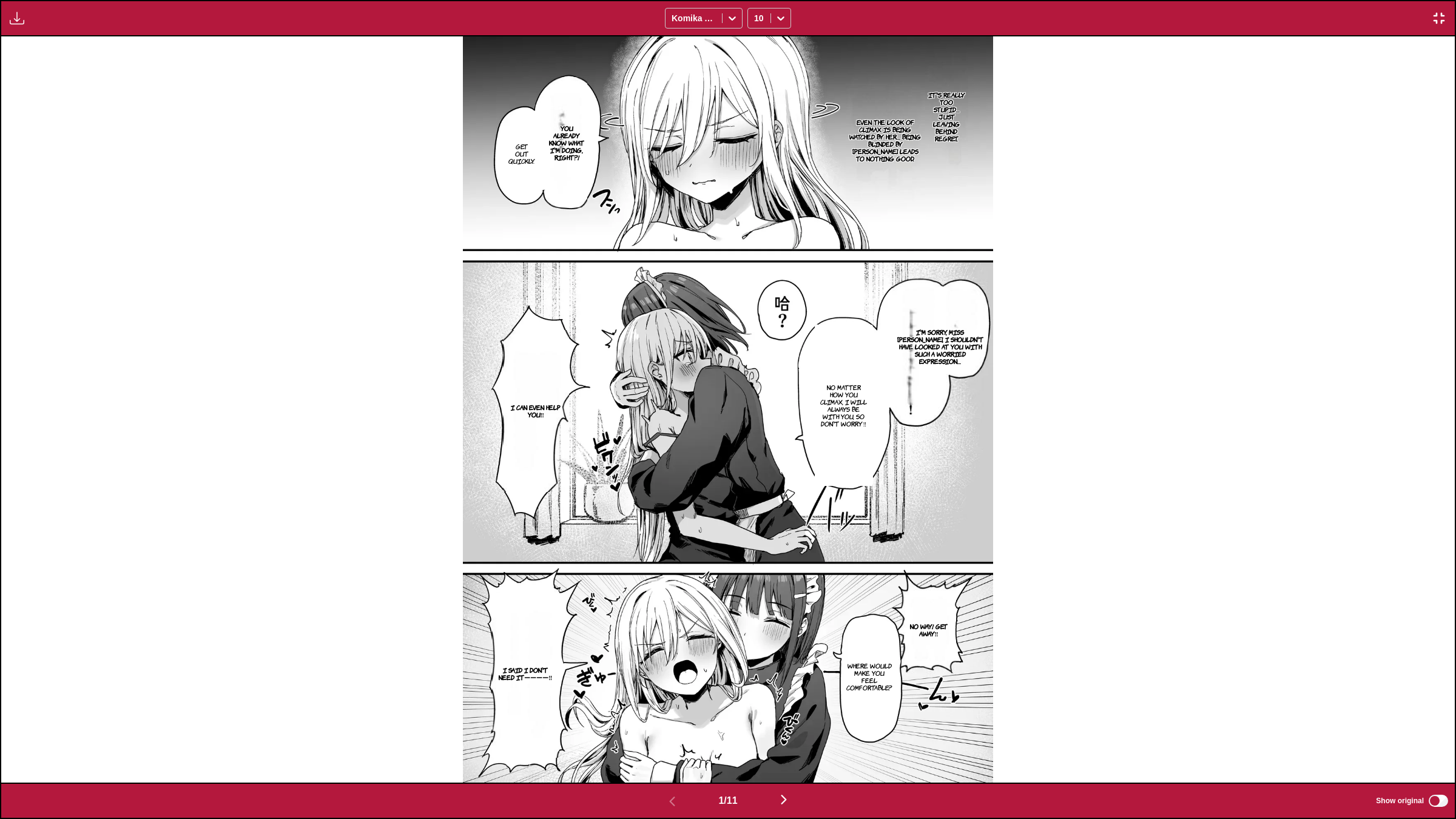 type 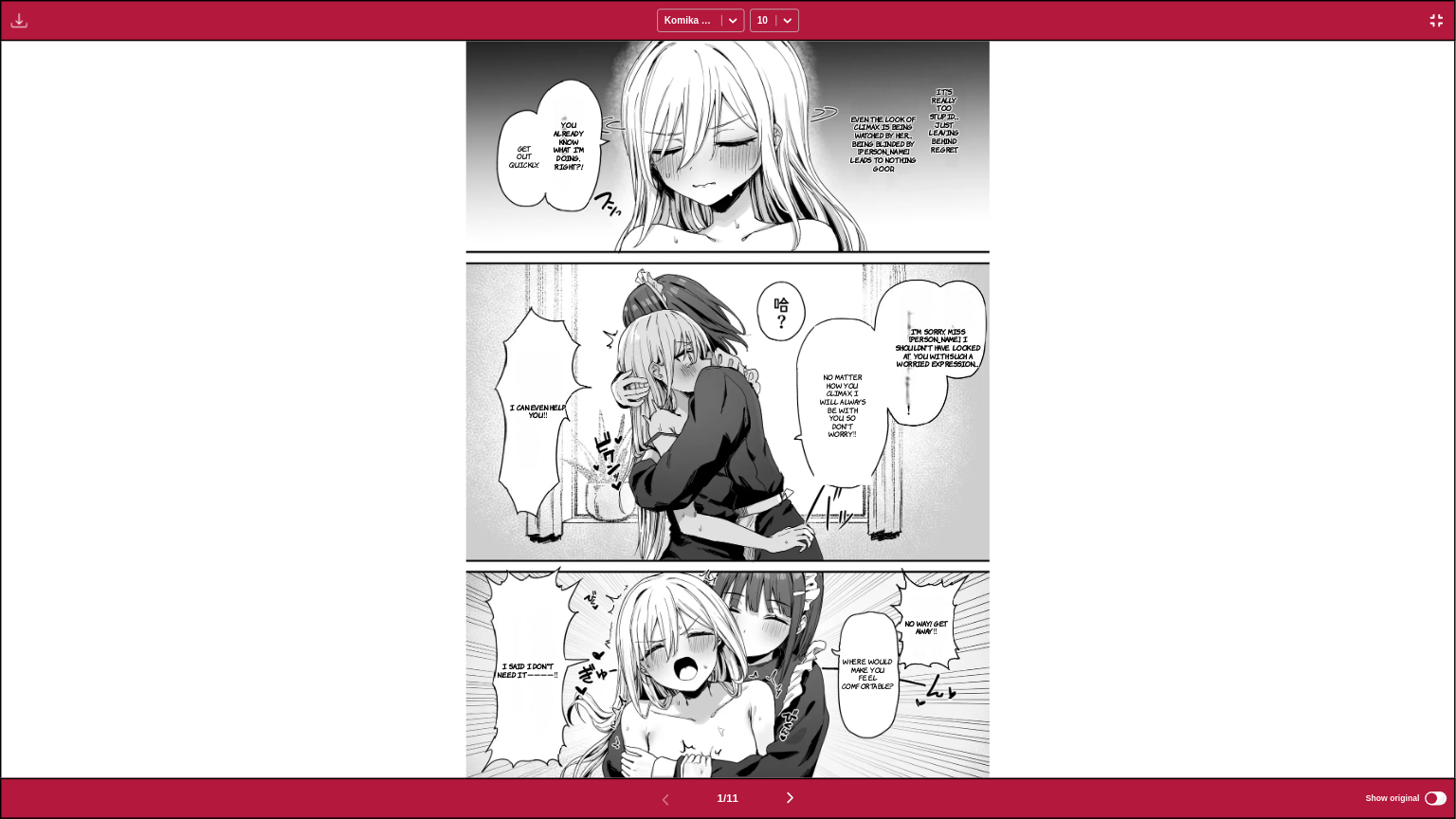 scroll, scrollTop: 173, scrollLeft: 0, axis: vertical 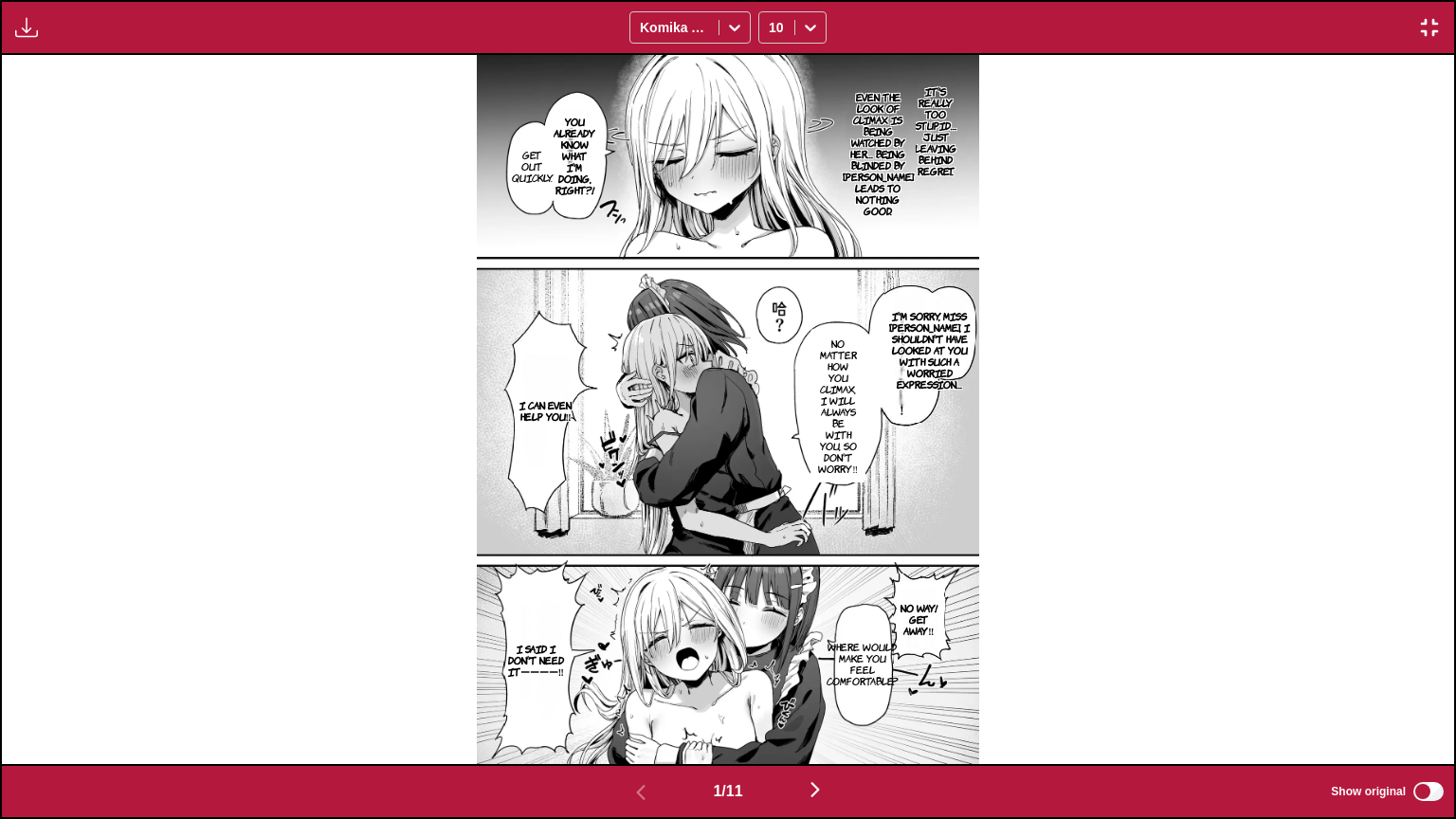 click on "No way! Get away‼" at bounding box center (919, 618) 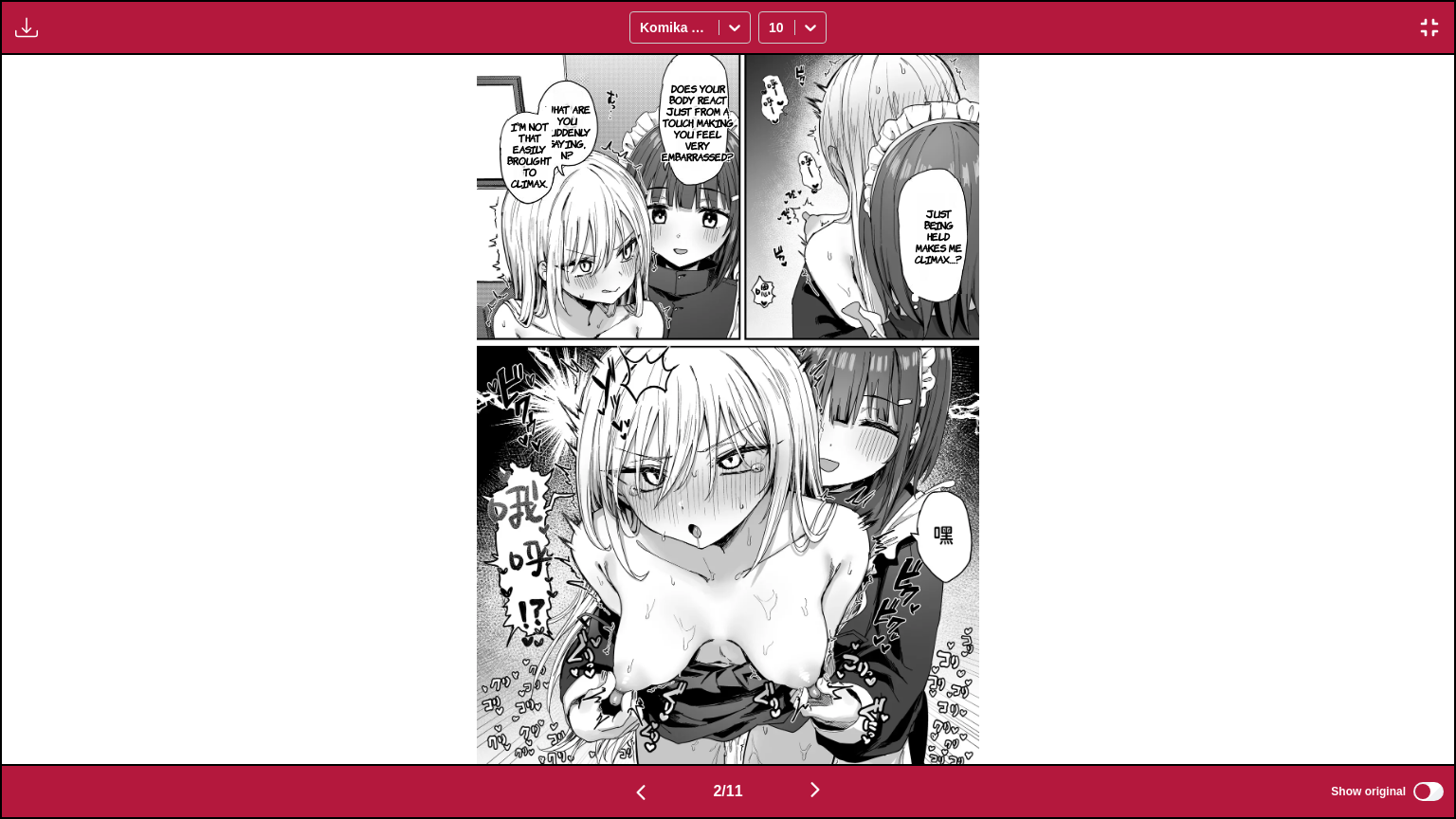 click at bounding box center [728, 410] 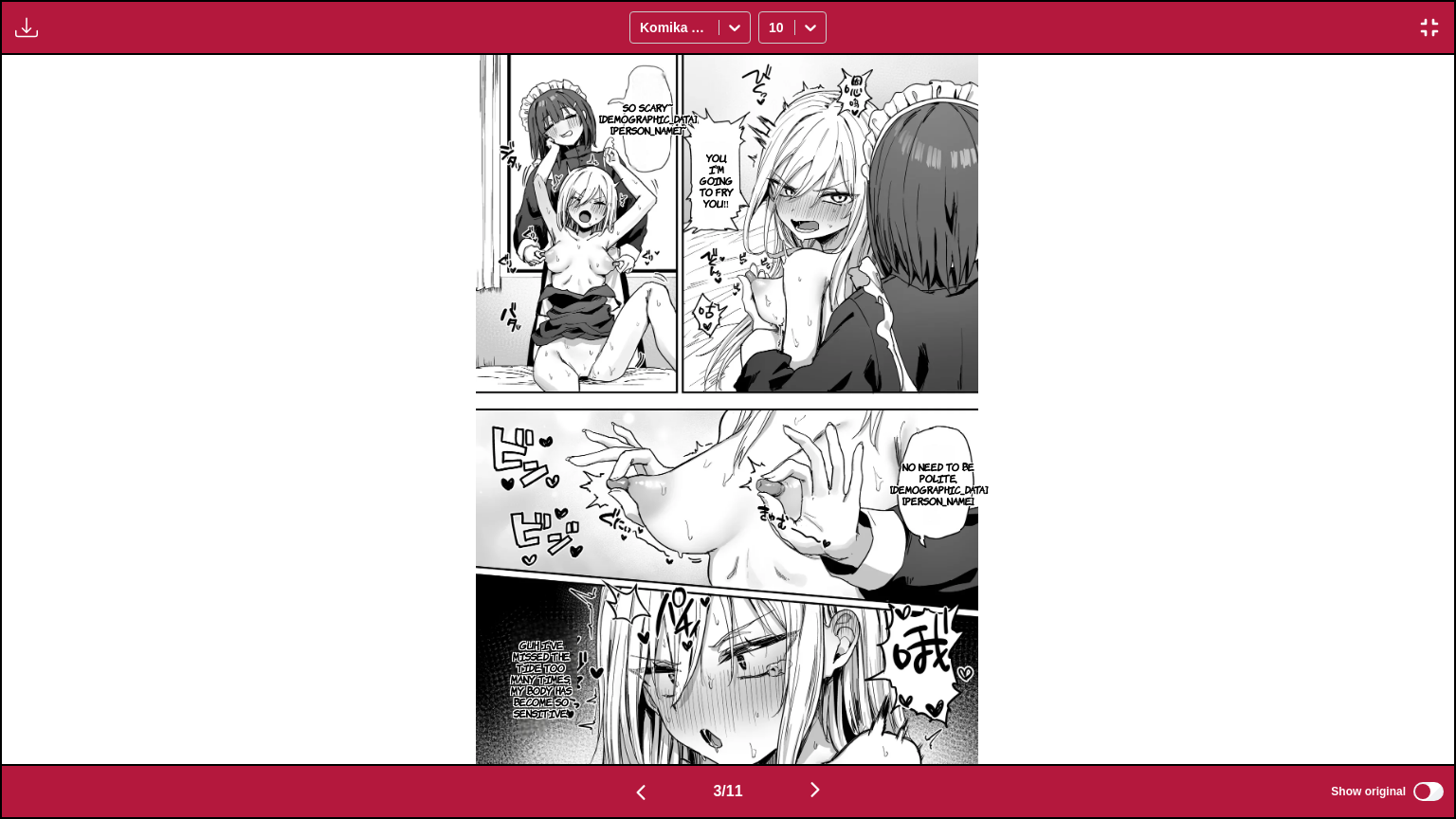 click at bounding box center [815, 790] 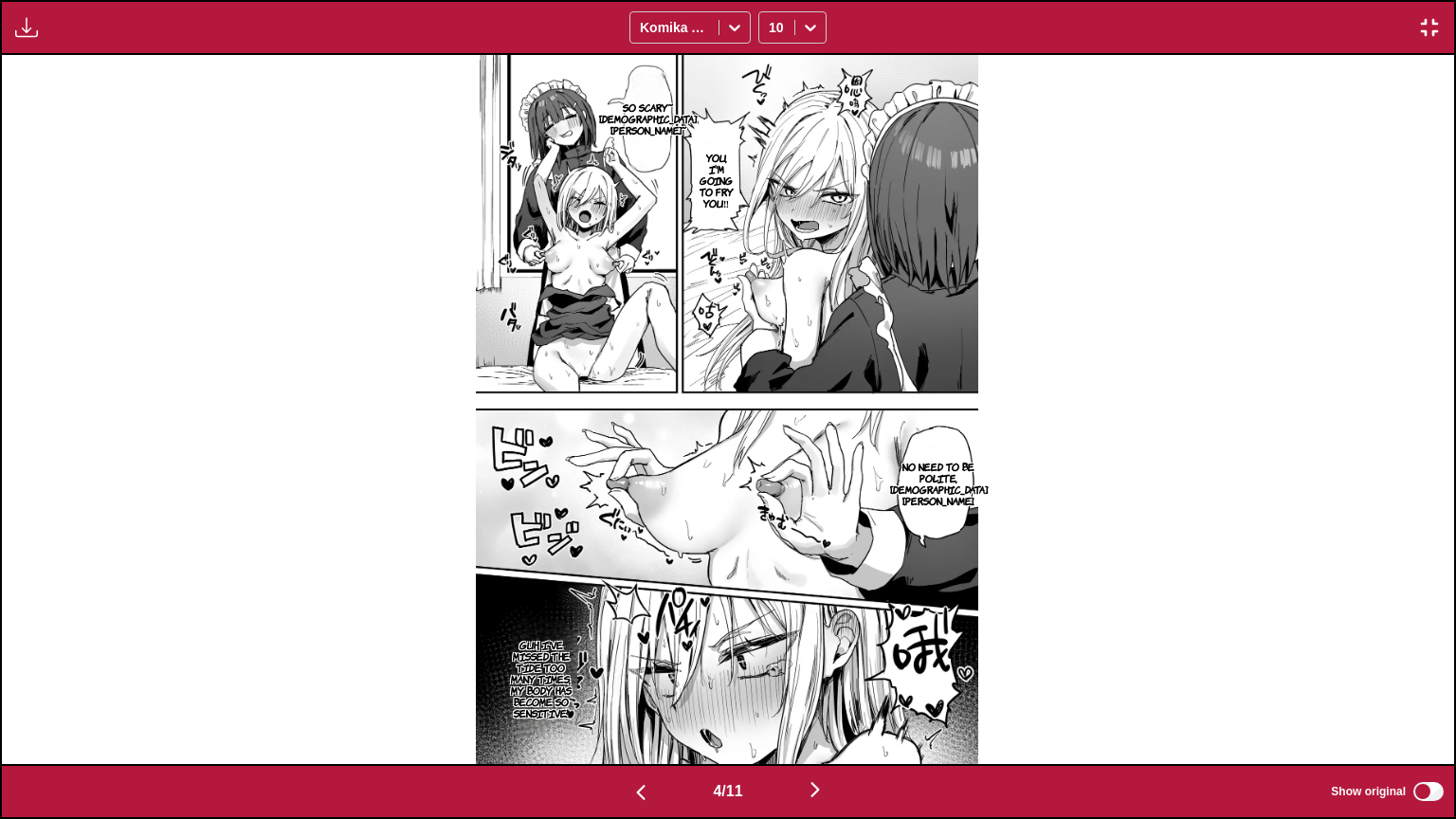 scroll, scrollTop: 0, scrollLeft: 4359, axis: horizontal 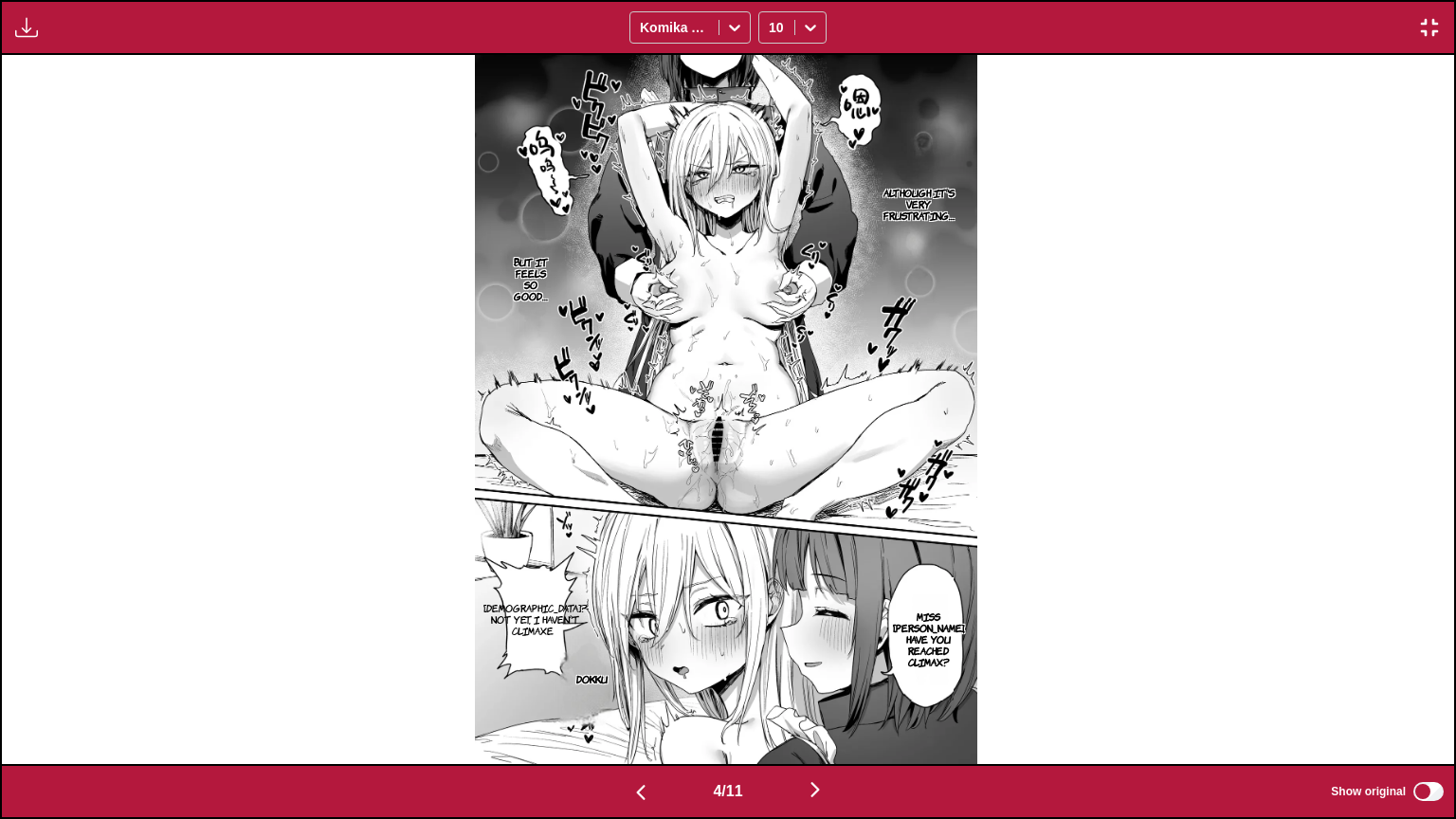 click at bounding box center (815, 790) 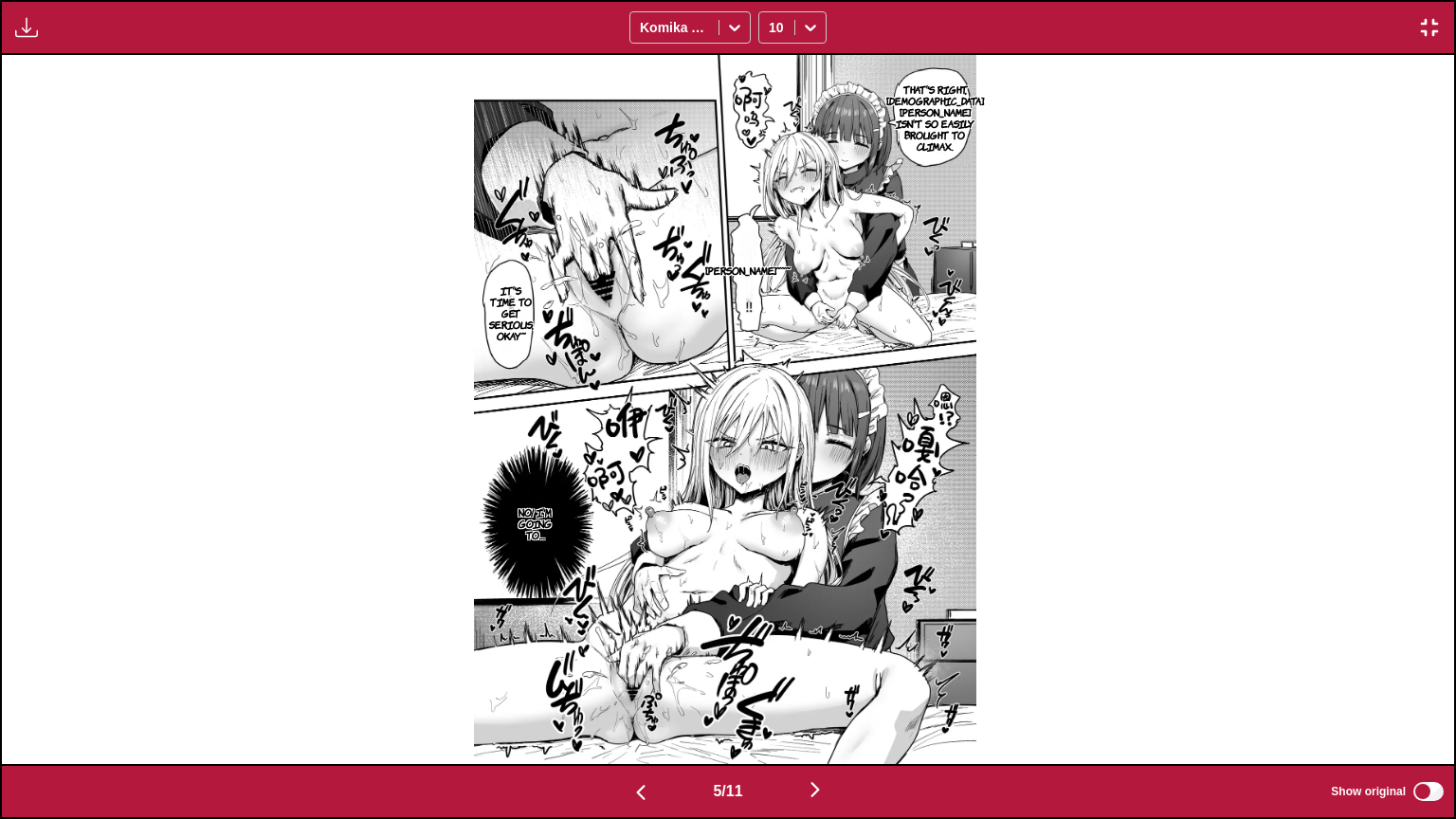 click at bounding box center [815, 790] 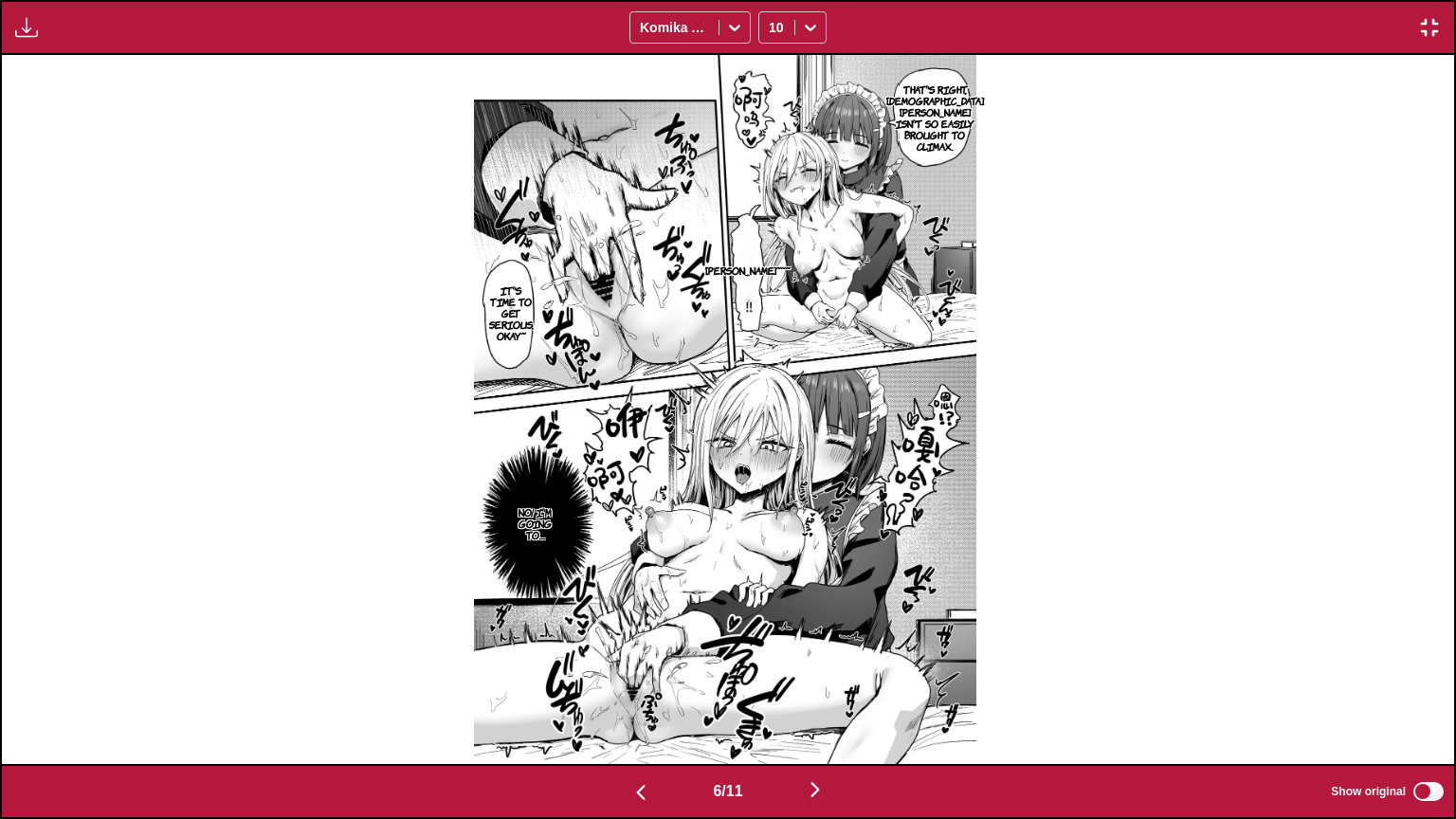 scroll, scrollTop: 0, scrollLeft: 7265, axis: horizontal 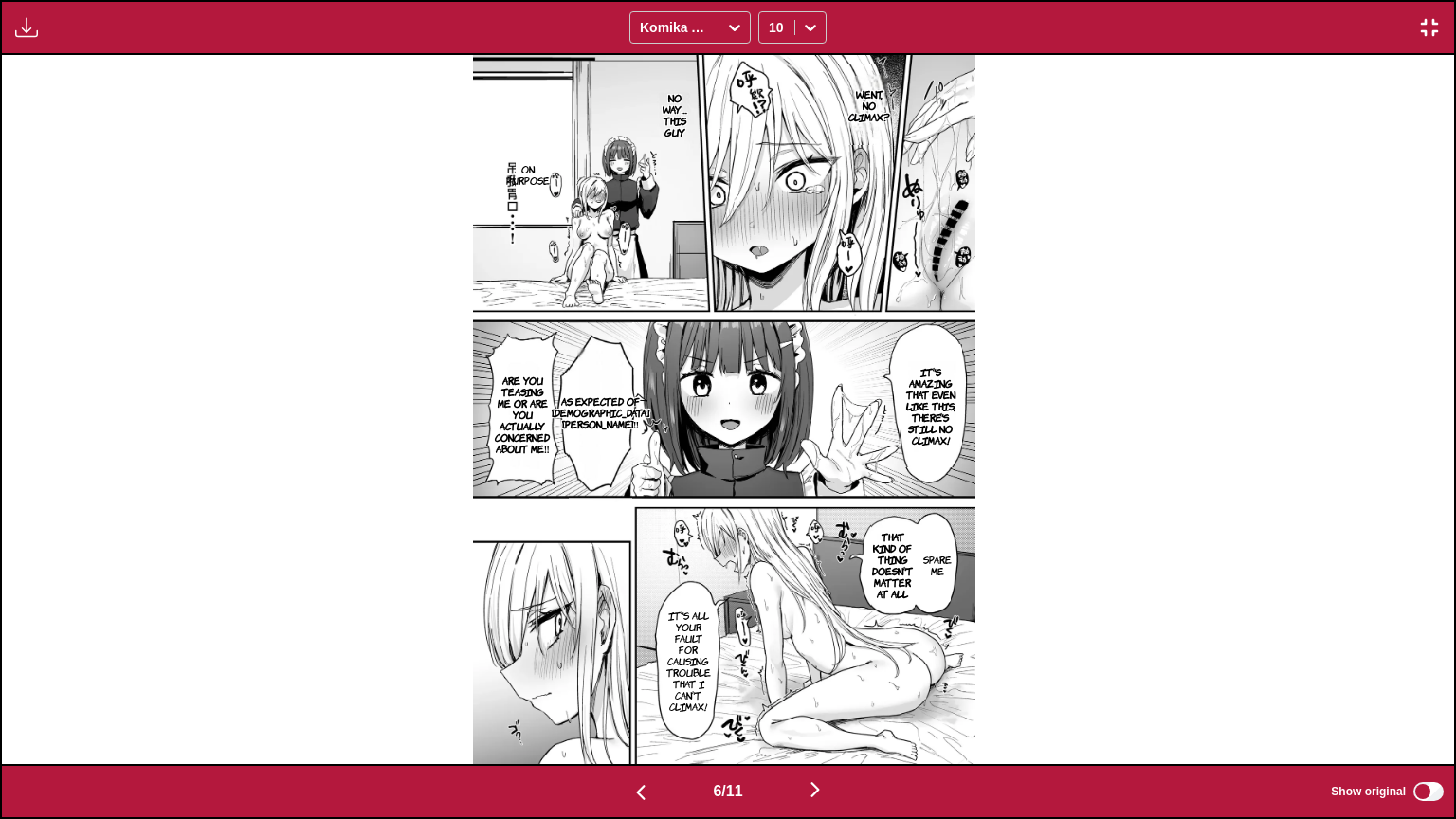 click at bounding box center (815, 790) 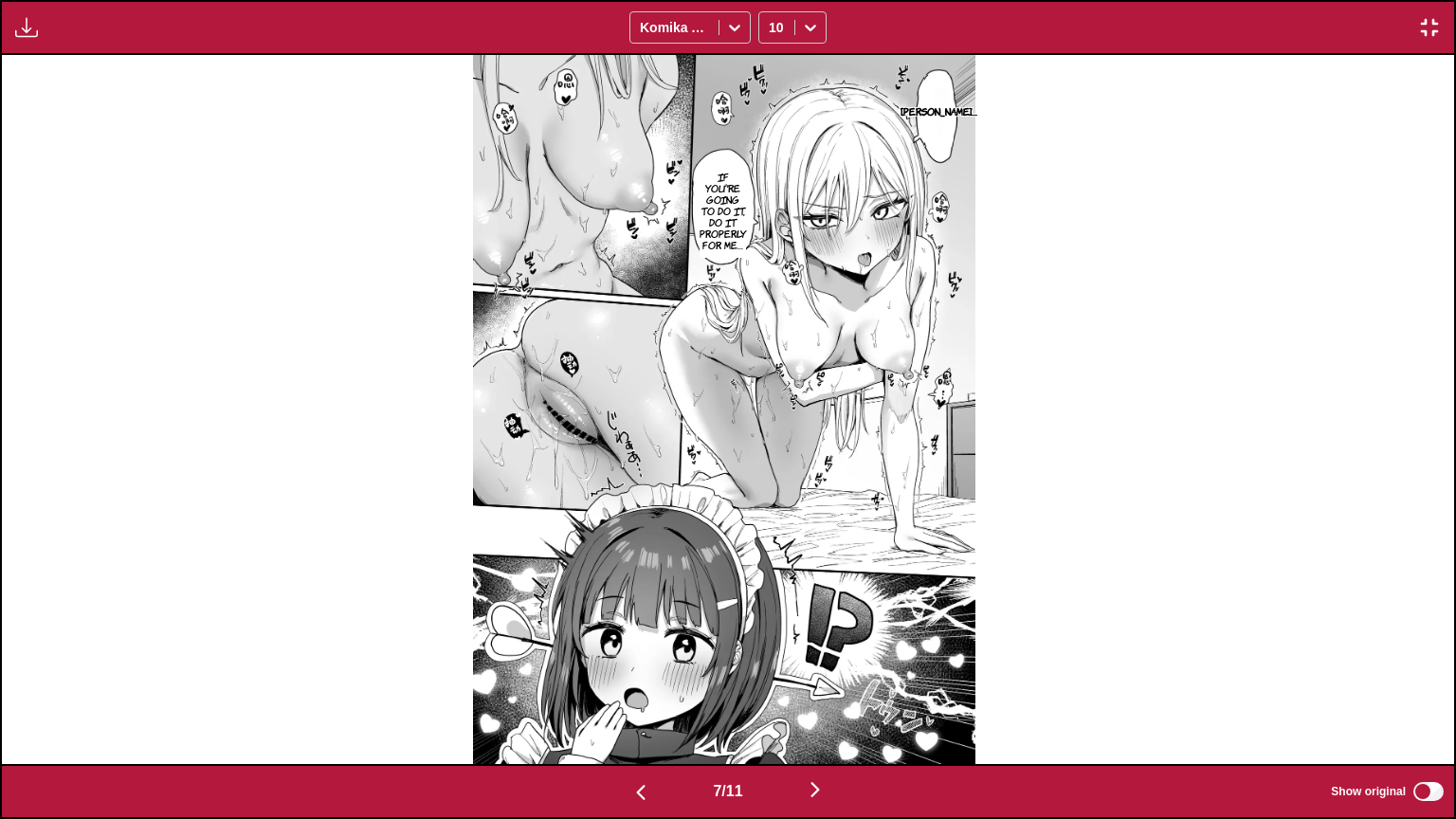 click at bounding box center (815, 790) 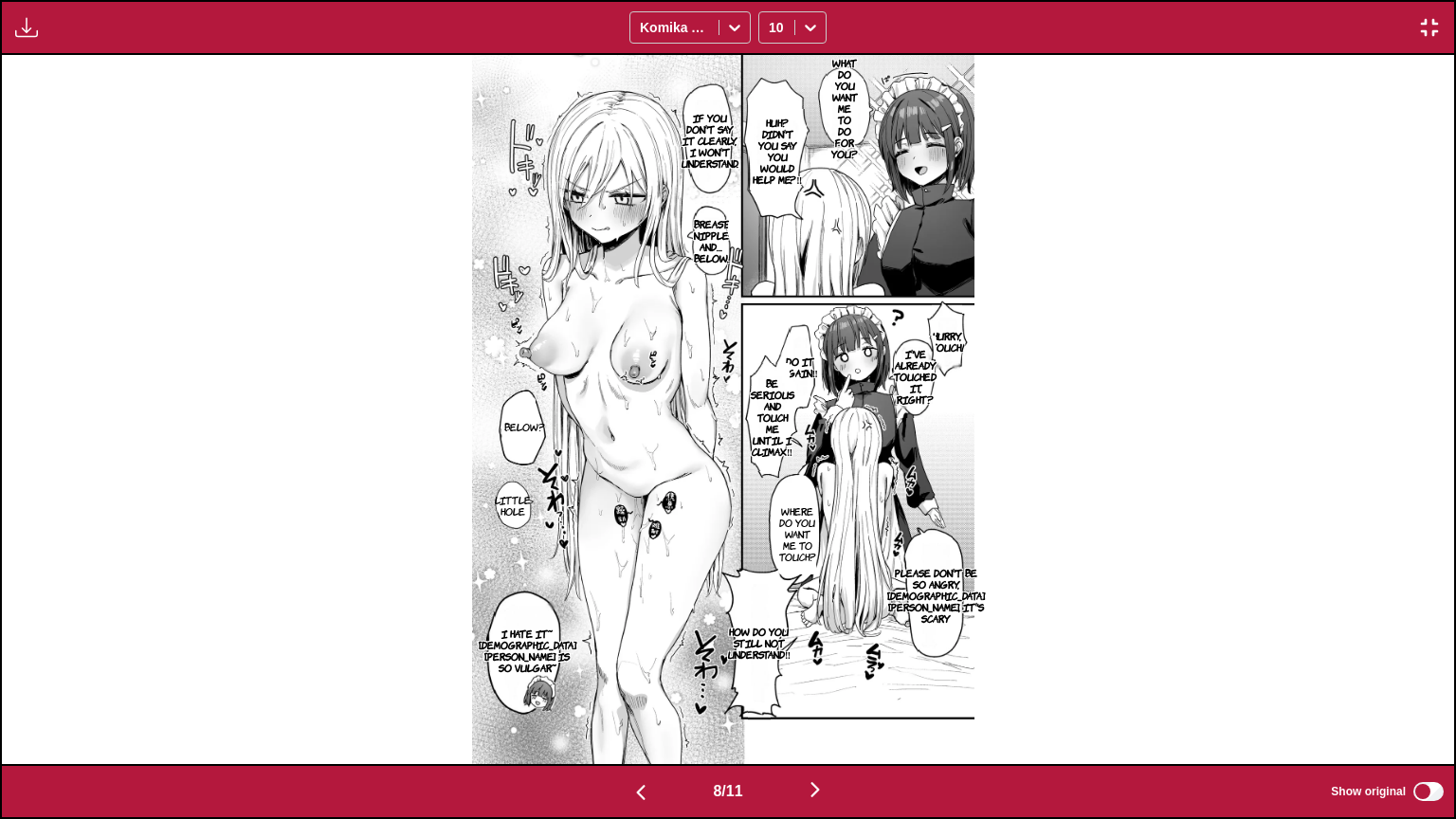 click at bounding box center [815, 790] 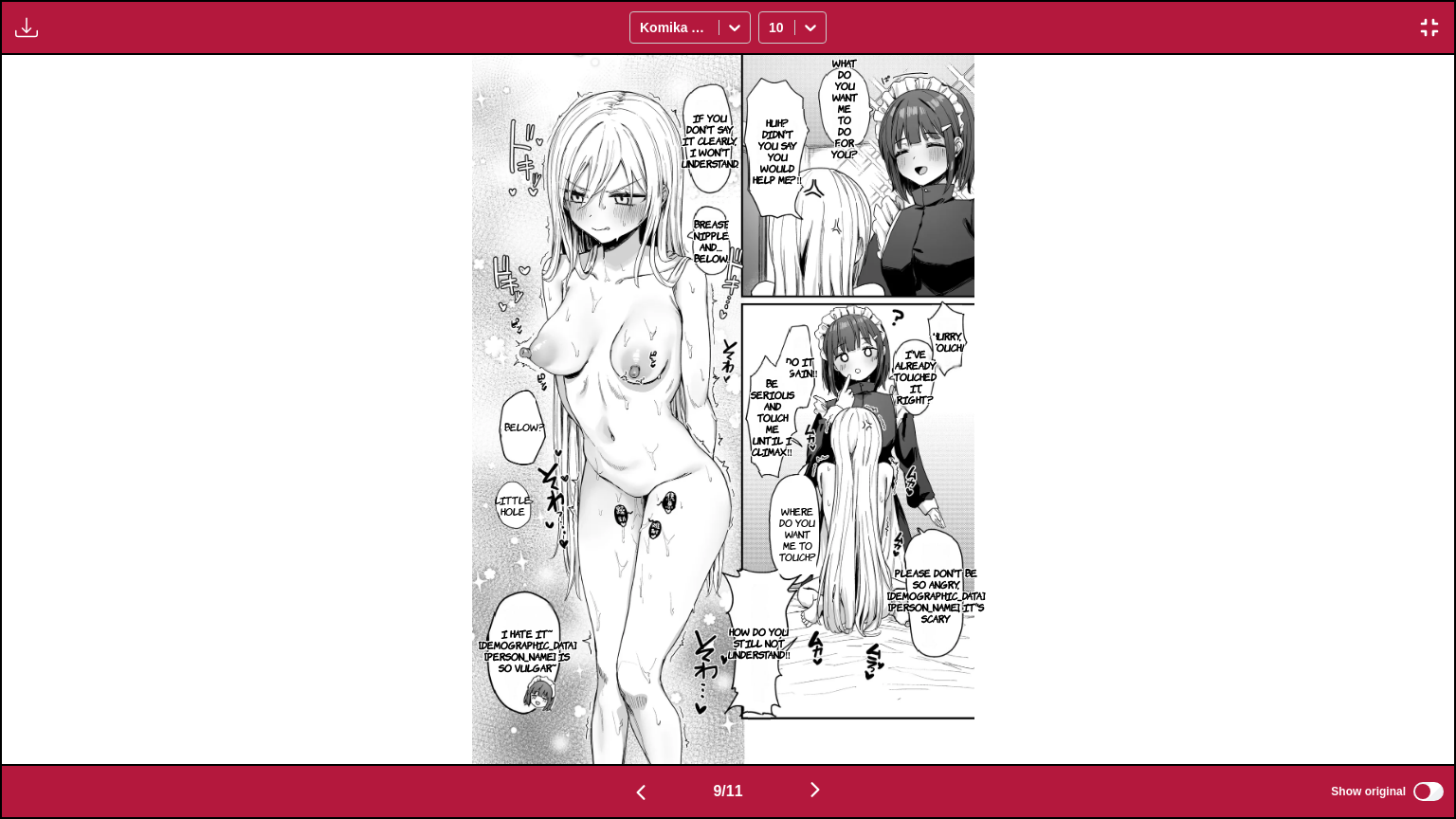 scroll, scrollTop: 0, scrollLeft: 11623, axis: horizontal 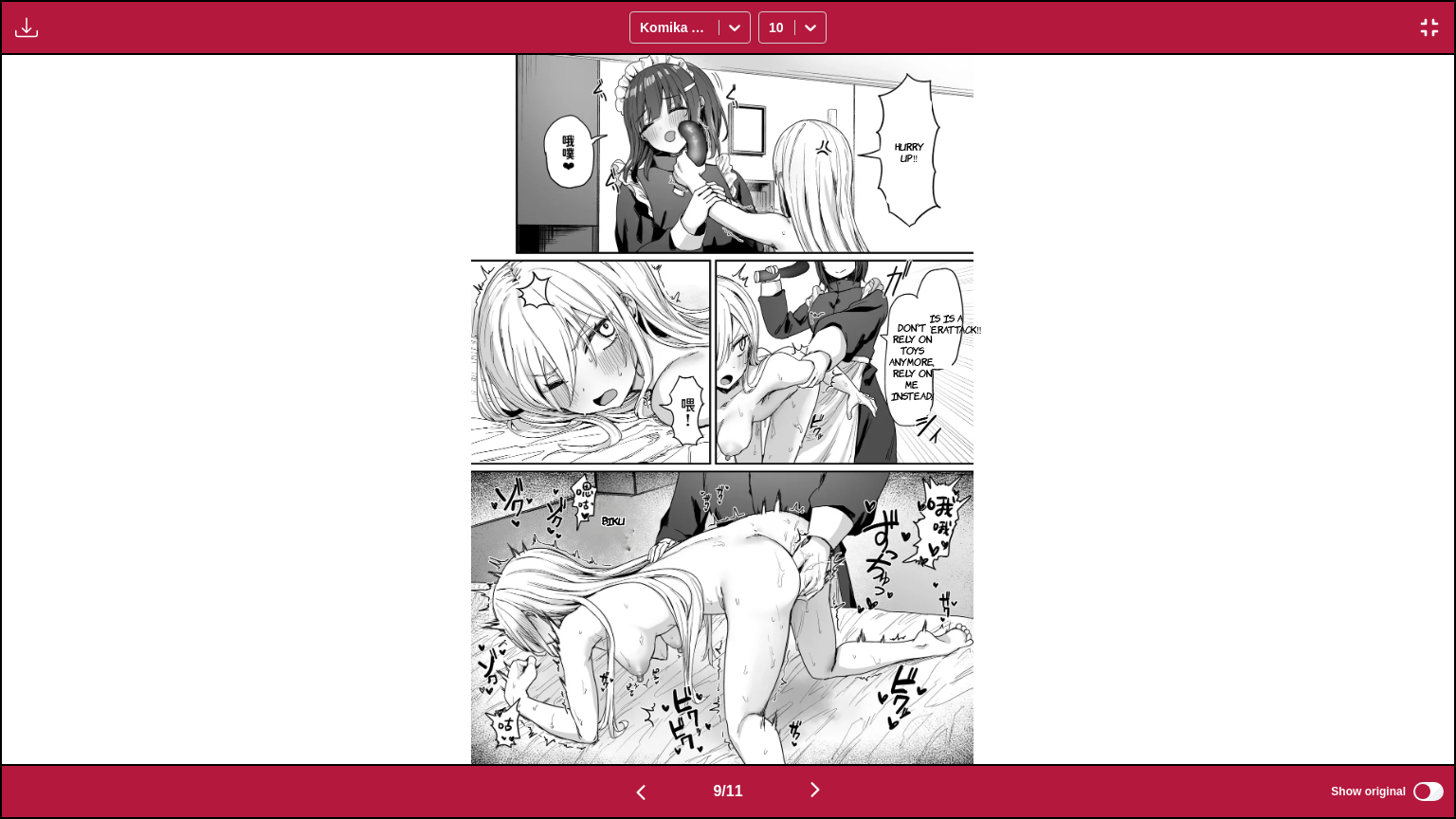 click at bounding box center [815, 790] 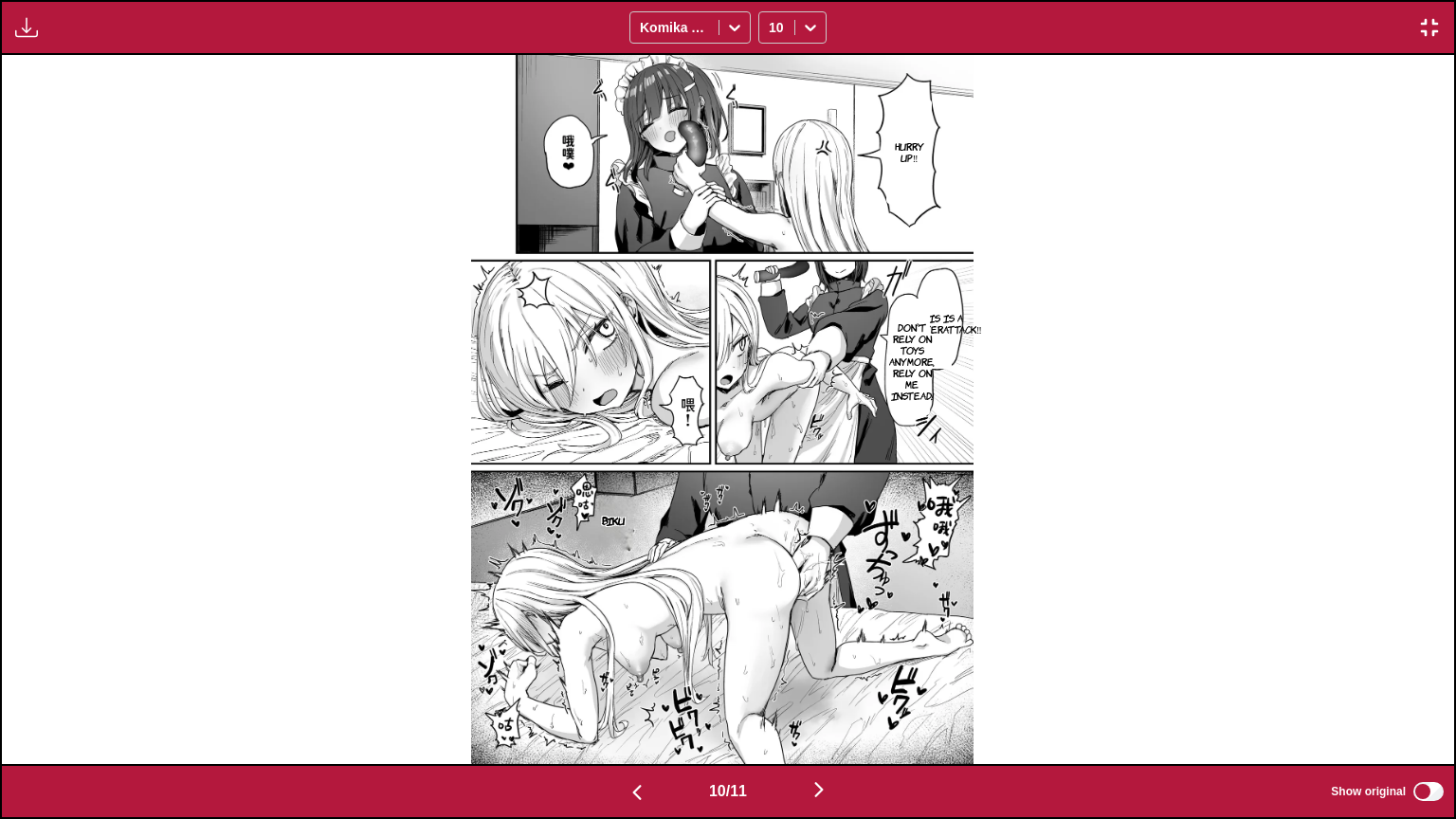 scroll, scrollTop: 0, scrollLeft: 13077, axis: horizontal 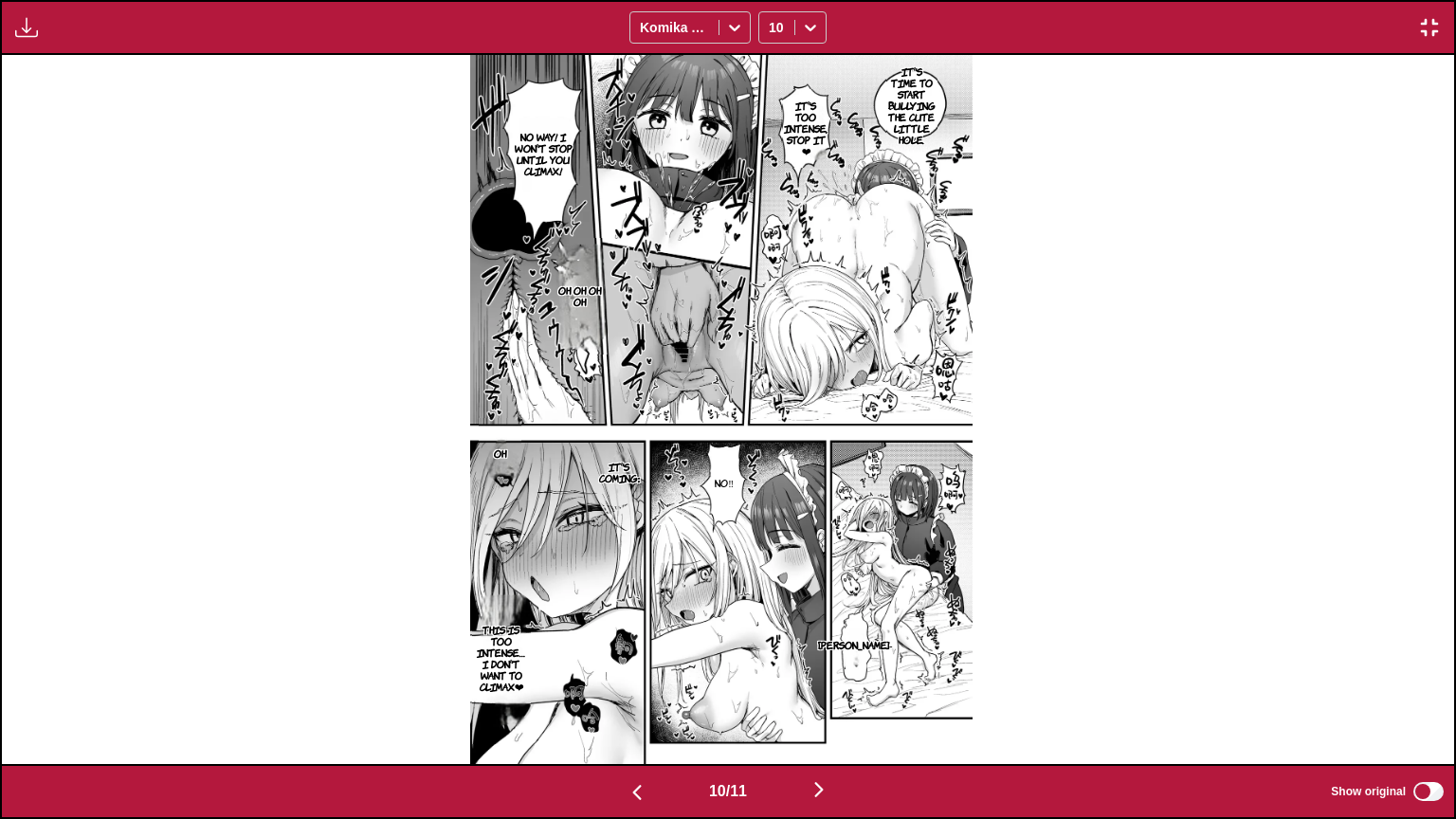 click at bounding box center [819, 790] 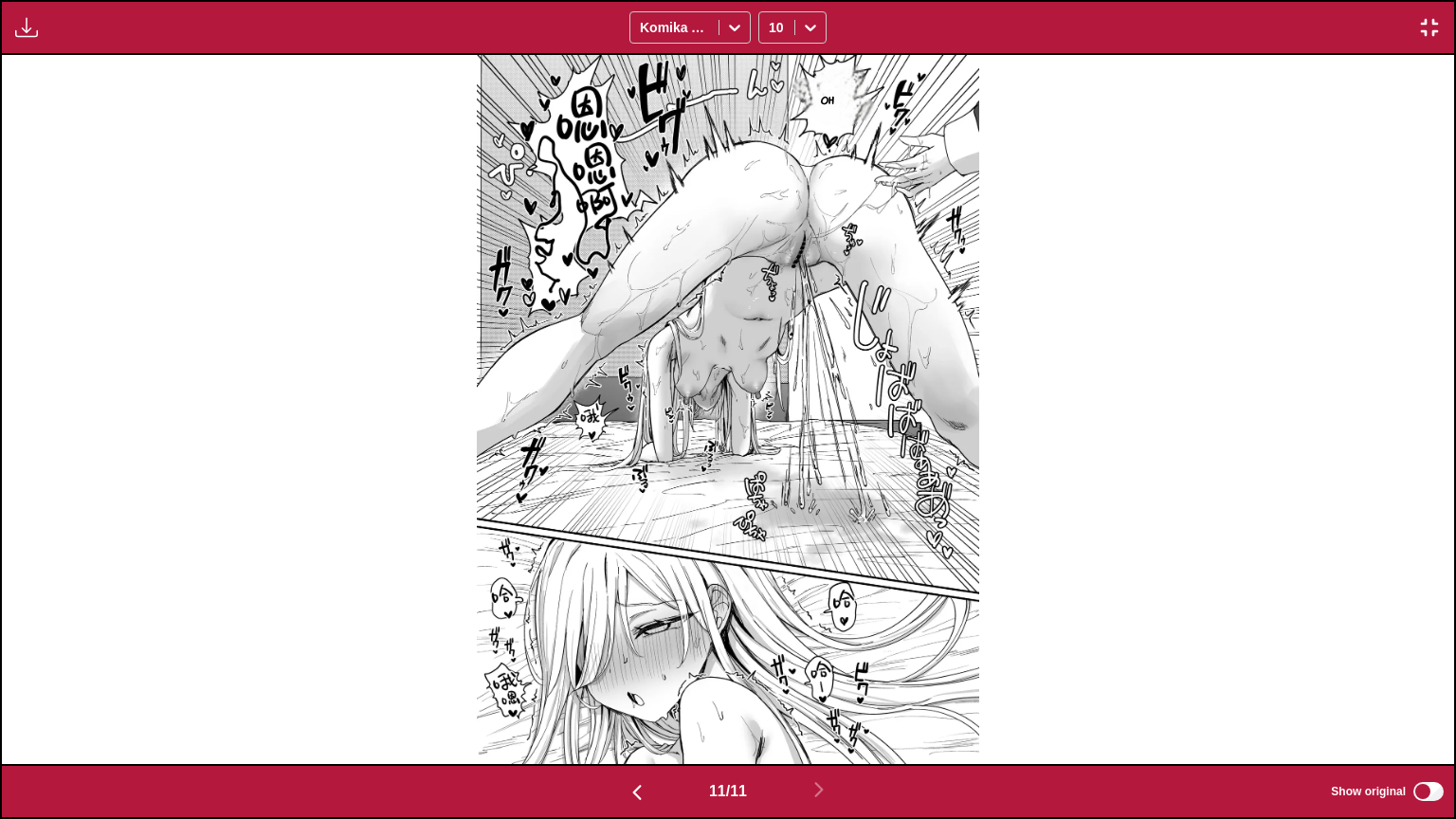 click at bounding box center (1429, 27) 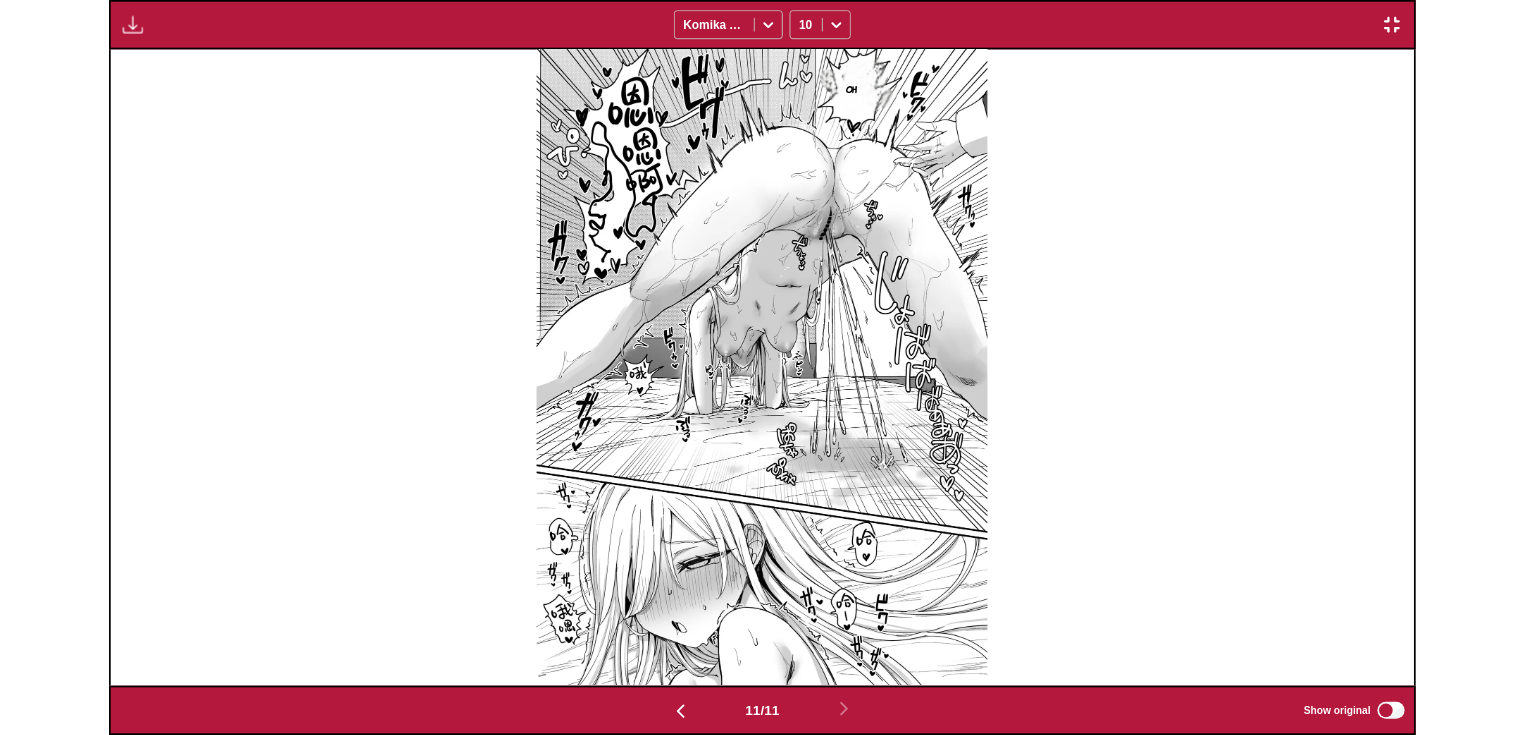 scroll, scrollTop: 521, scrollLeft: 0, axis: vertical 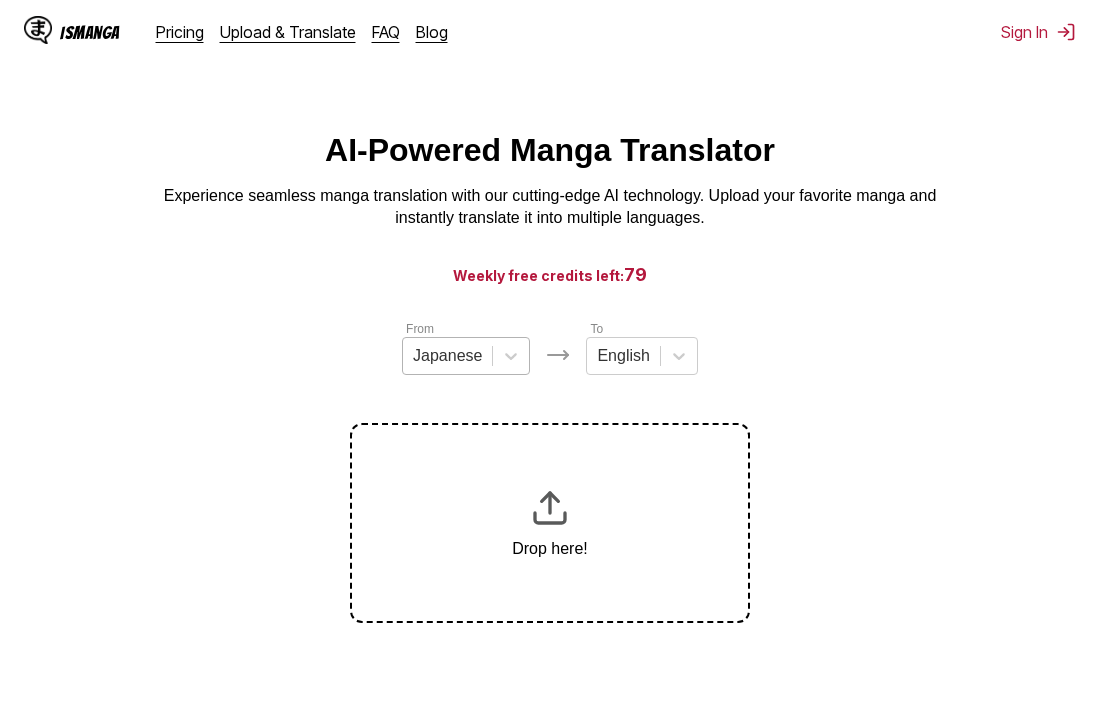 click on "Japanese" at bounding box center [447, 356] 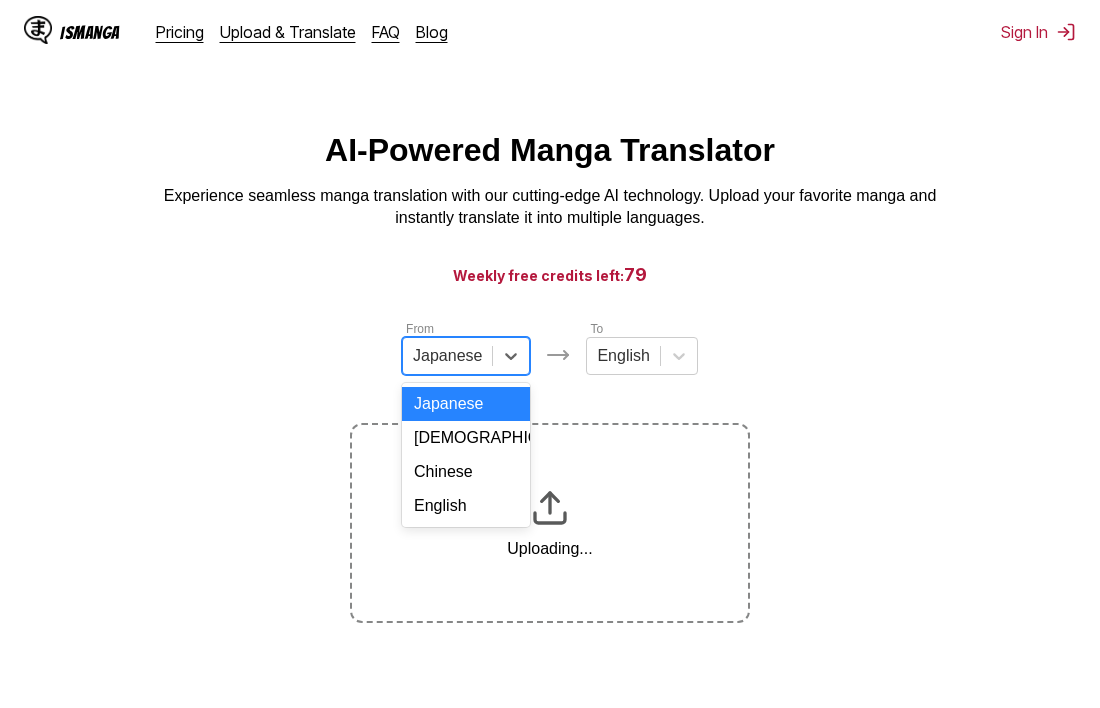 click on "Chinese" at bounding box center [466, 472] 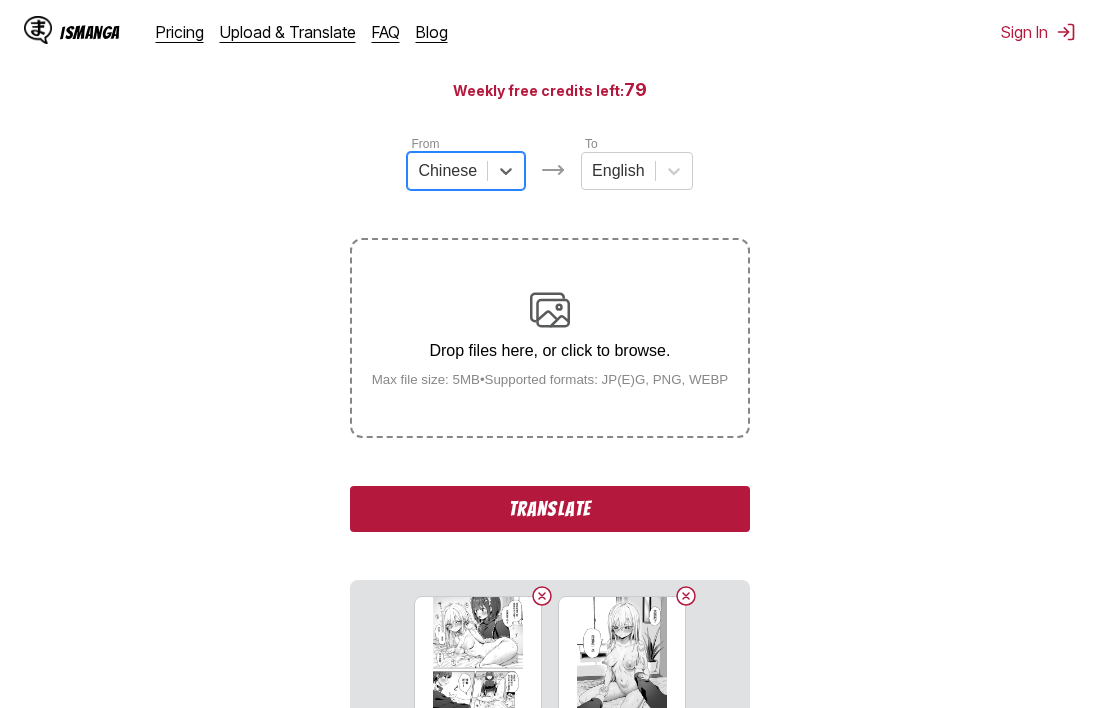 scroll, scrollTop: 500, scrollLeft: 0, axis: vertical 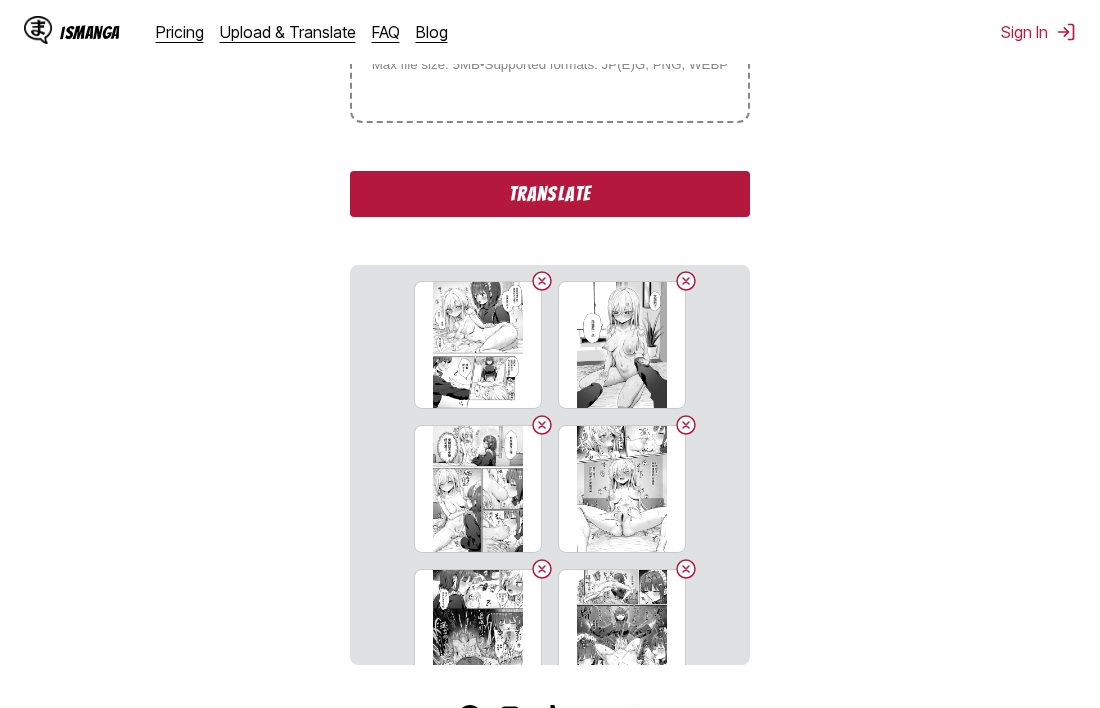 click on "Translate" at bounding box center [550, 194] 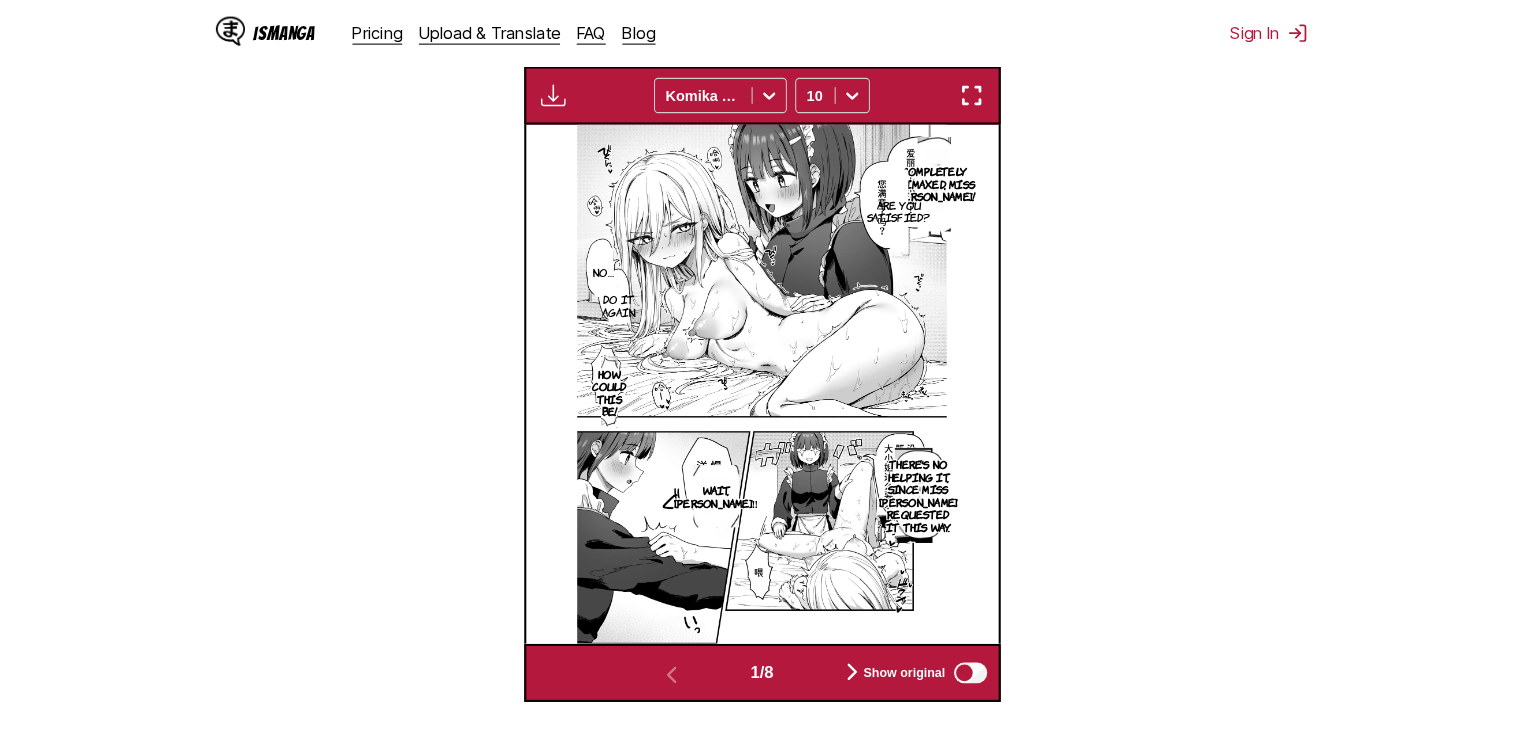 scroll, scrollTop: 607, scrollLeft: 0, axis: vertical 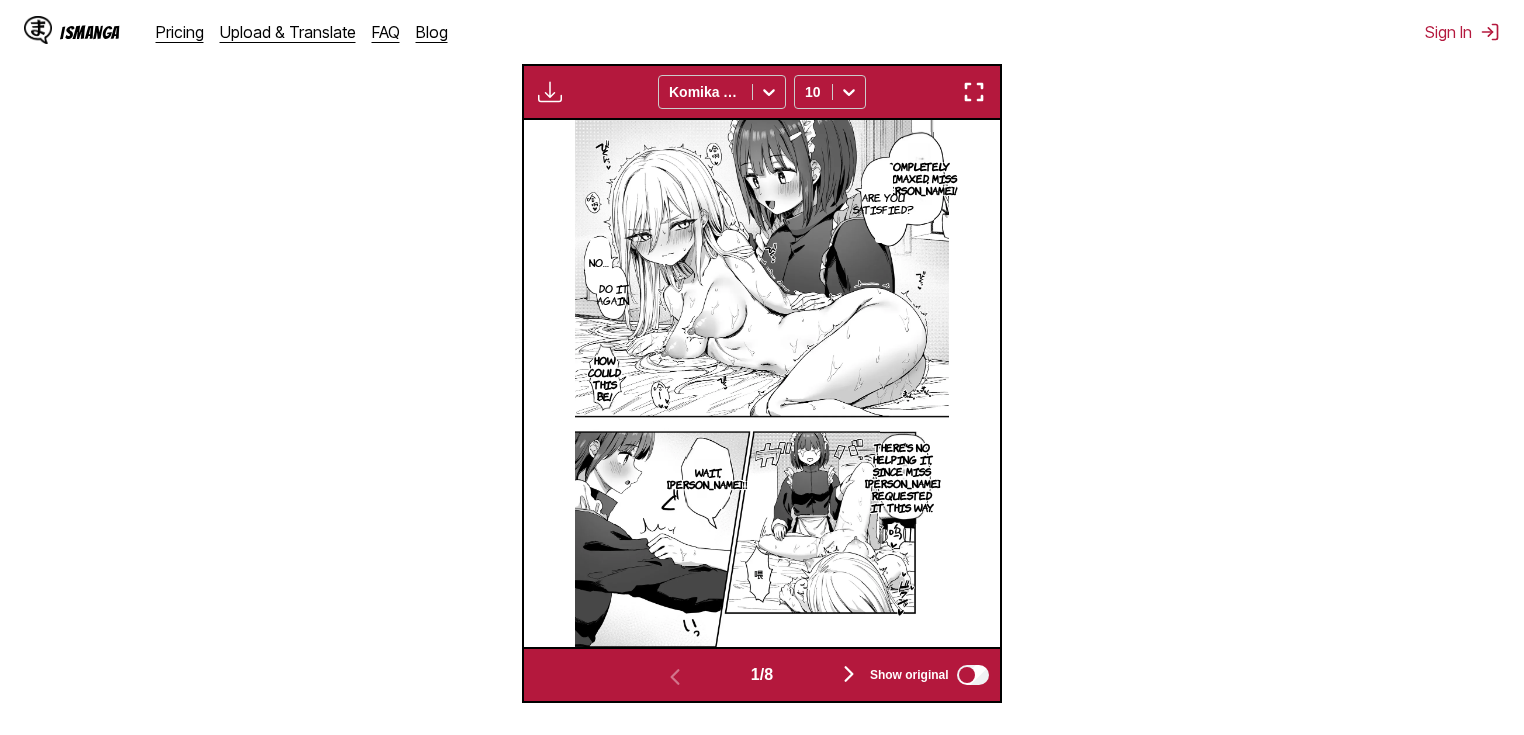 click at bounding box center [974, 92] 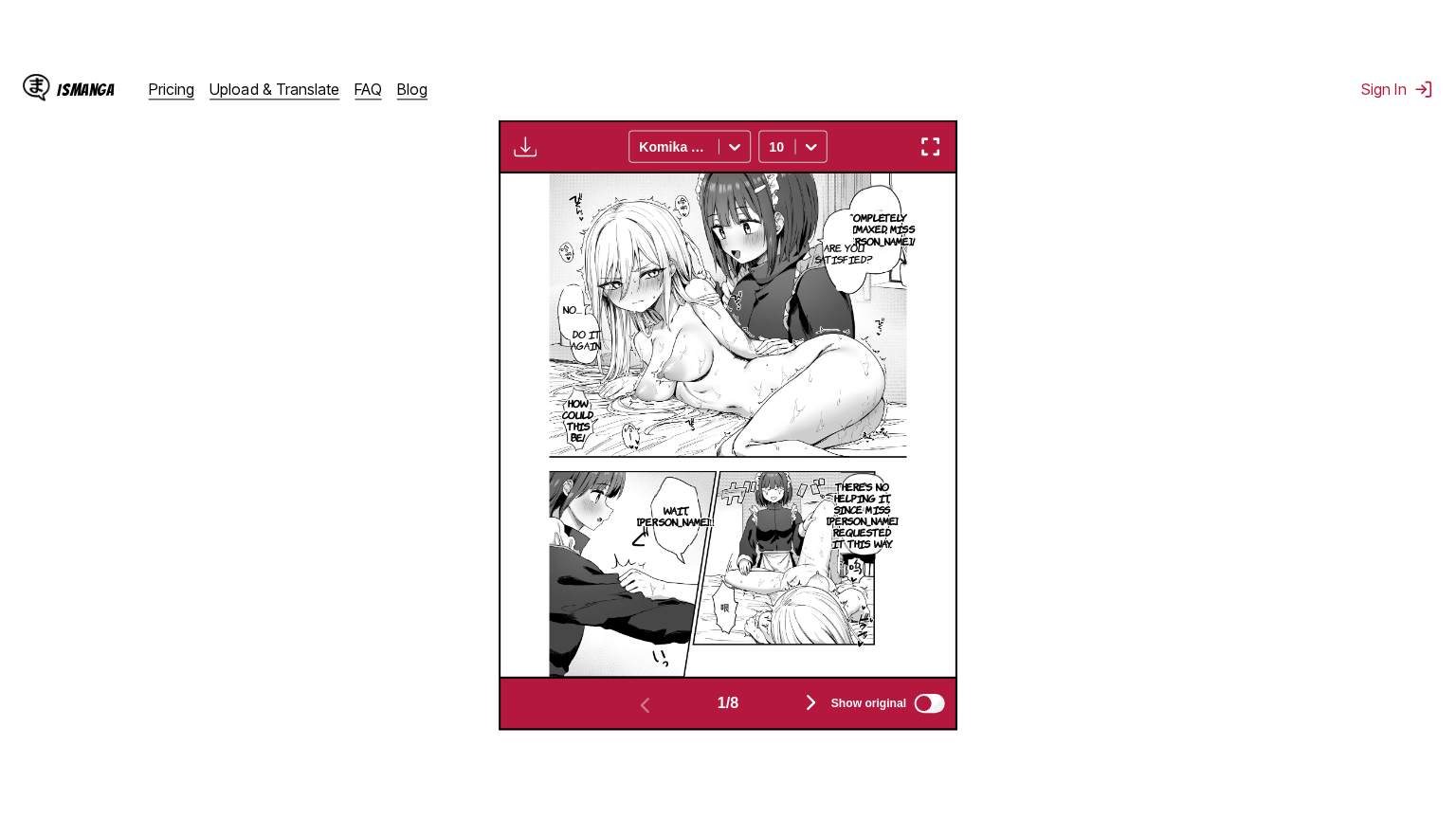 scroll, scrollTop: 220, scrollLeft: 0, axis: vertical 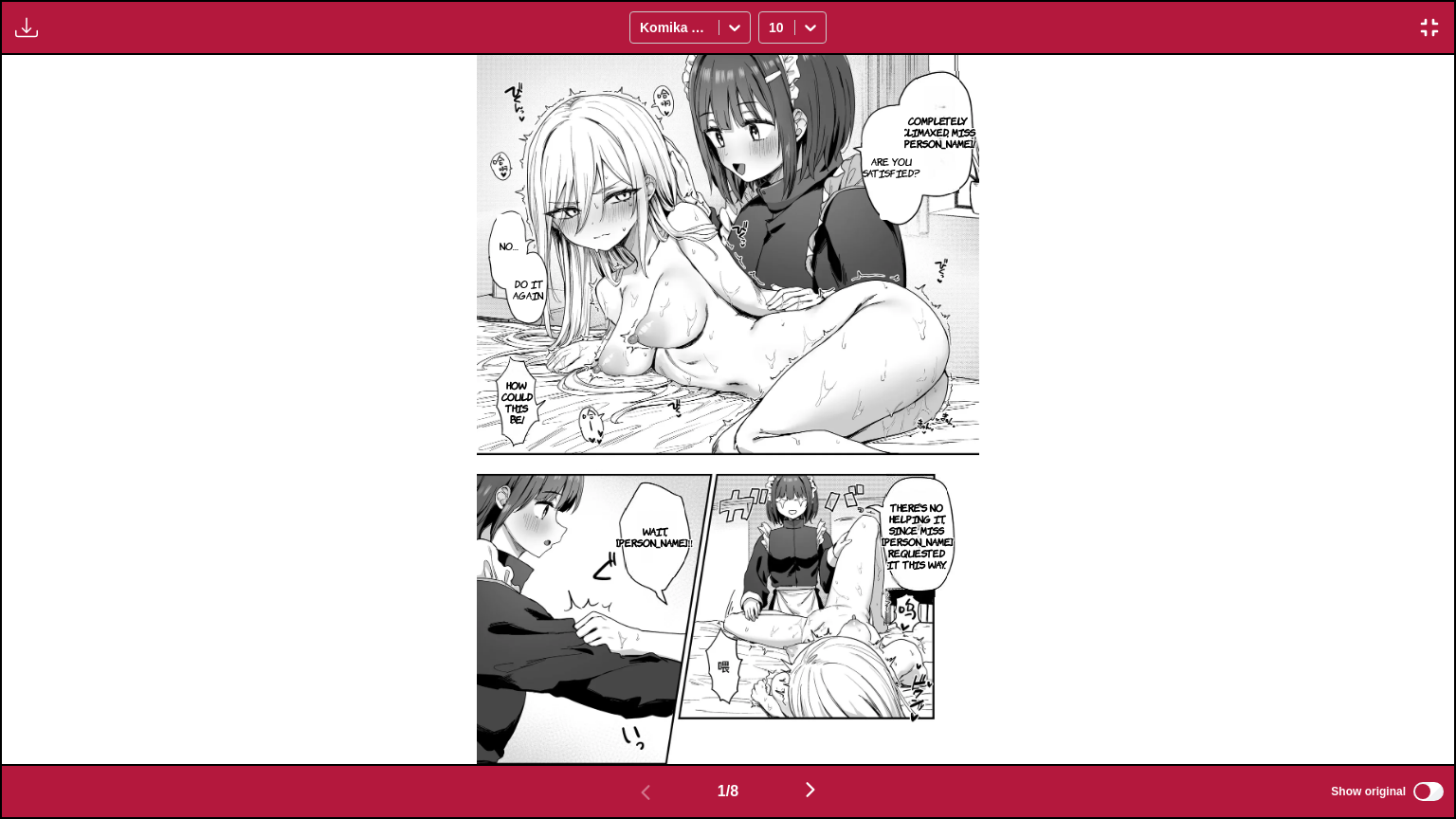 click at bounding box center [810, 790] 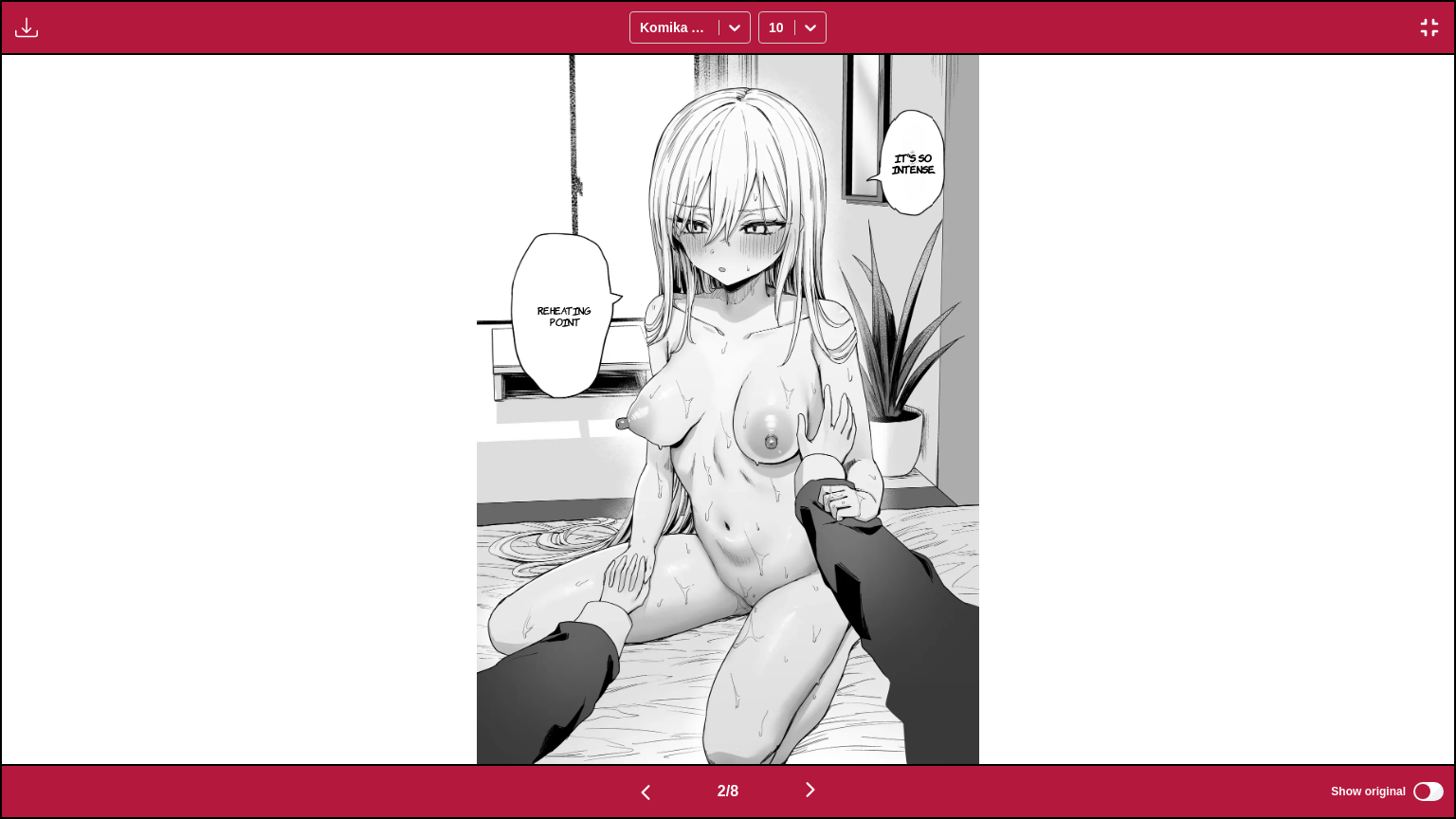 click at bounding box center [810, 790] 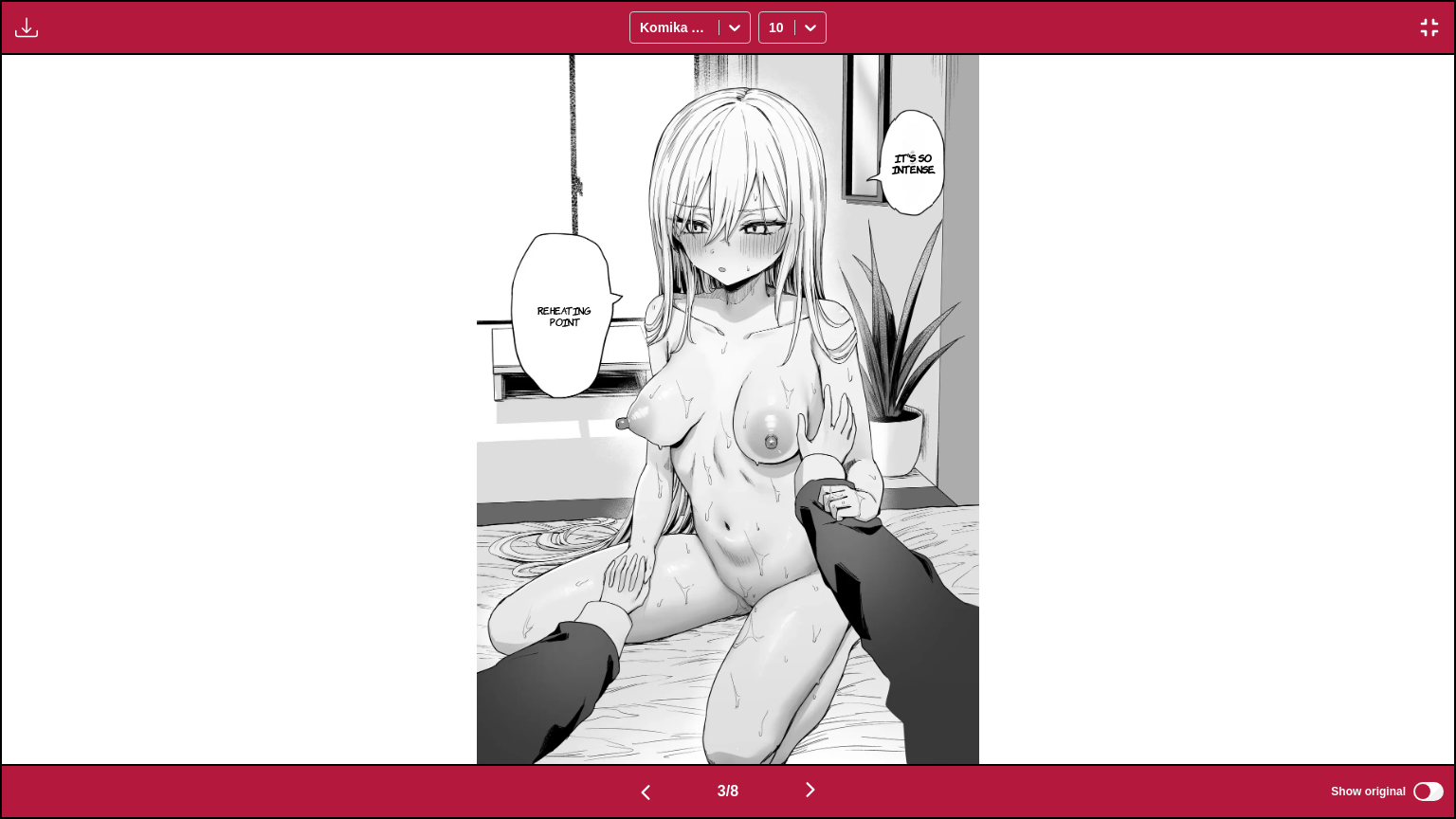 scroll, scrollTop: 0, scrollLeft: 2905, axis: horizontal 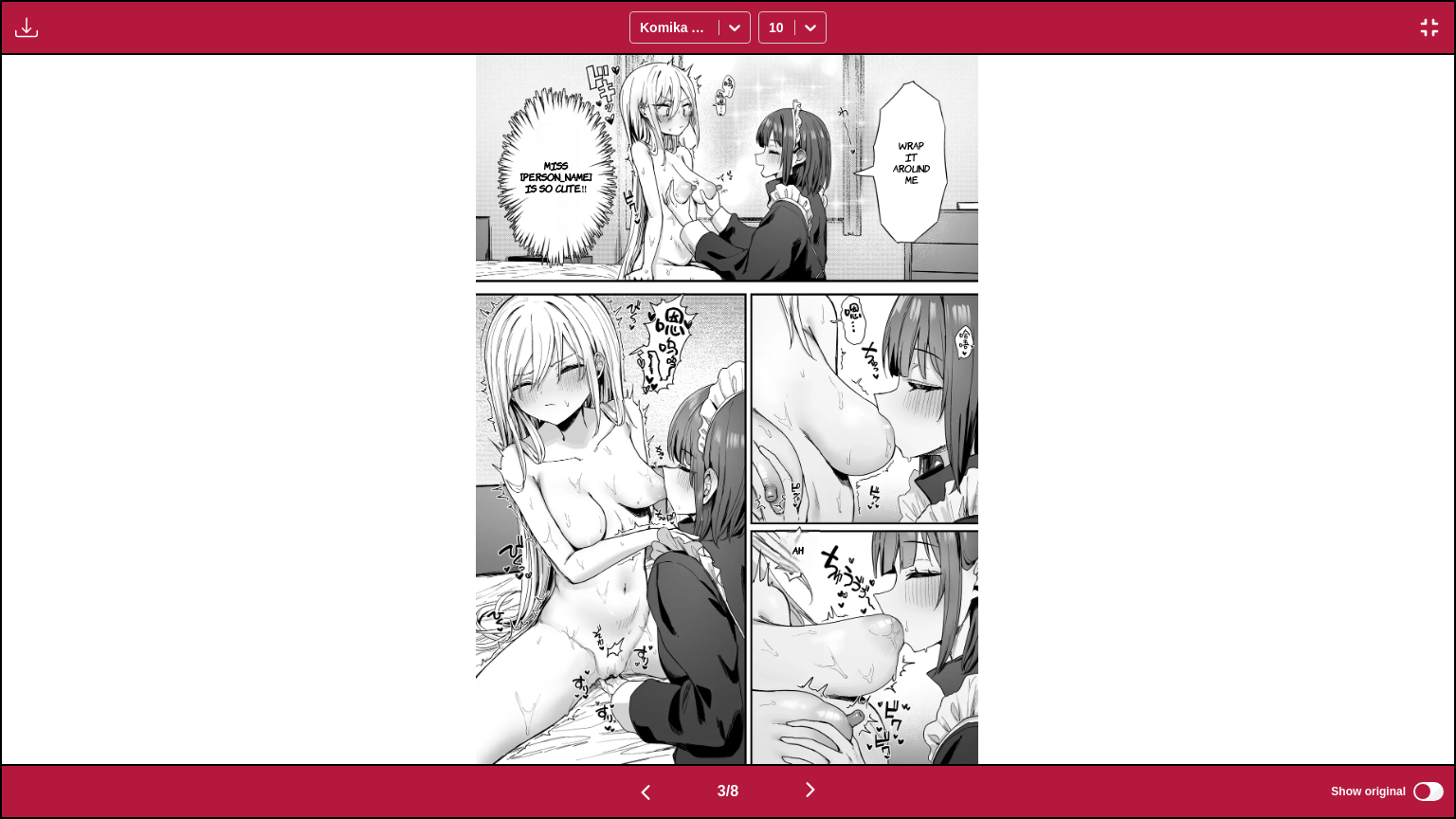 click at bounding box center (810, 790) 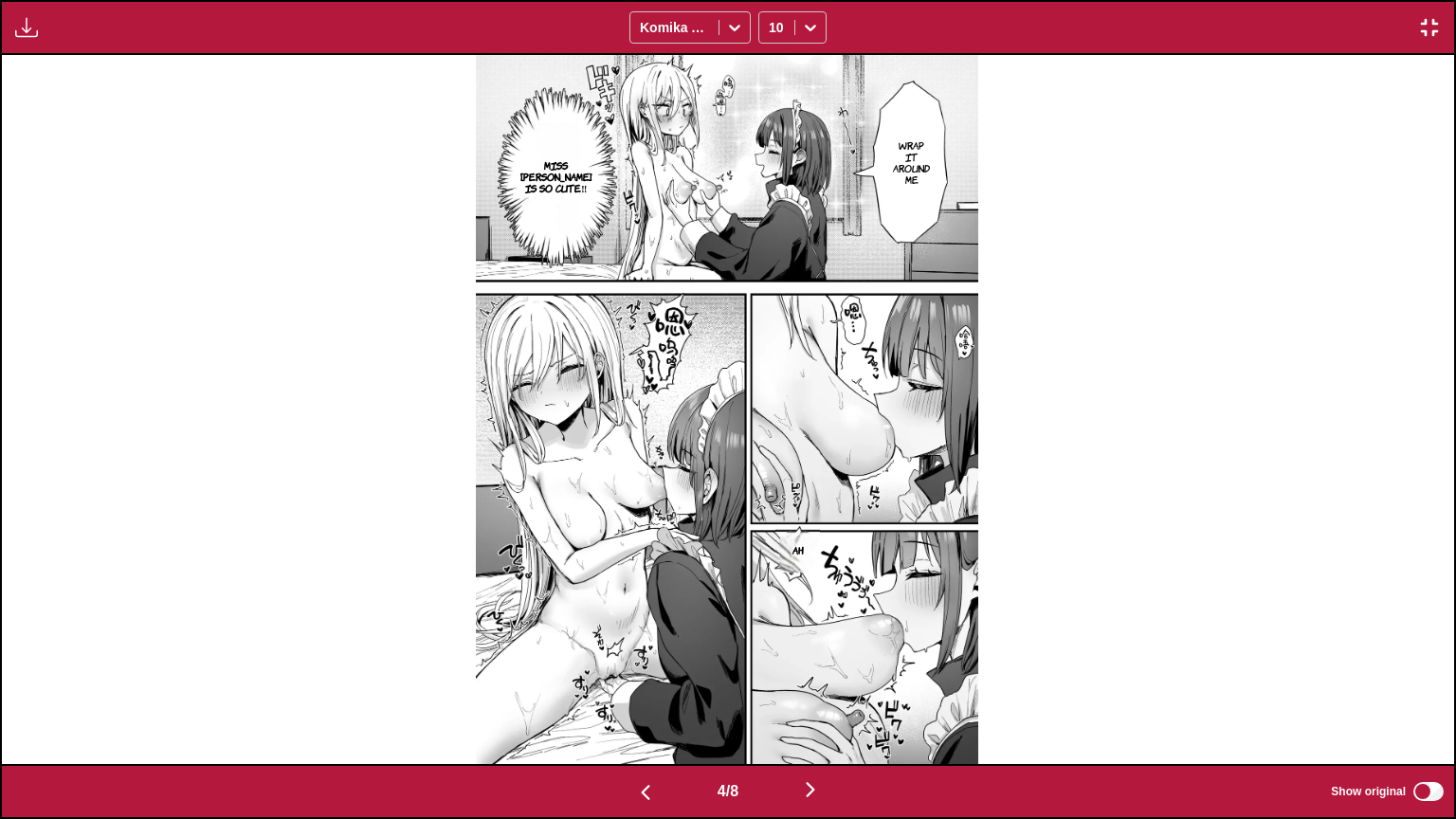scroll, scrollTop: 0, scrollLeft: 4359, axis: horizontal 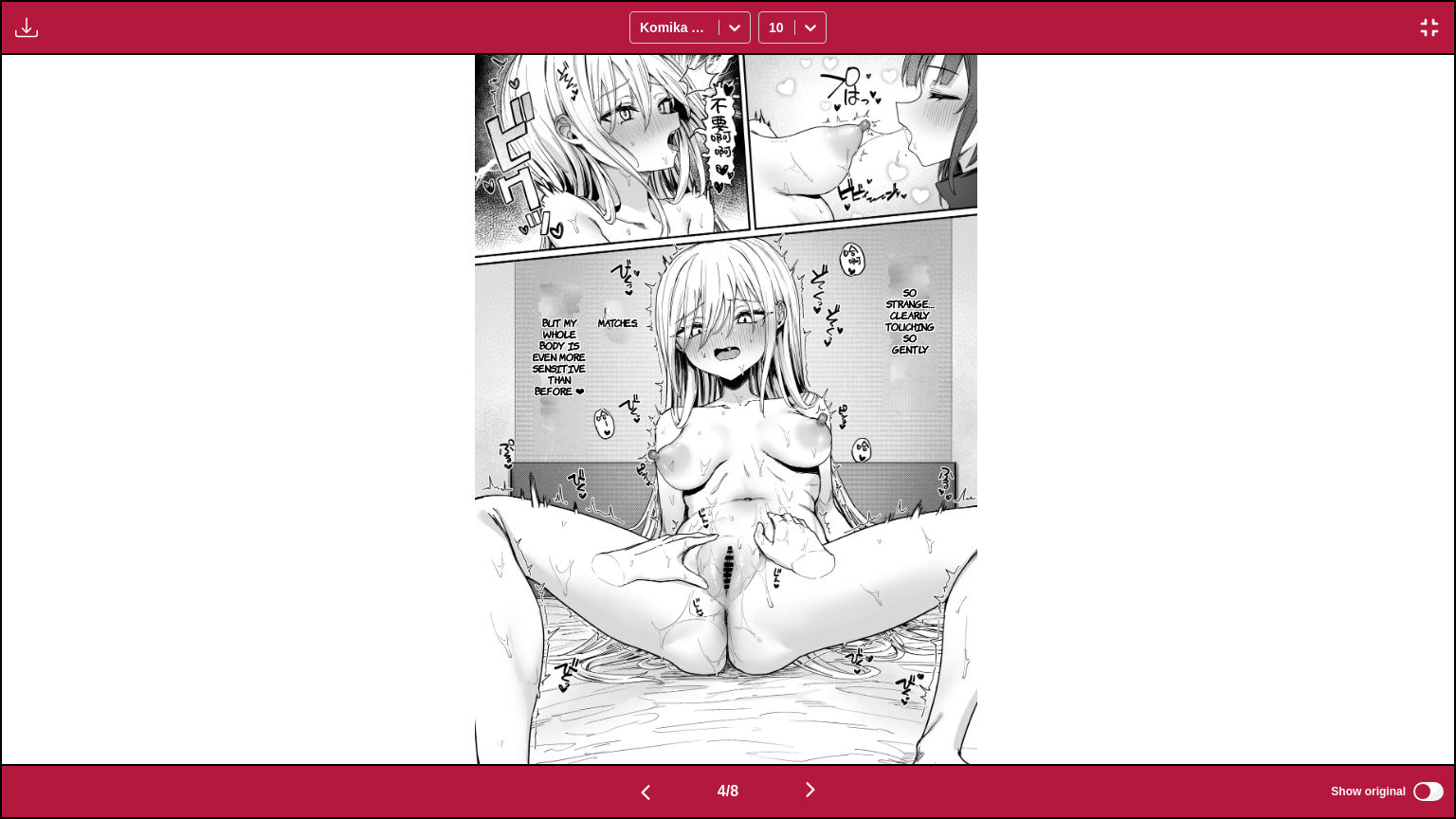 click at bounding box center (810, 790) 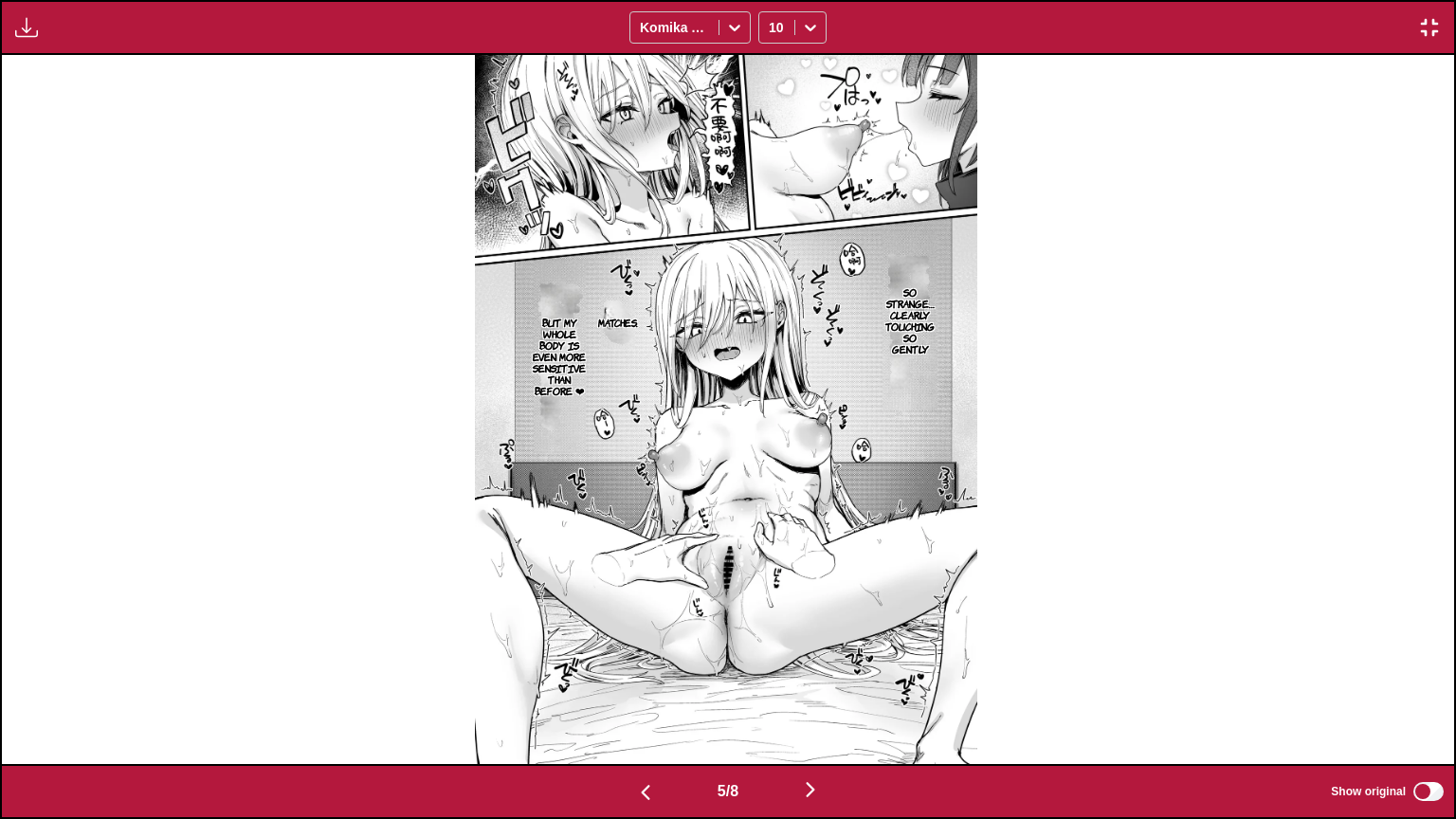 scroll, scrollTop: 0, scrollLeft: 5812, axis: horizontal 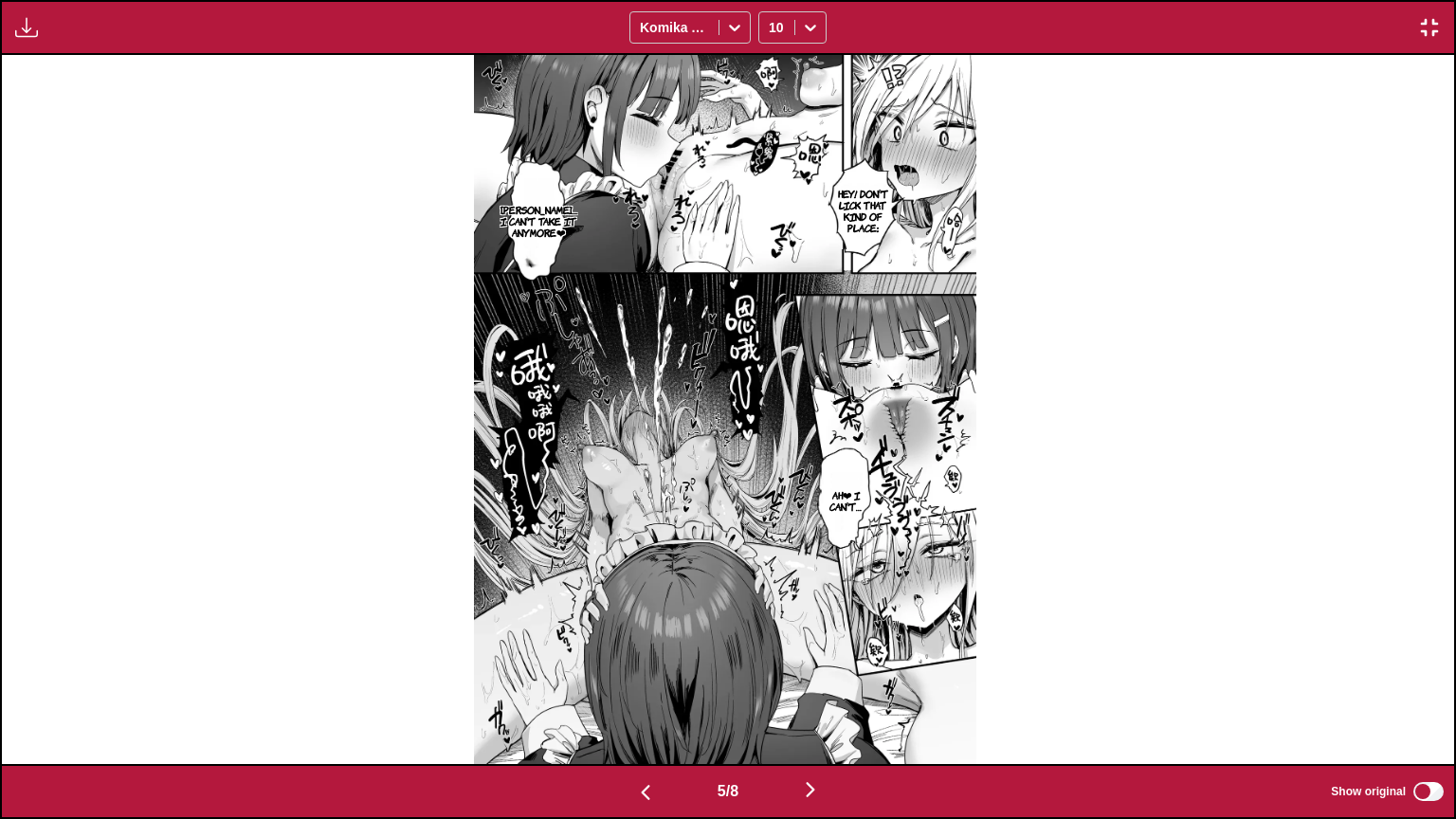 click at bounding box center [810, 790] 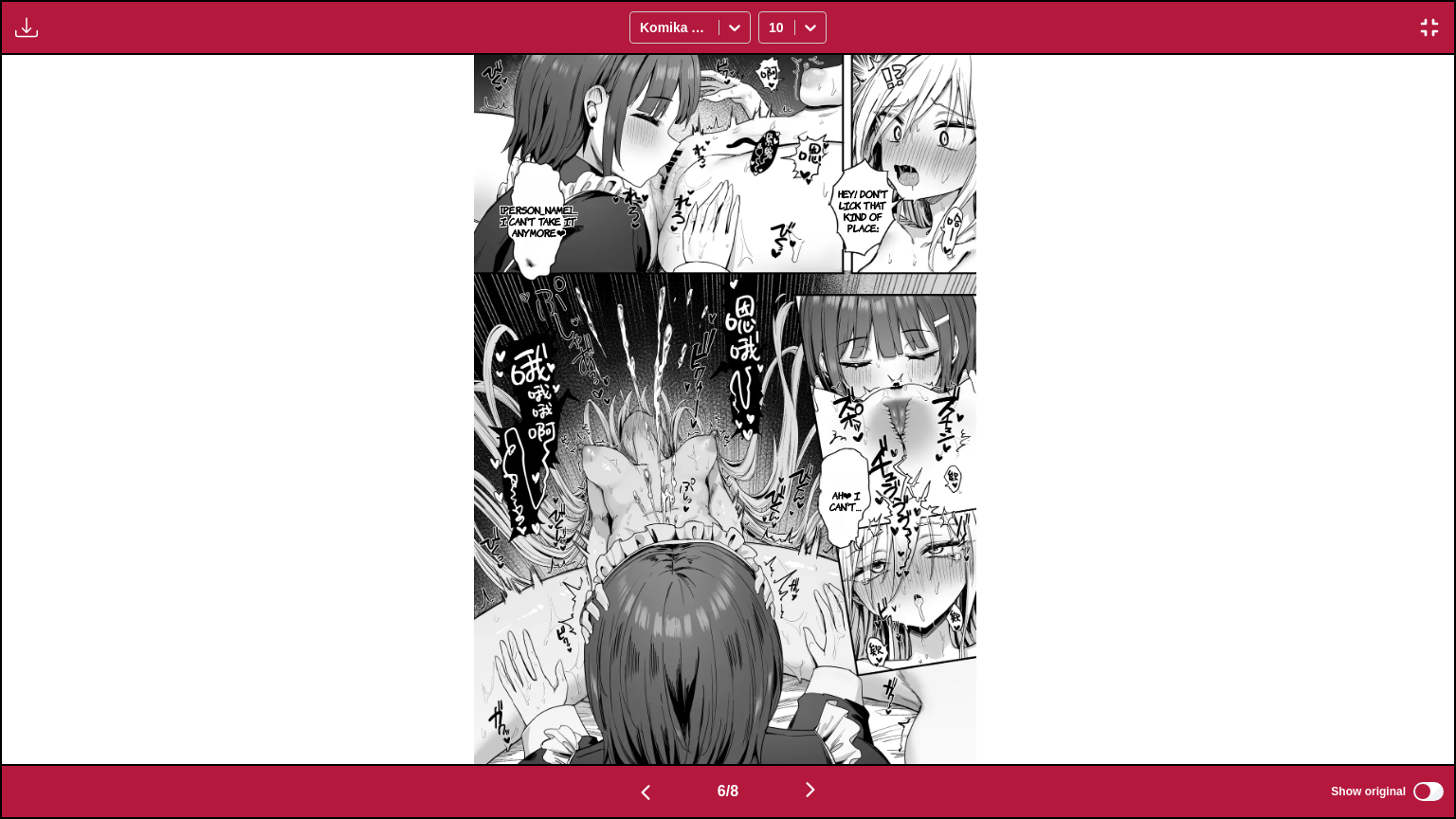scroll, scrollTop: 0, scrollLeft: 7265, axis: horizontal 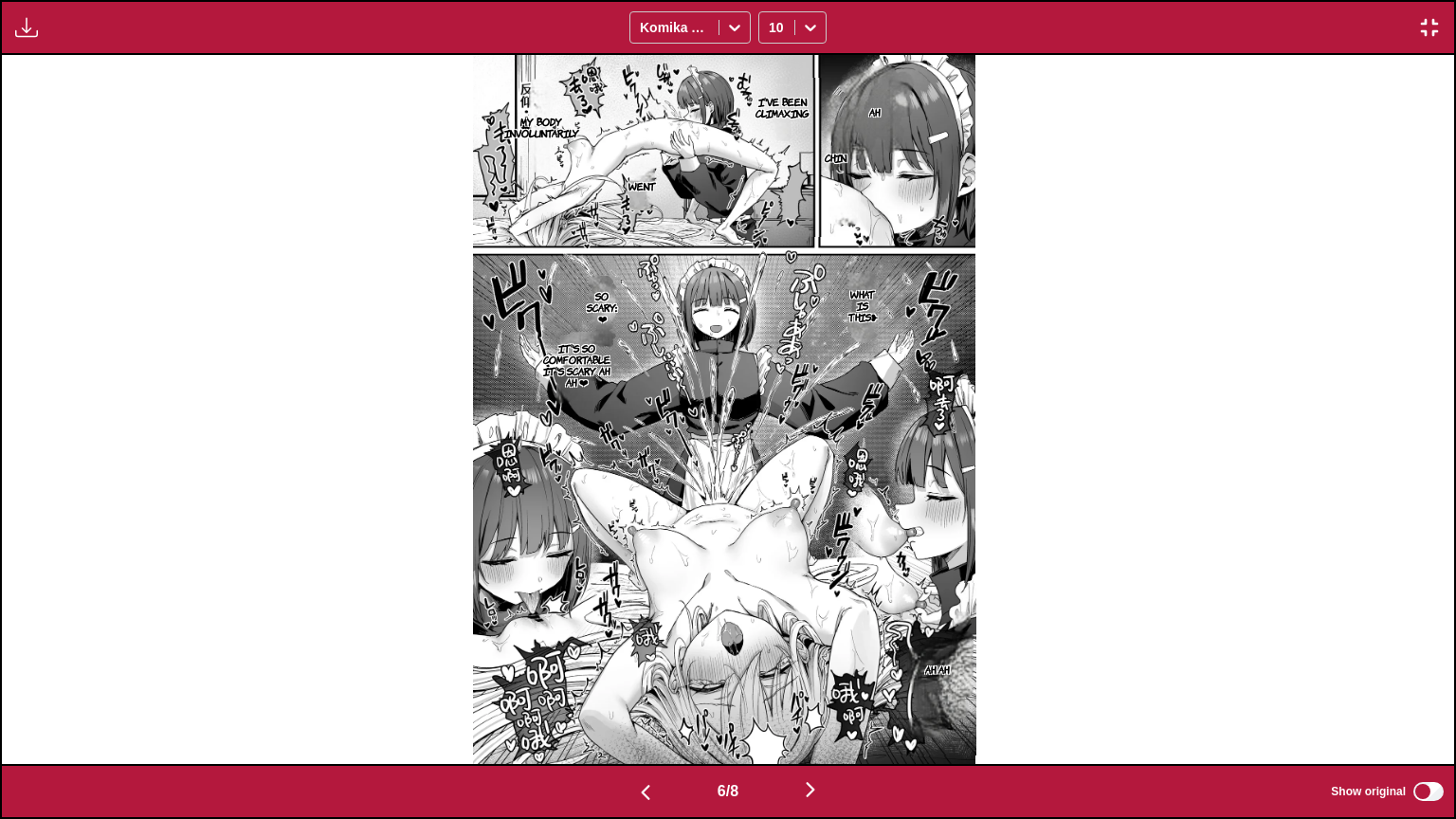 click at bounding box center [810, 790] 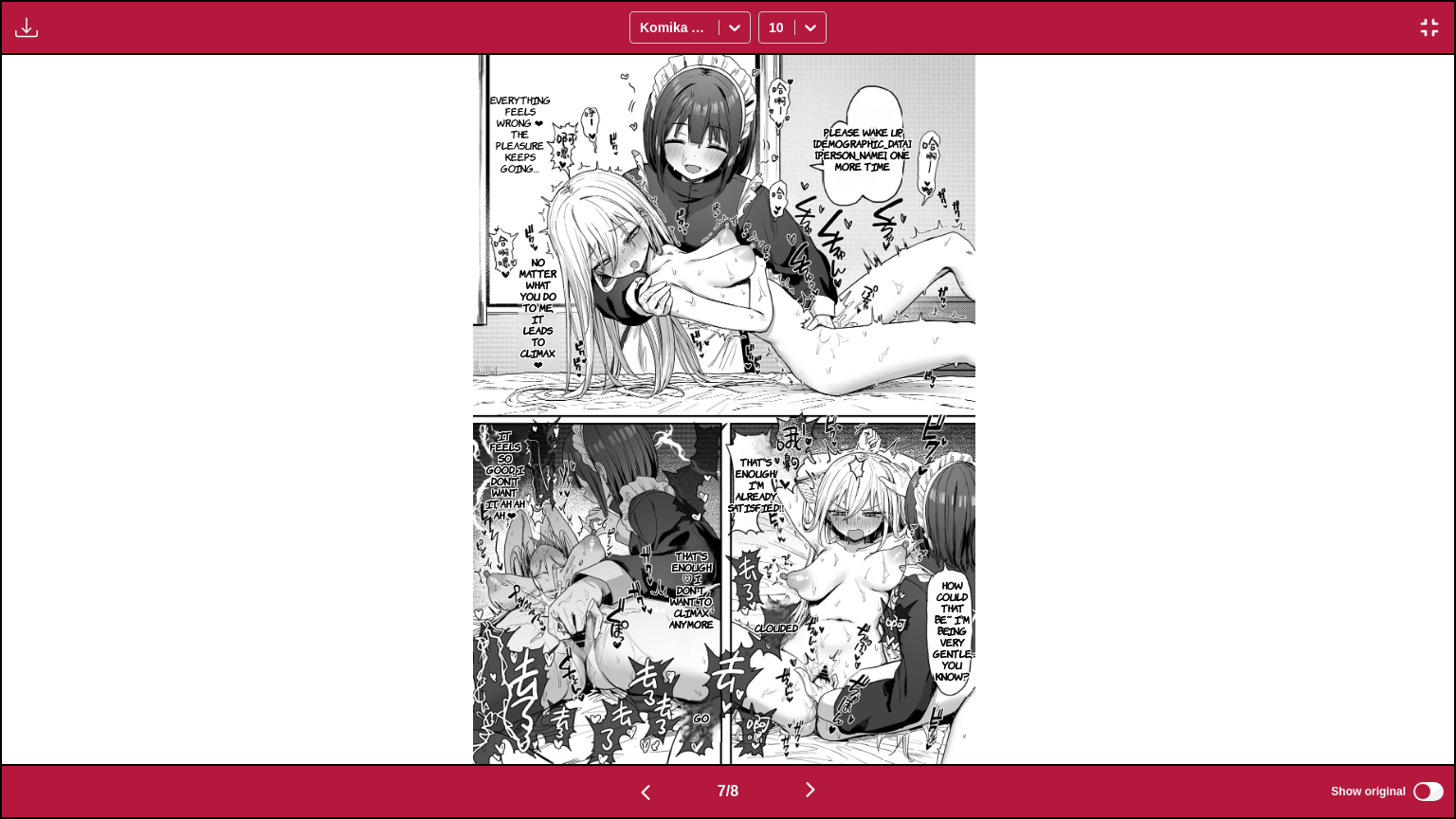 click at bounding box center [810, 790] 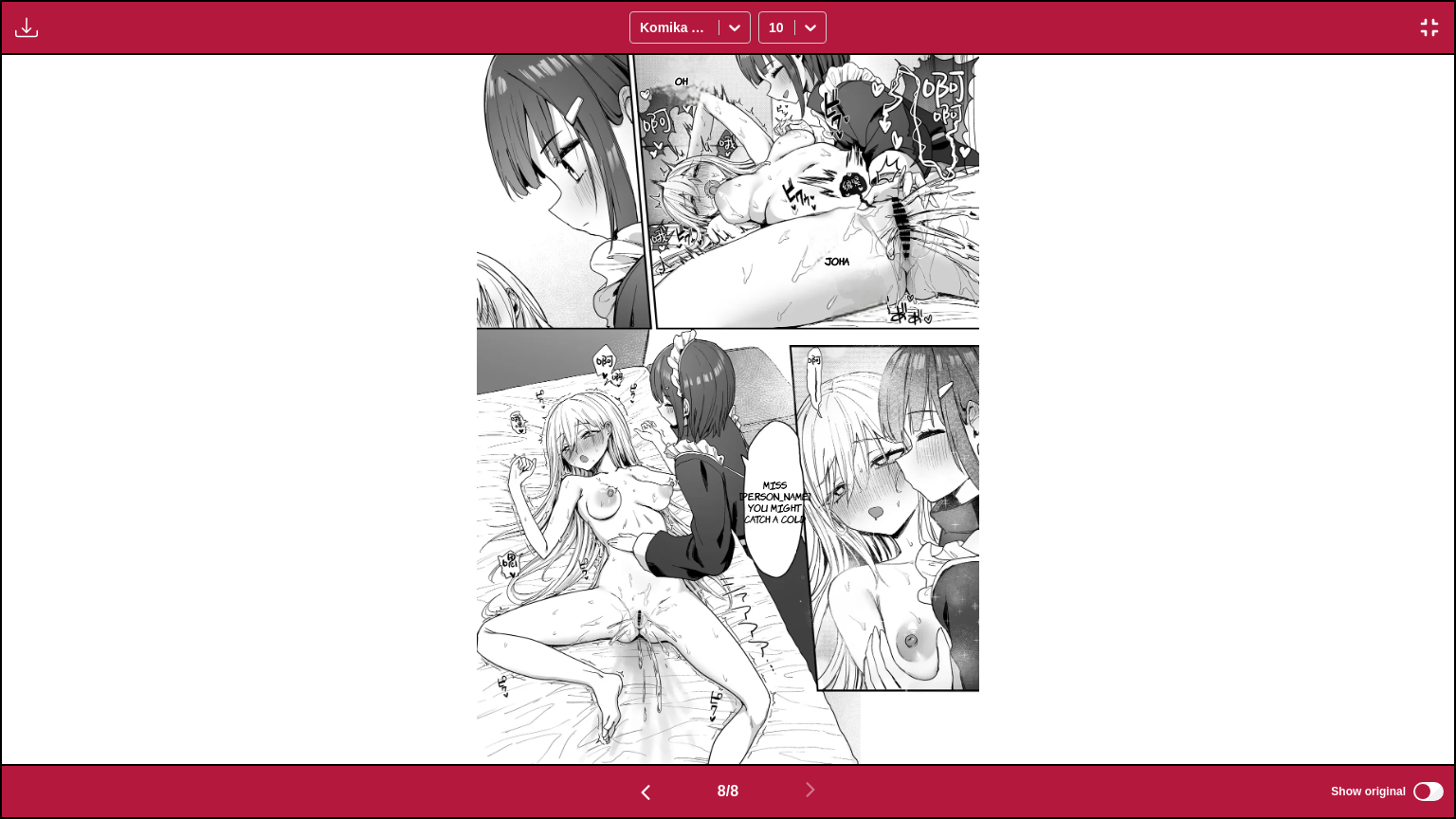 click at bounding box center [1429, 27] 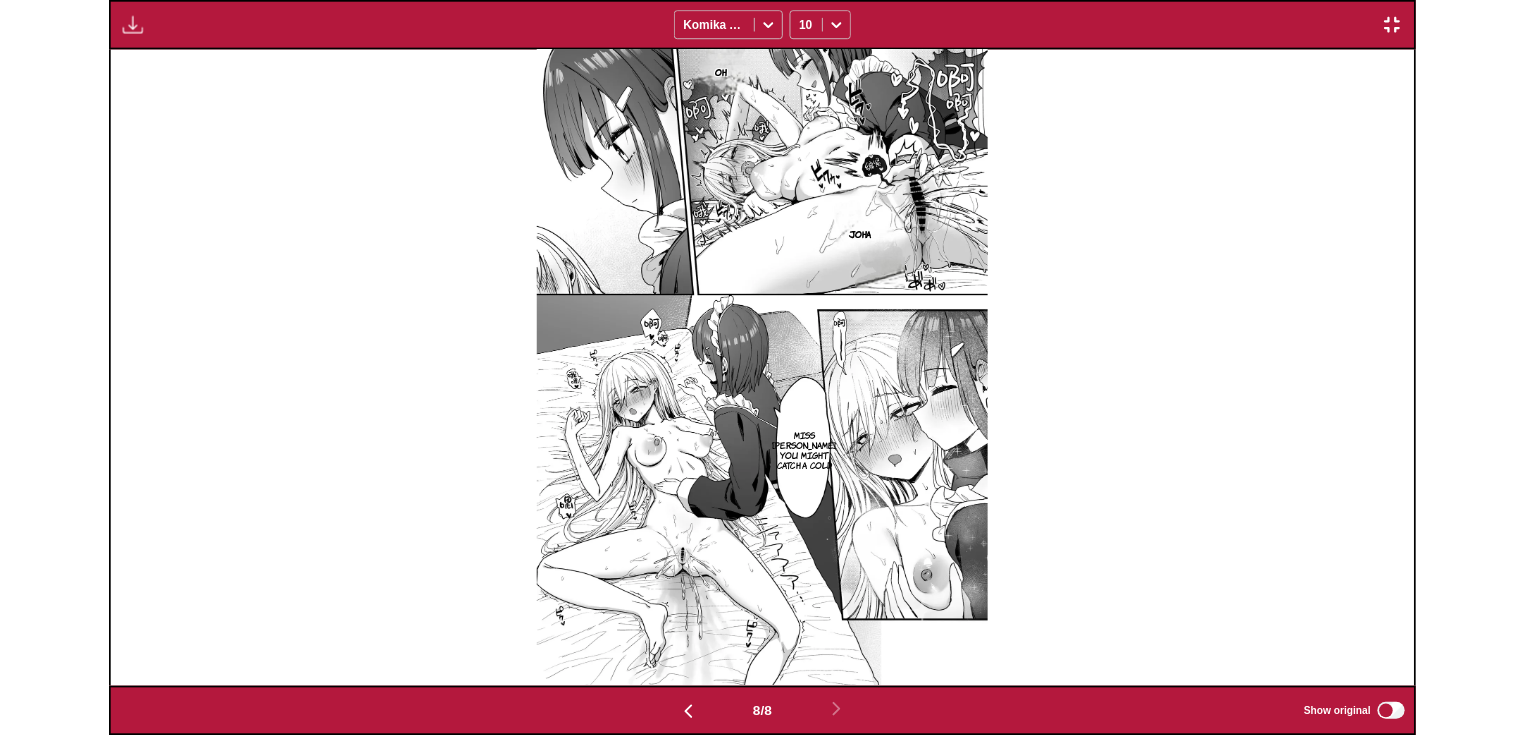 scroll, scrollTop: 521, scrollLeft: 0, axis: vertical 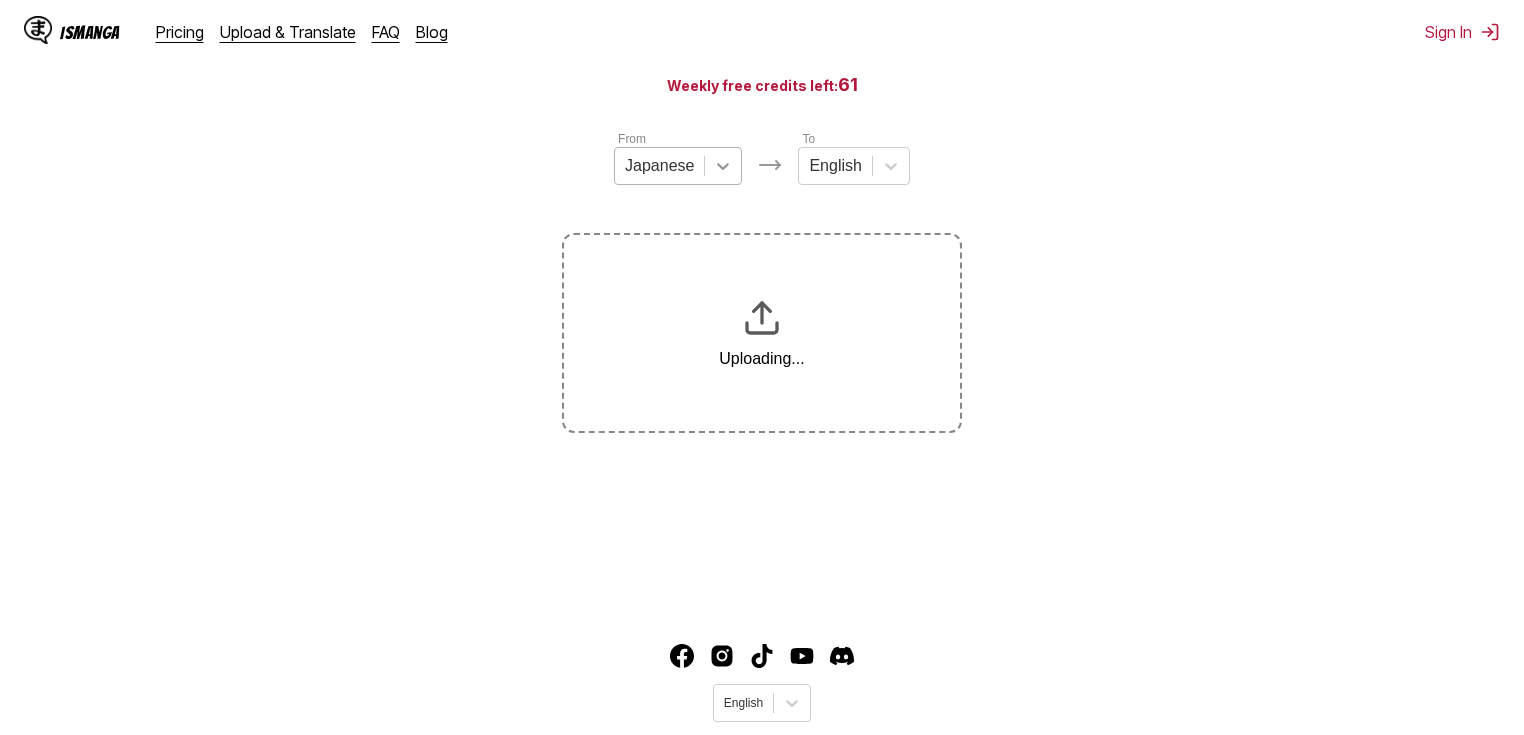 click 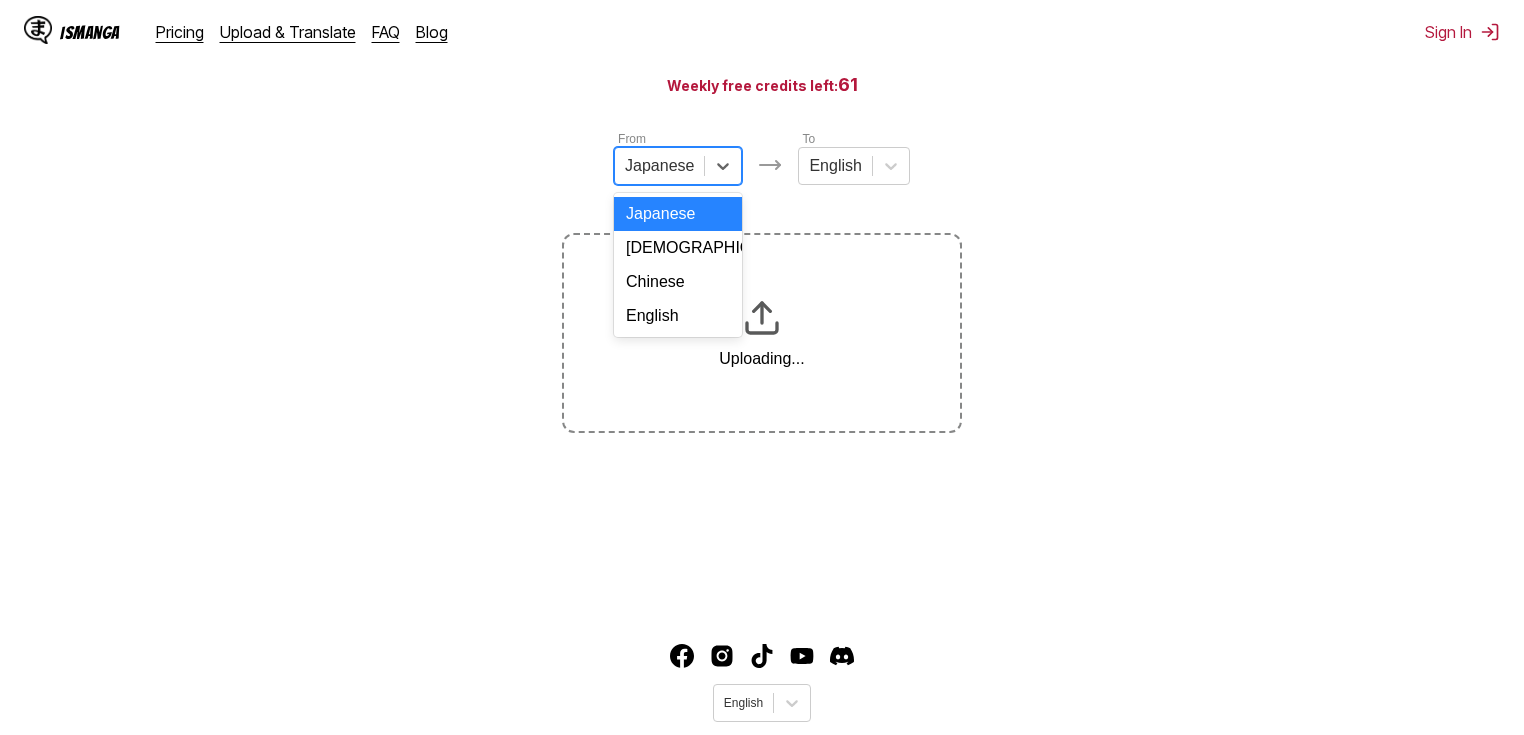 click on "Chinese" at bounding box center [678, 282] 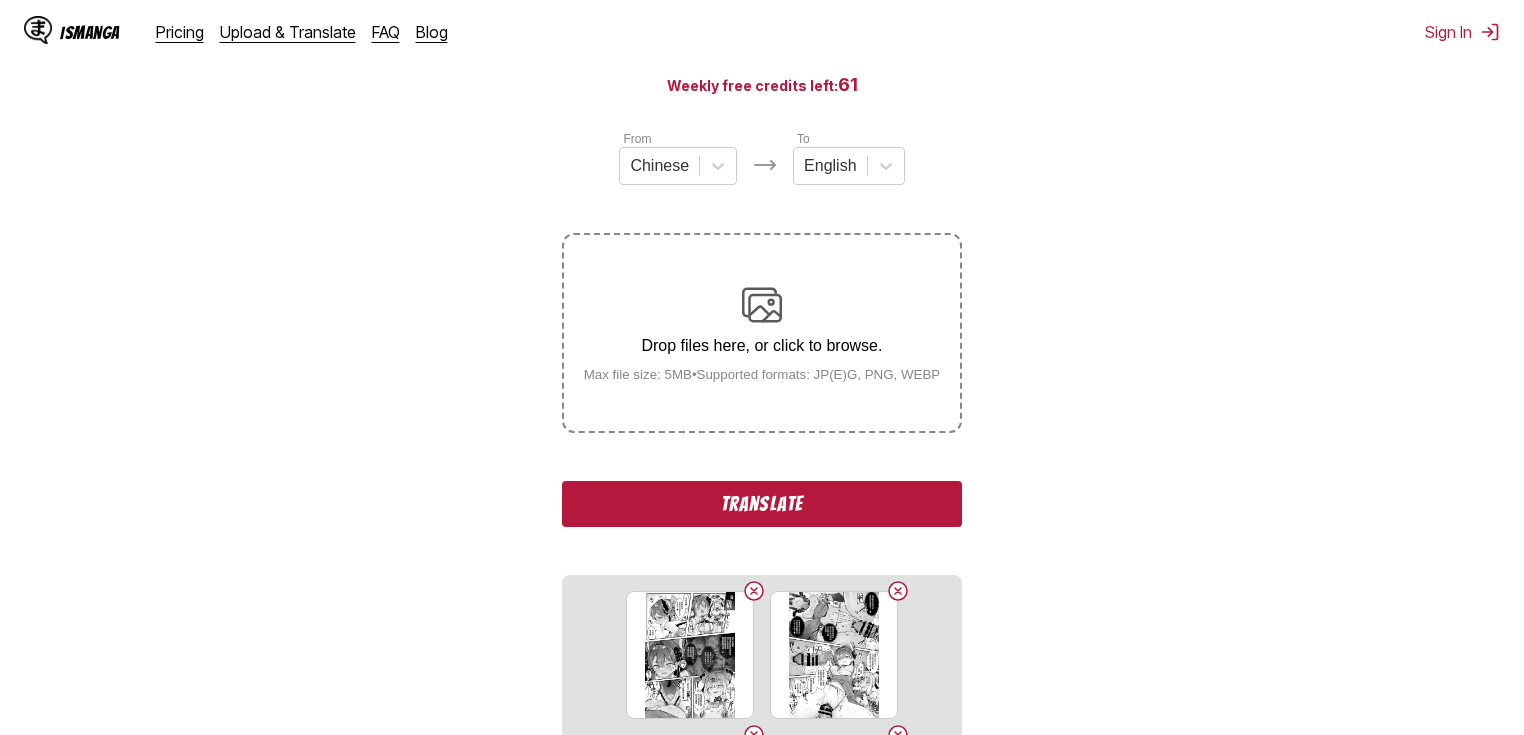 click on "Translate" at bounding box center (762, 504) 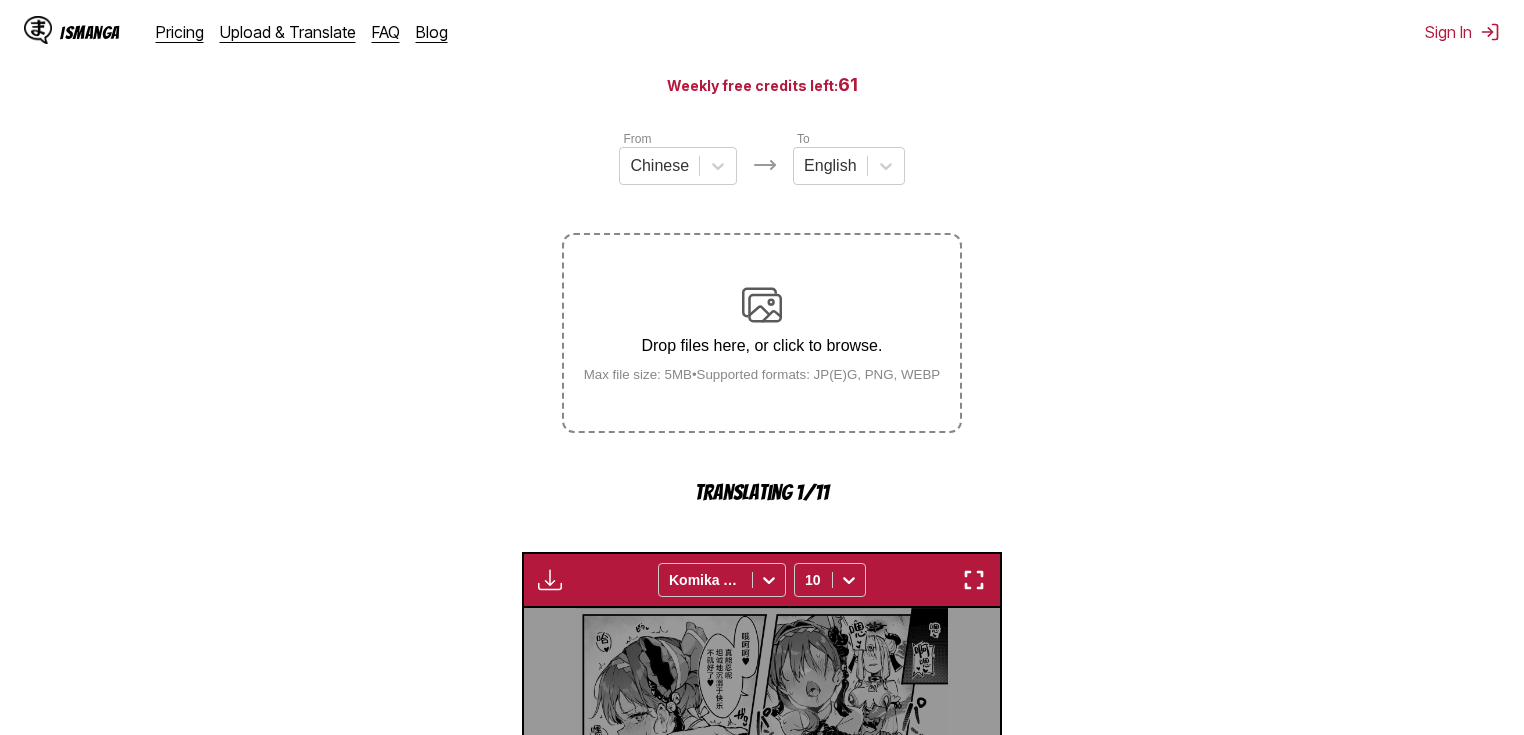 scroll, scrollTop: 600, scrollLeft: 0, axis: vertical 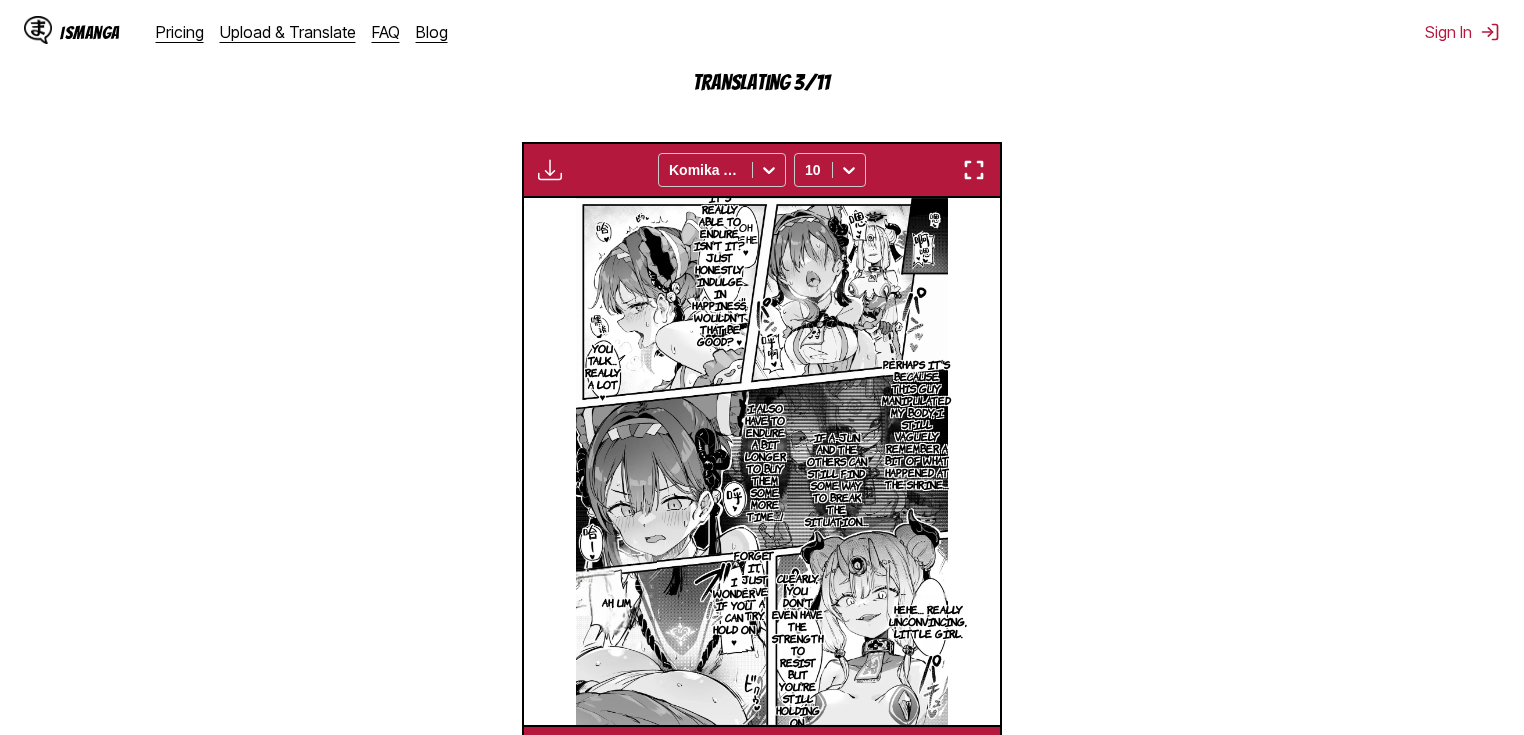 click at bounding box center [974, 170] 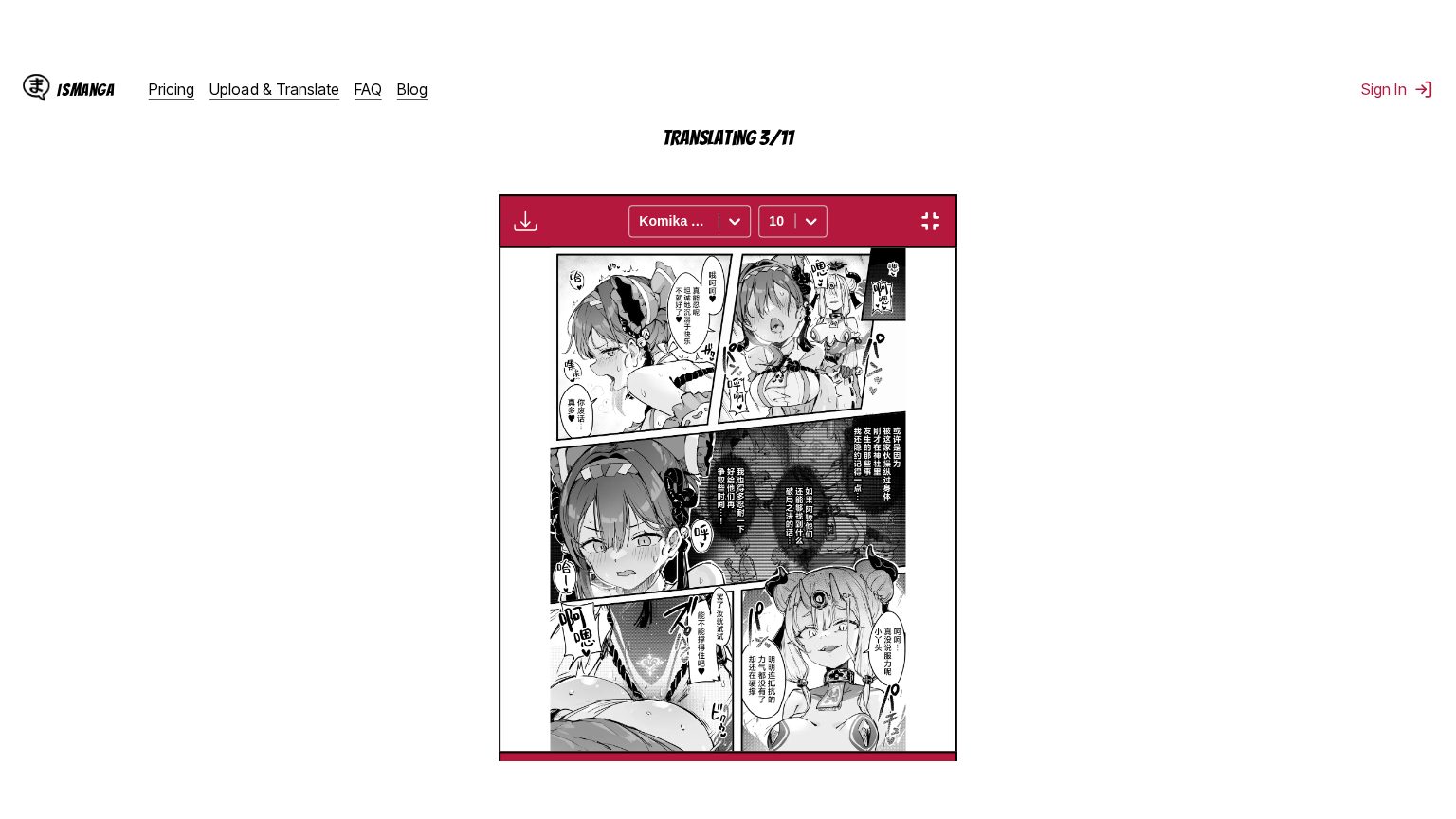 scroll, scrollTop: 220, scrollLeft: 0, axis: vertical 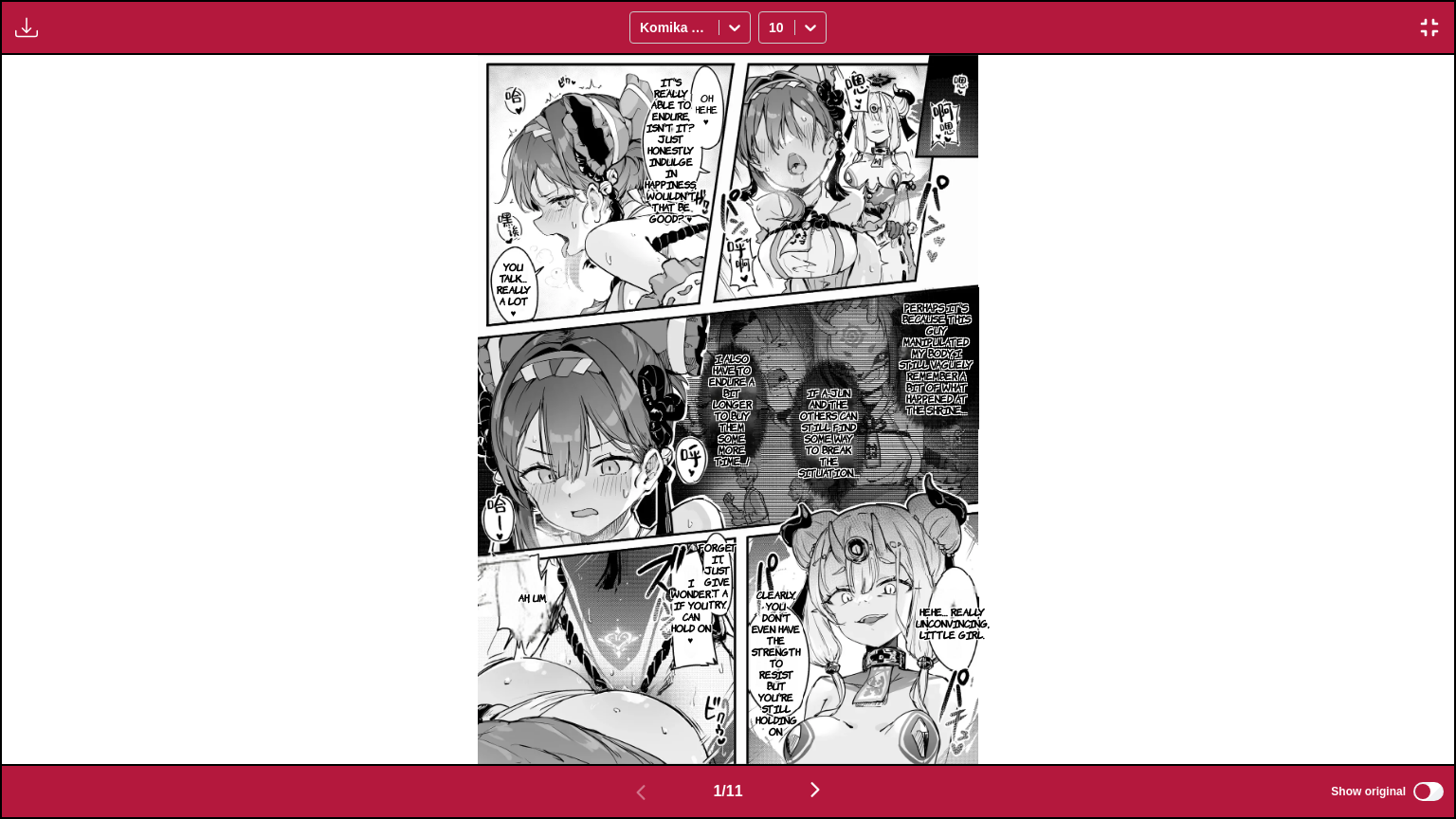type 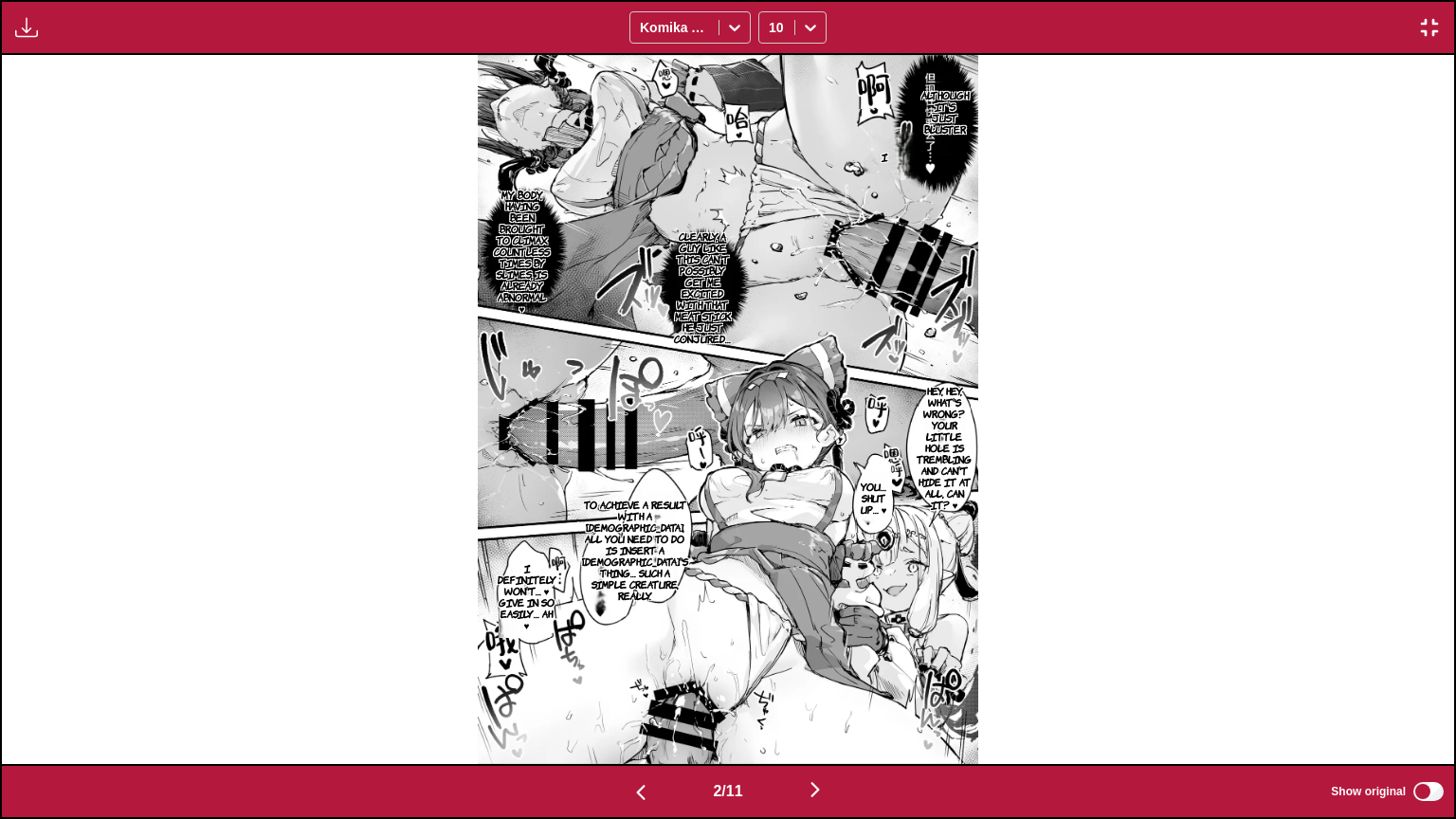click at bounding box center [815, 790] 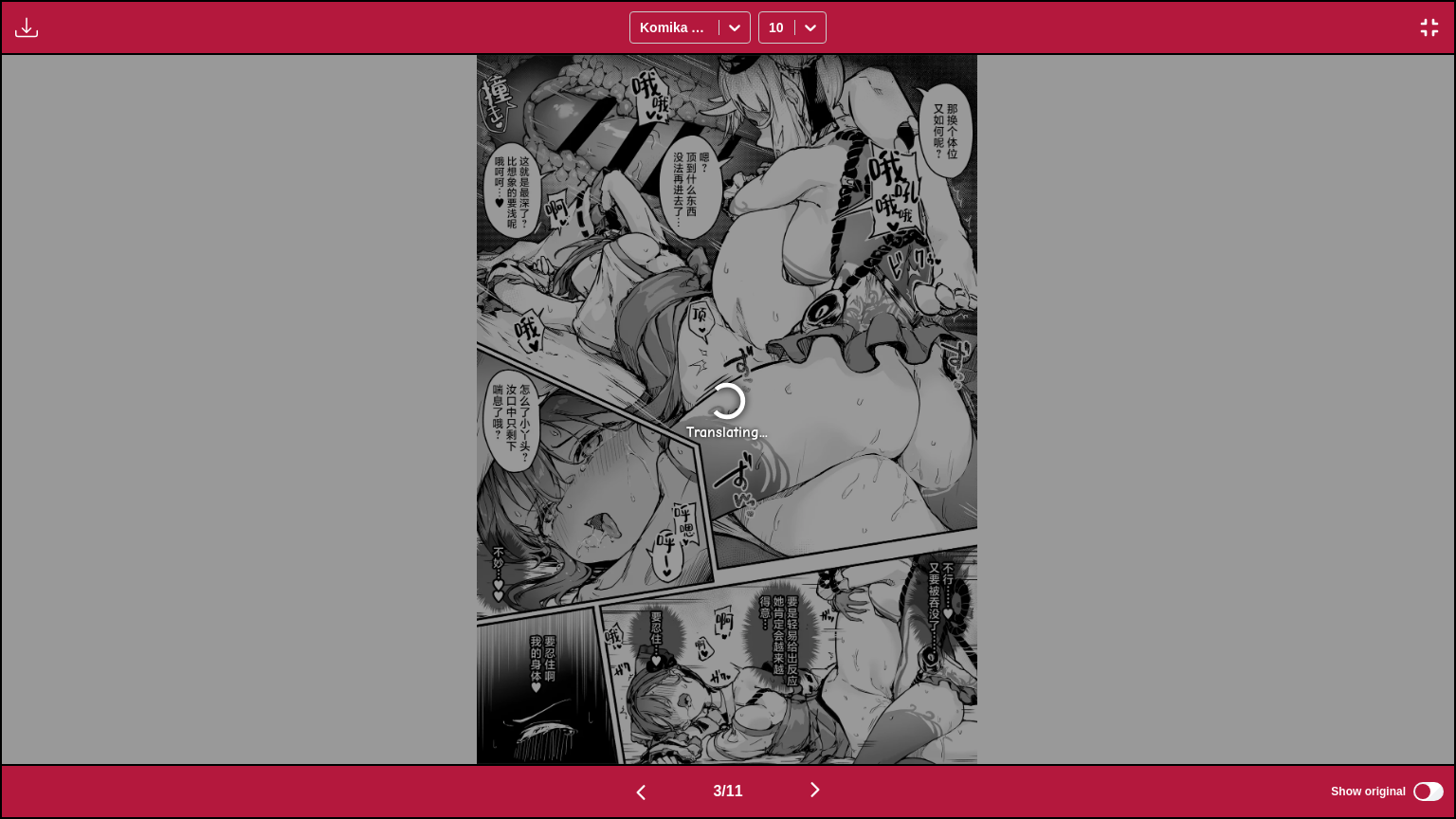 type 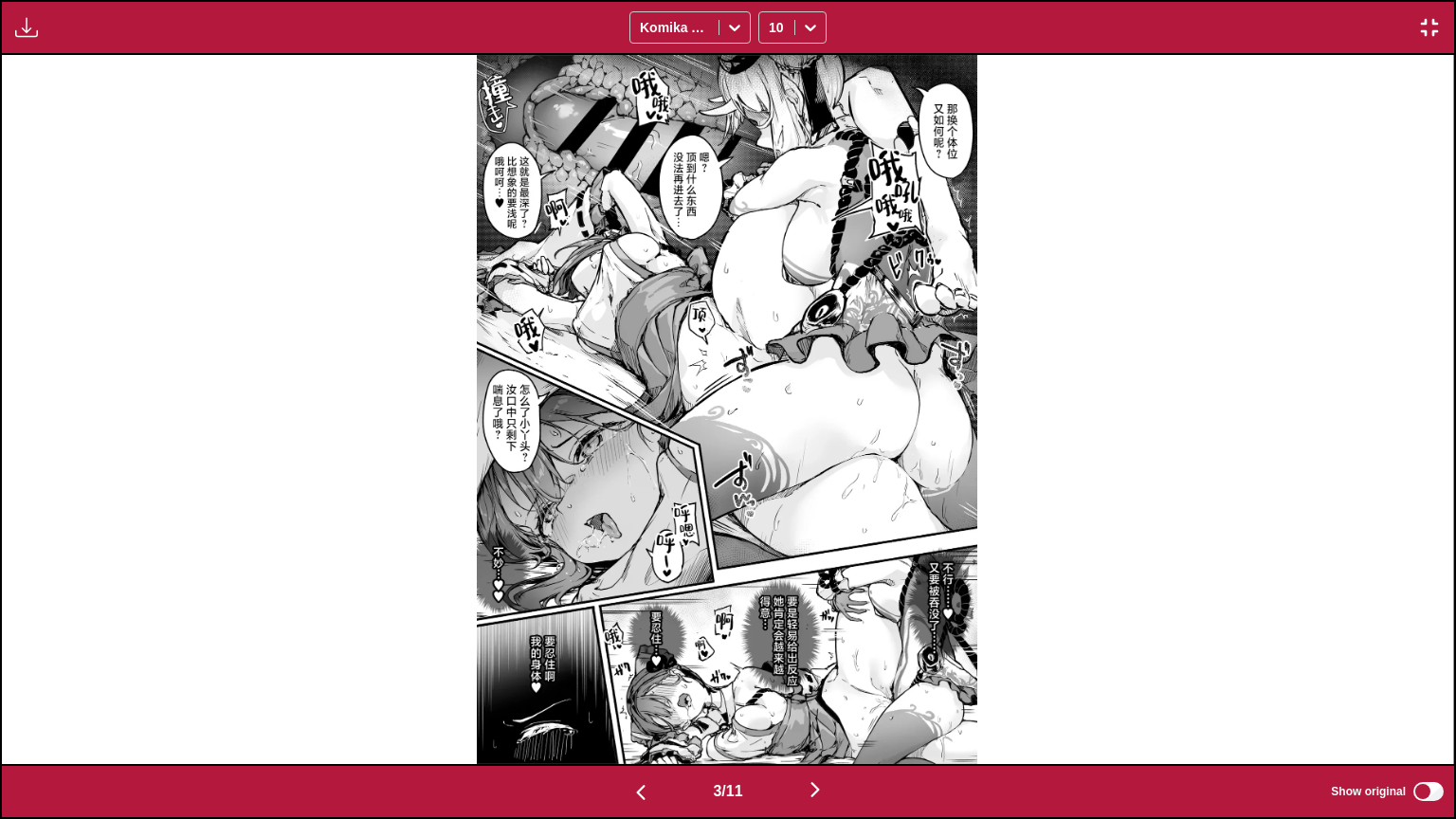 click at bounding box center [727, 410] 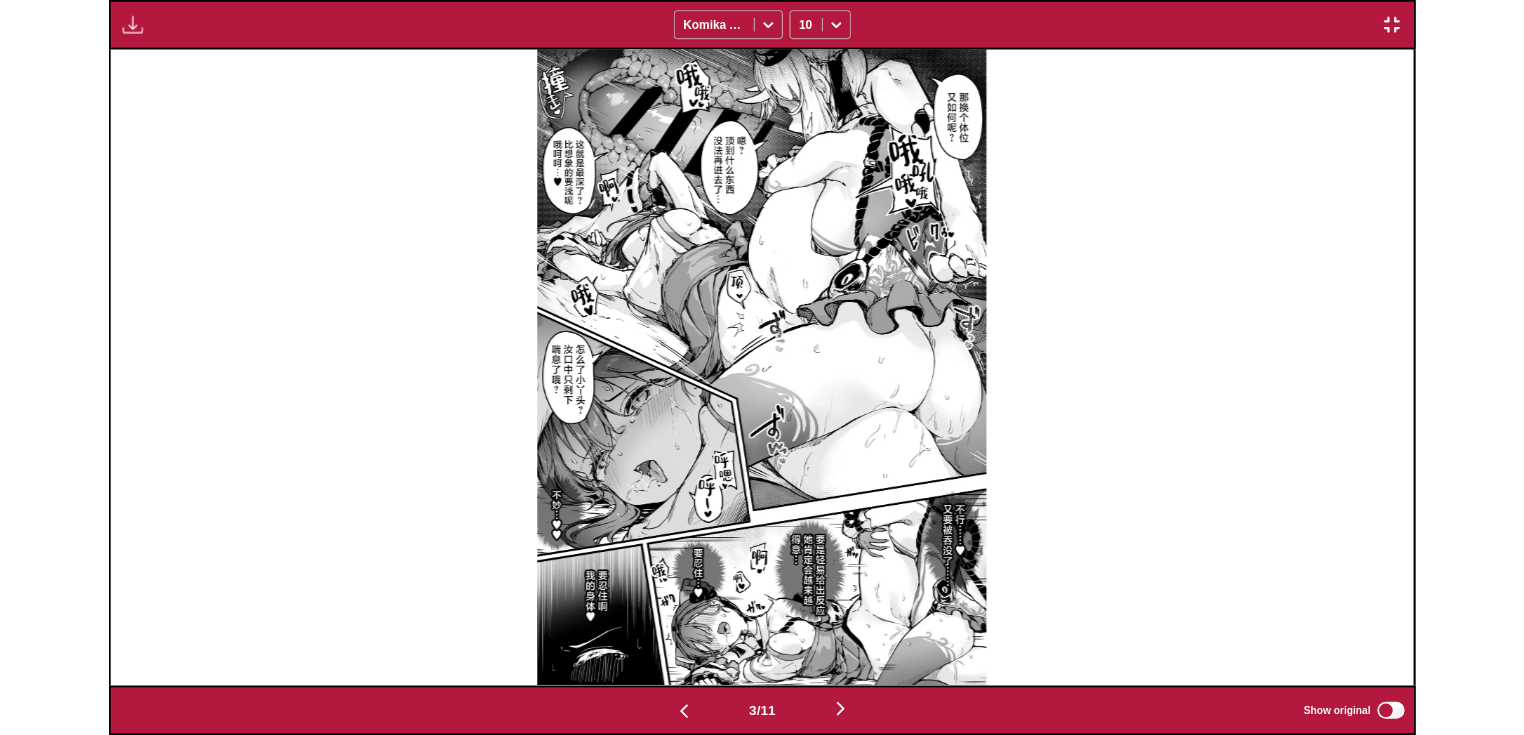 scroll, scrollTop: 592, scrollLeft: 0, axis: vertical 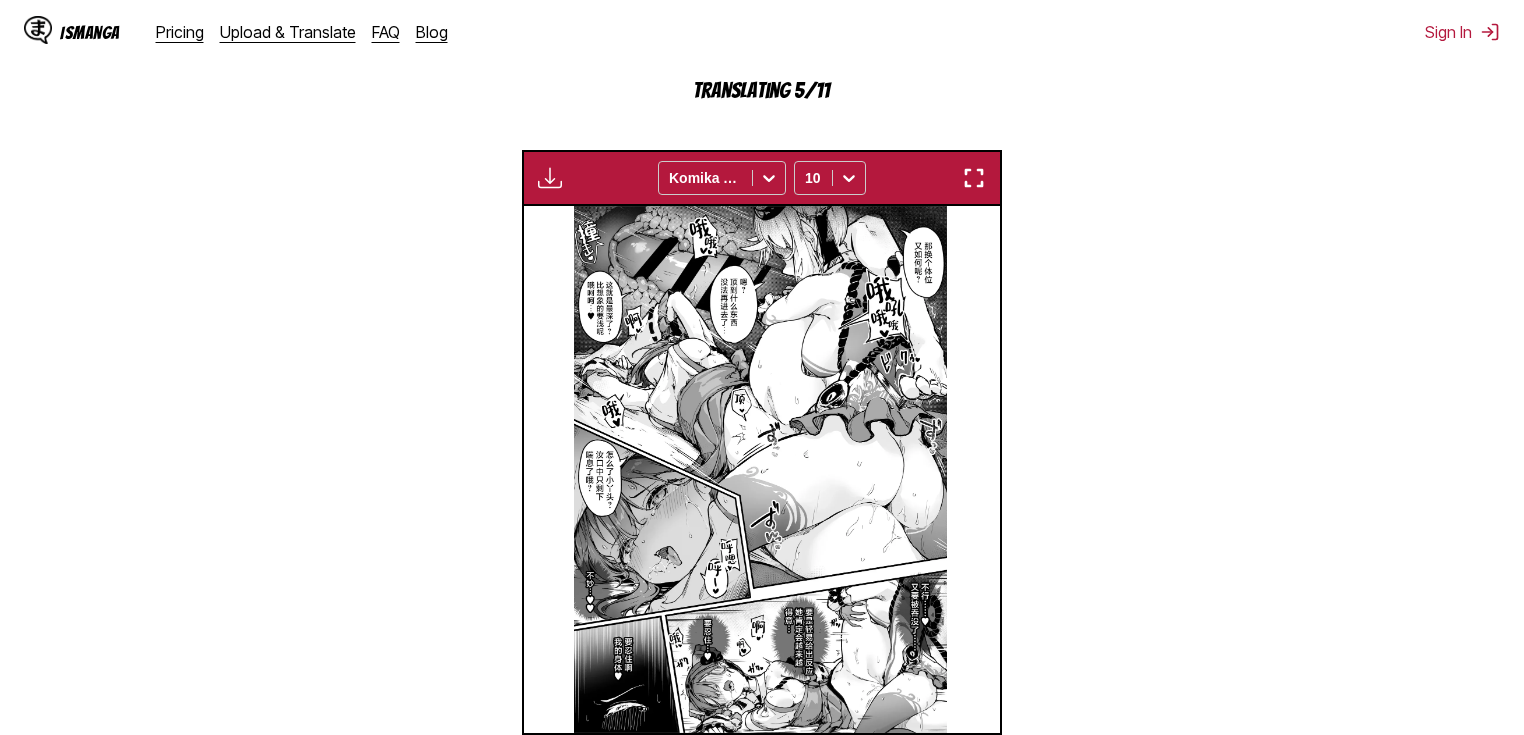 click at bounding box center (760, 469) 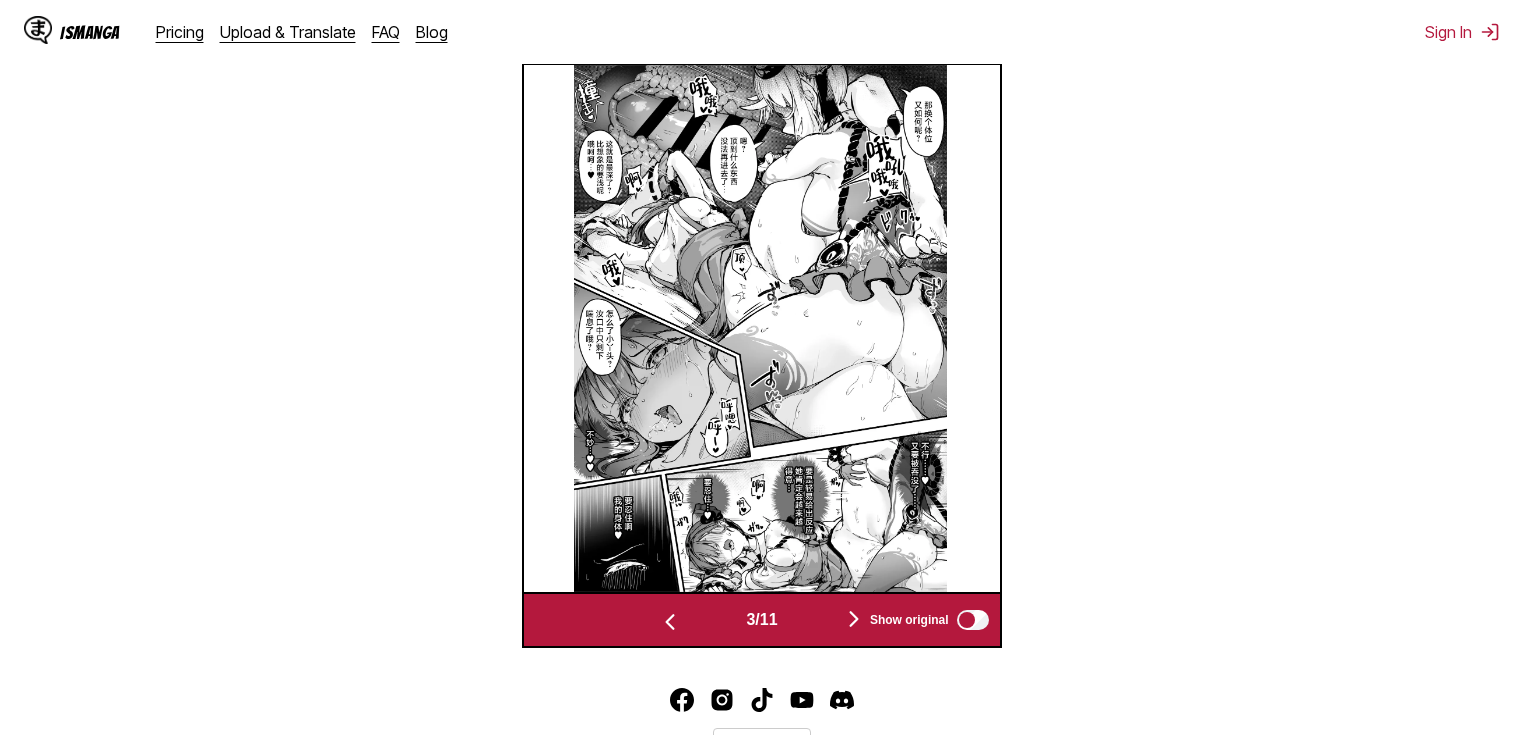 scroll, scrollTop: 835, scrollLeft: 0, axis: vertical 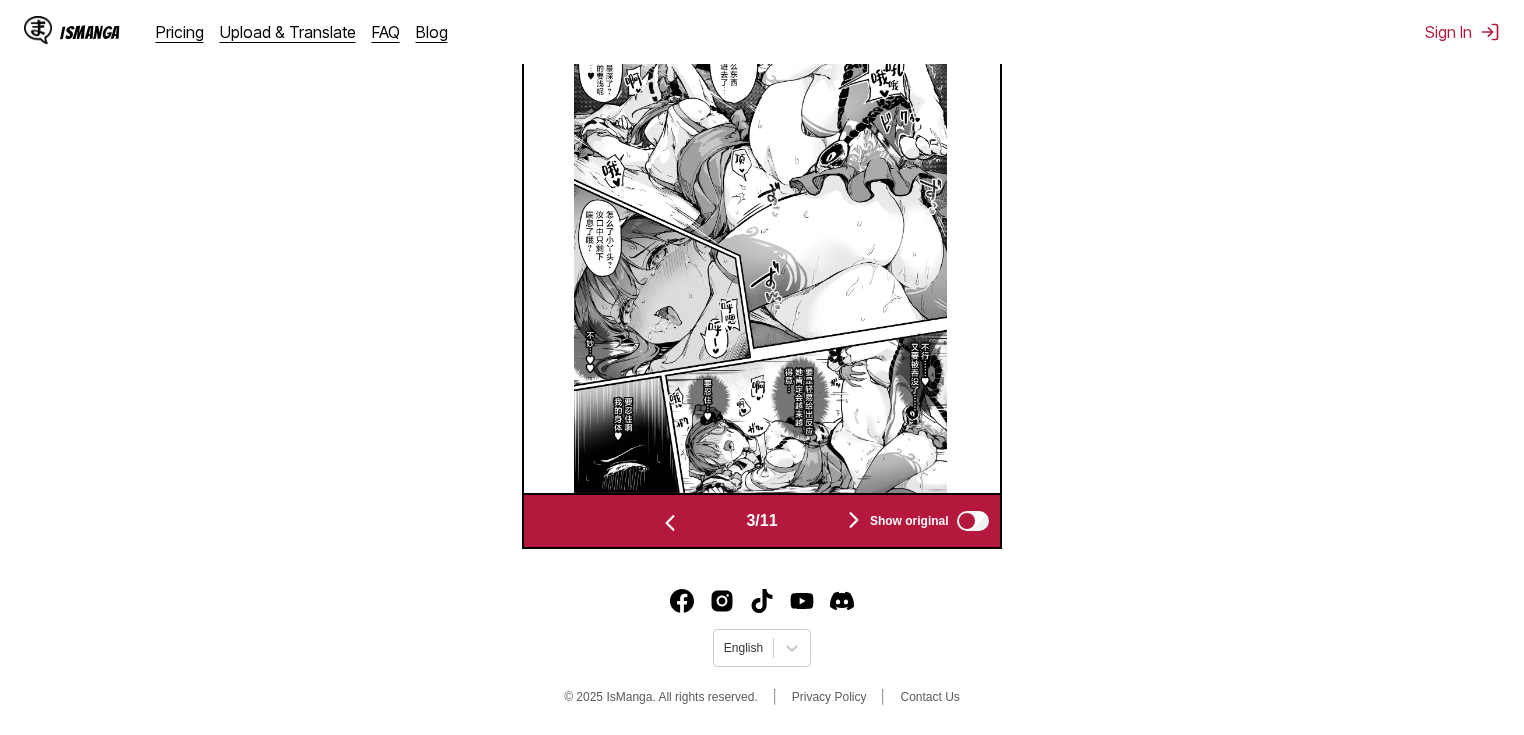 click at bounding box center [670, 523] 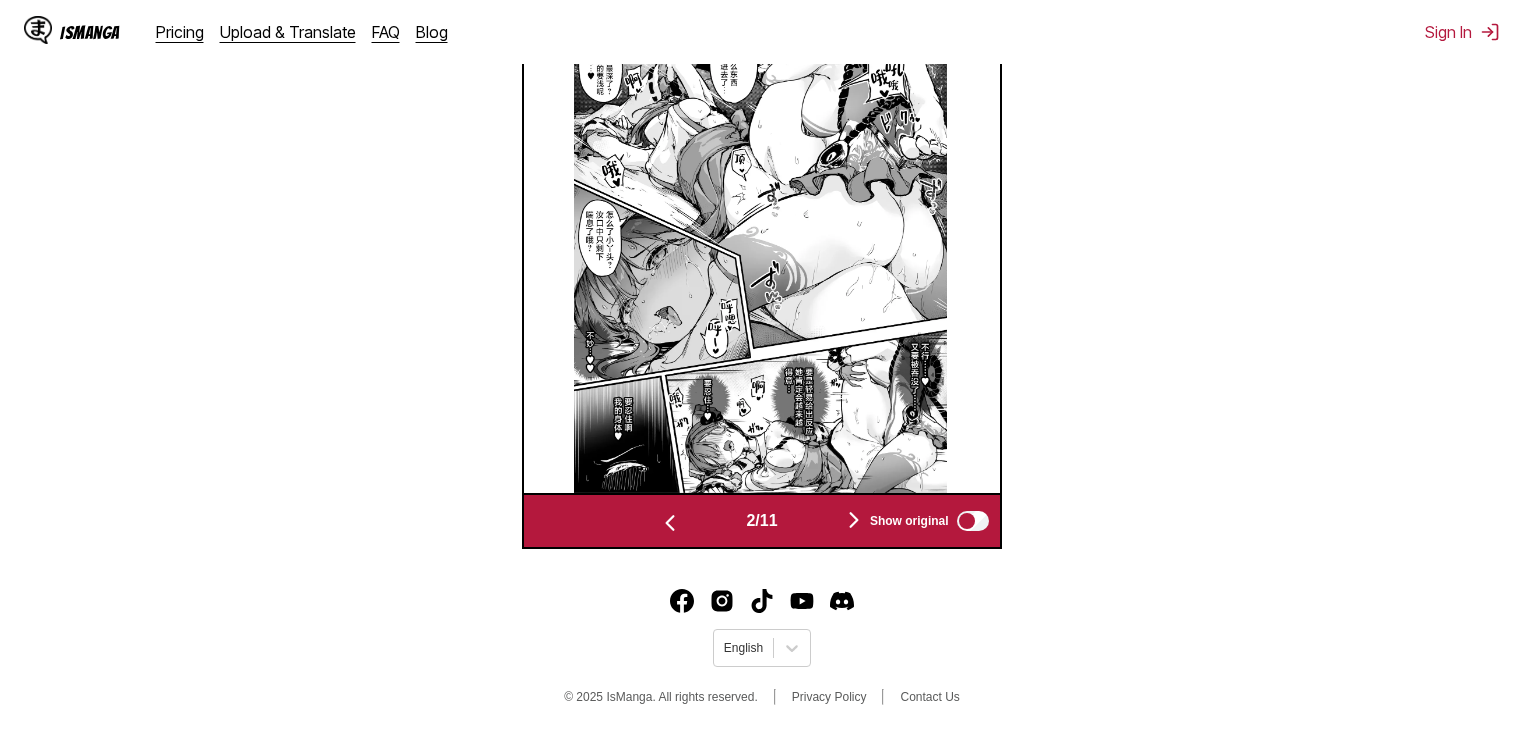 scroll, scrollTop: 0, scrollLeft: 476, axis: horizontal 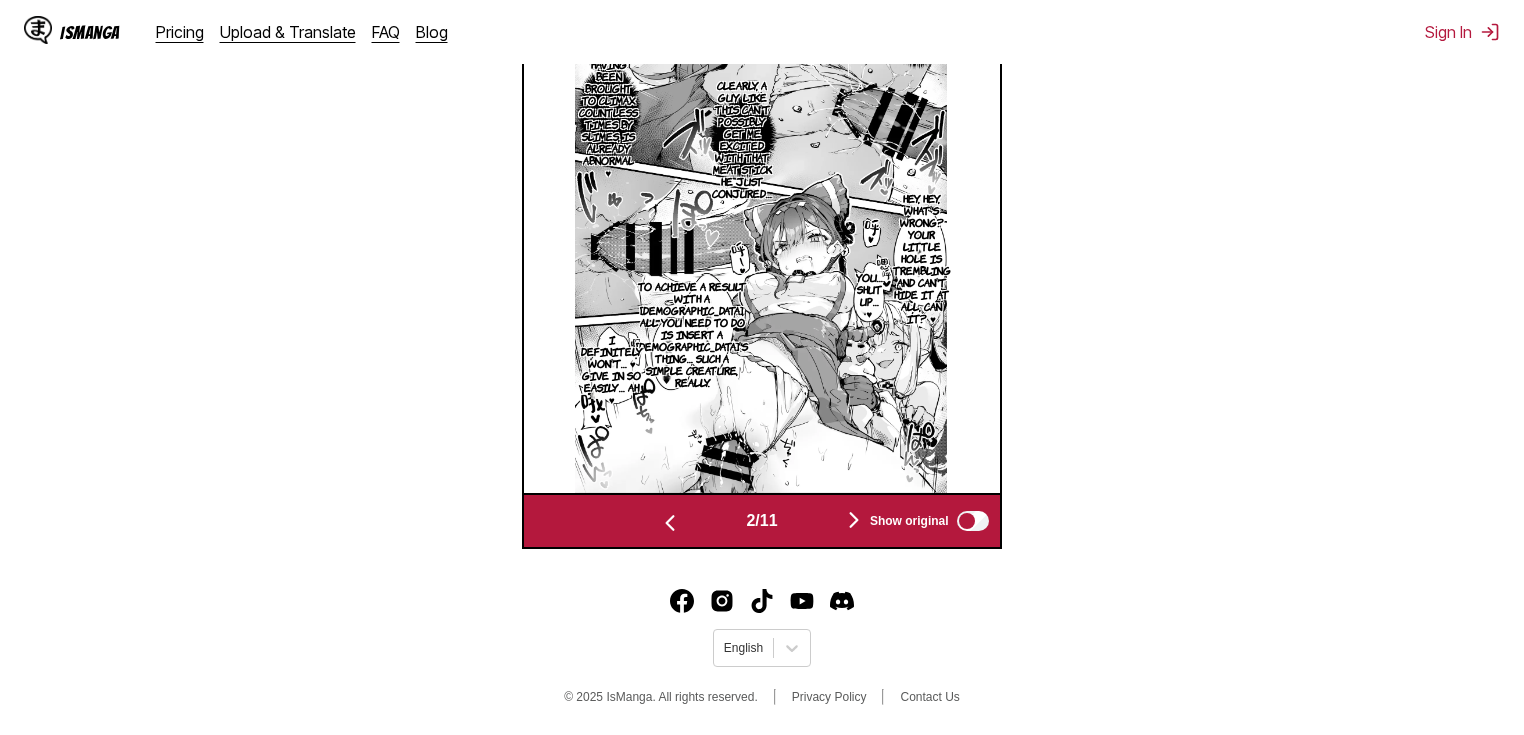 click at bounding box center [854, 520] 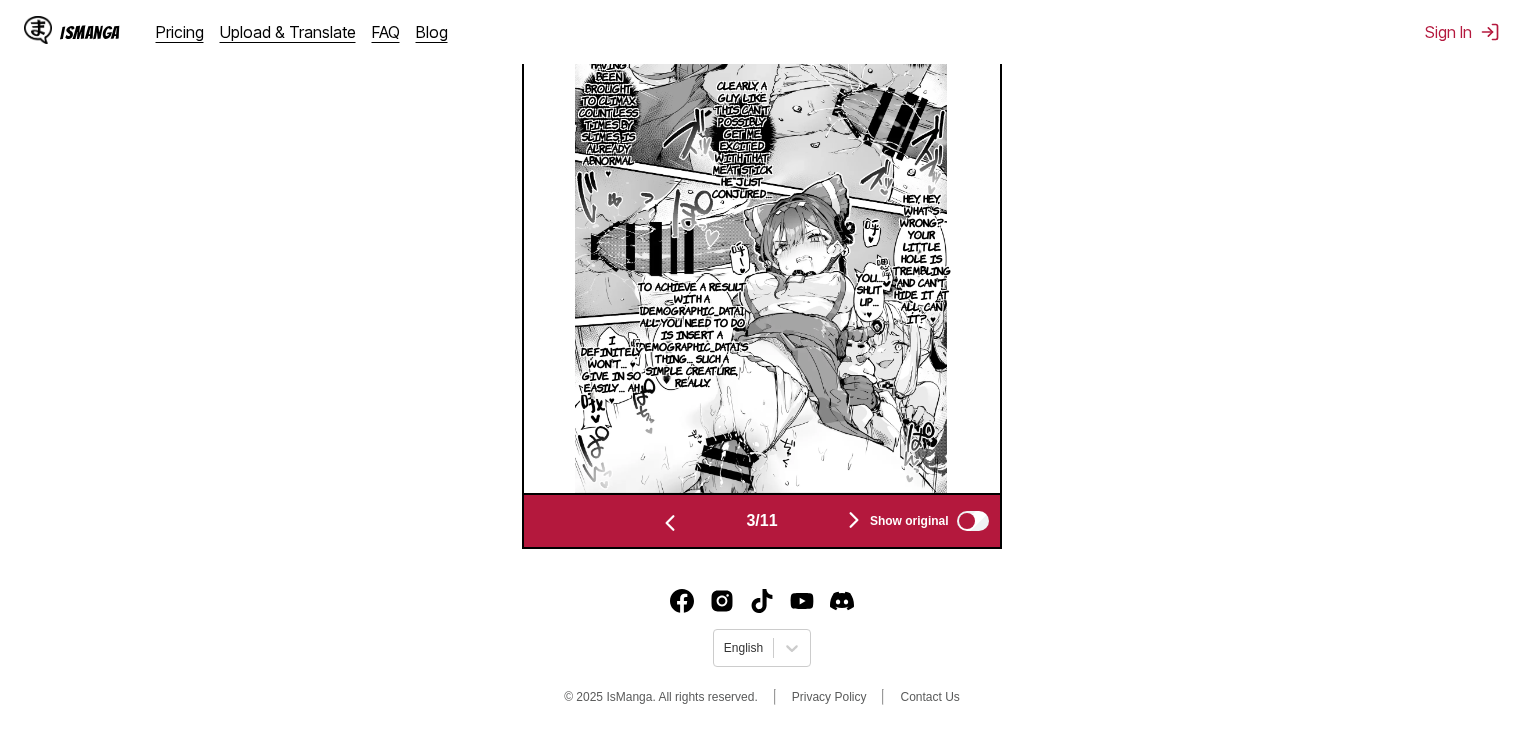 scroll, scrollTop: 0, scrollLeft: 952, axis: horizontal 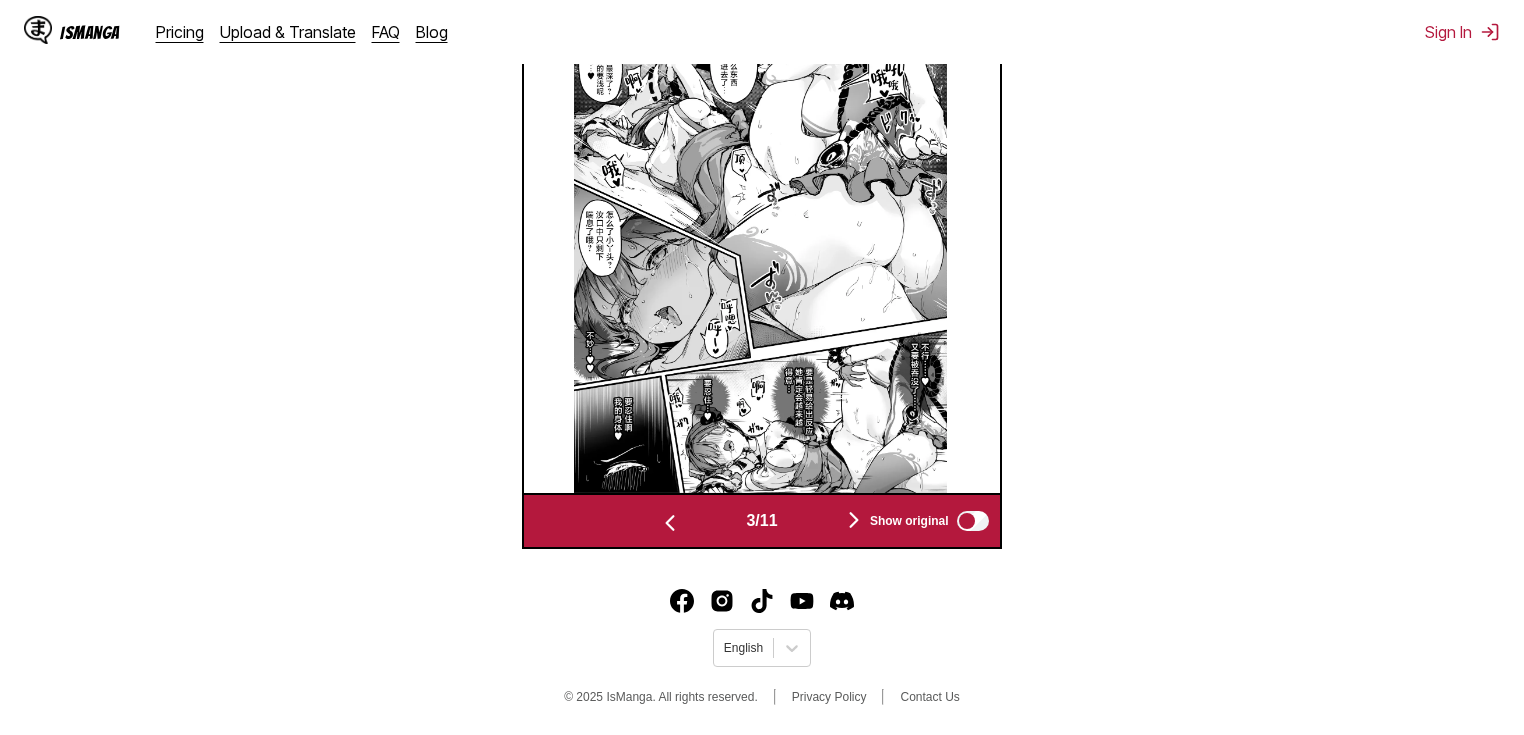 click on "Show original" at bounding box center [925, 521] 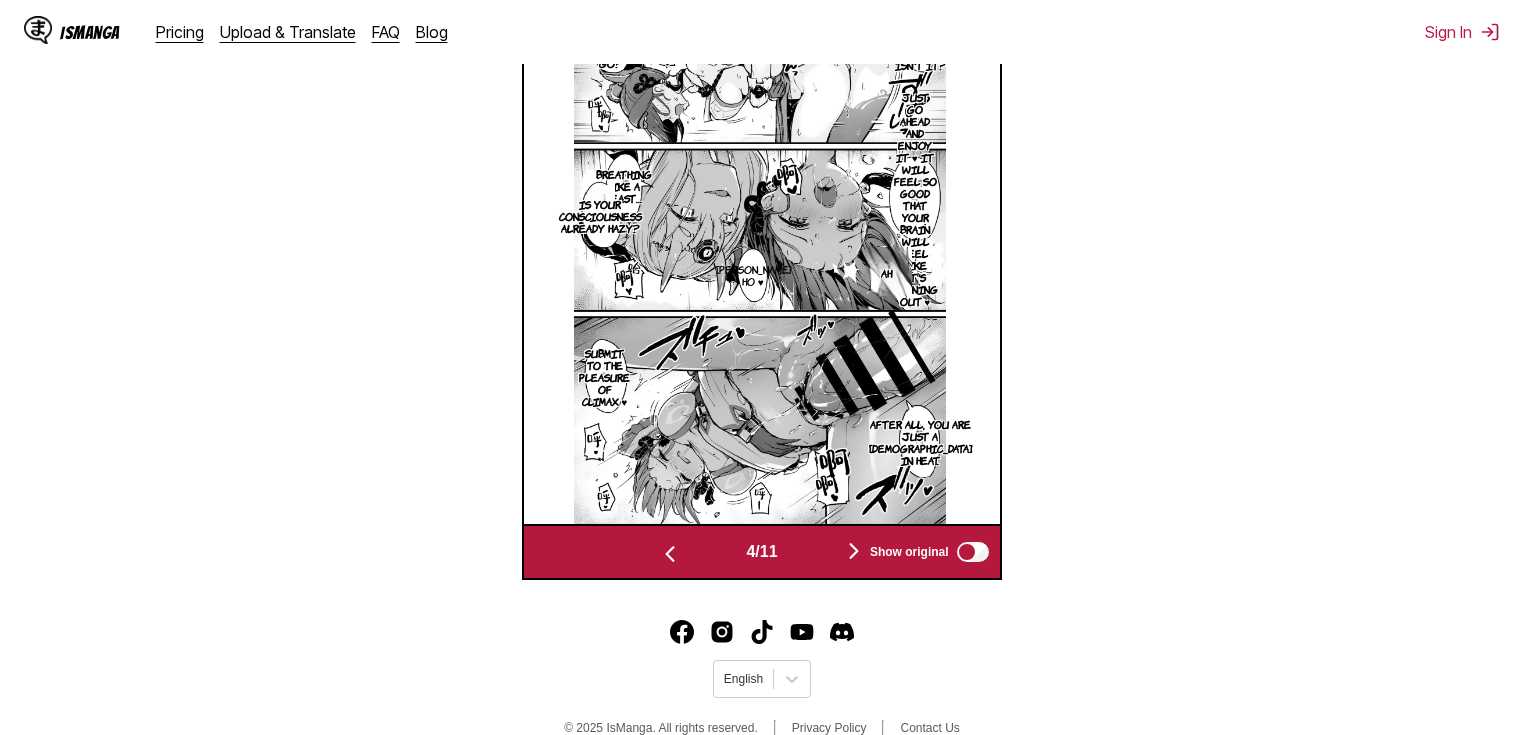 click at bounding box center [760, 260] 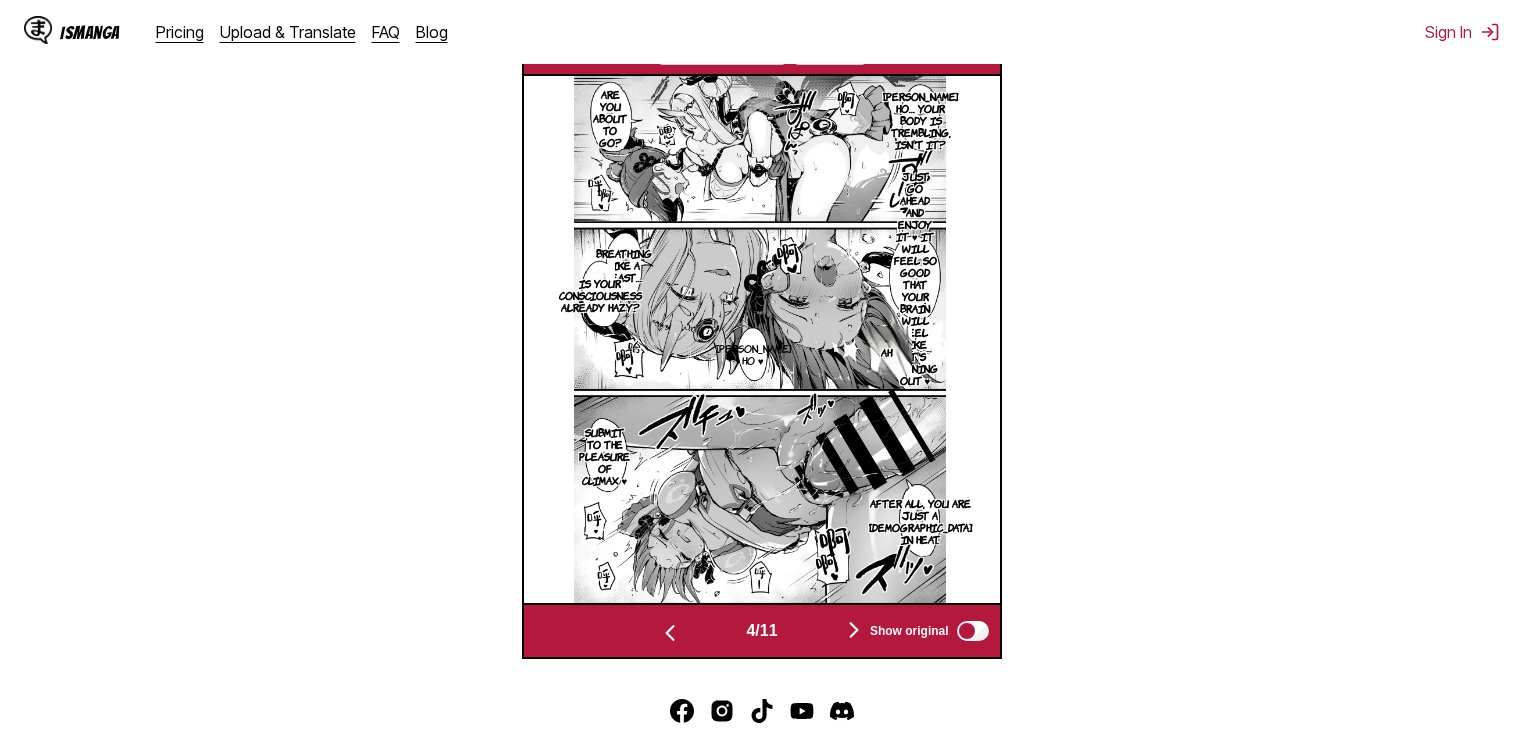 scroll, scrollTop: 481, scrollLeft: 0, axis: vertical 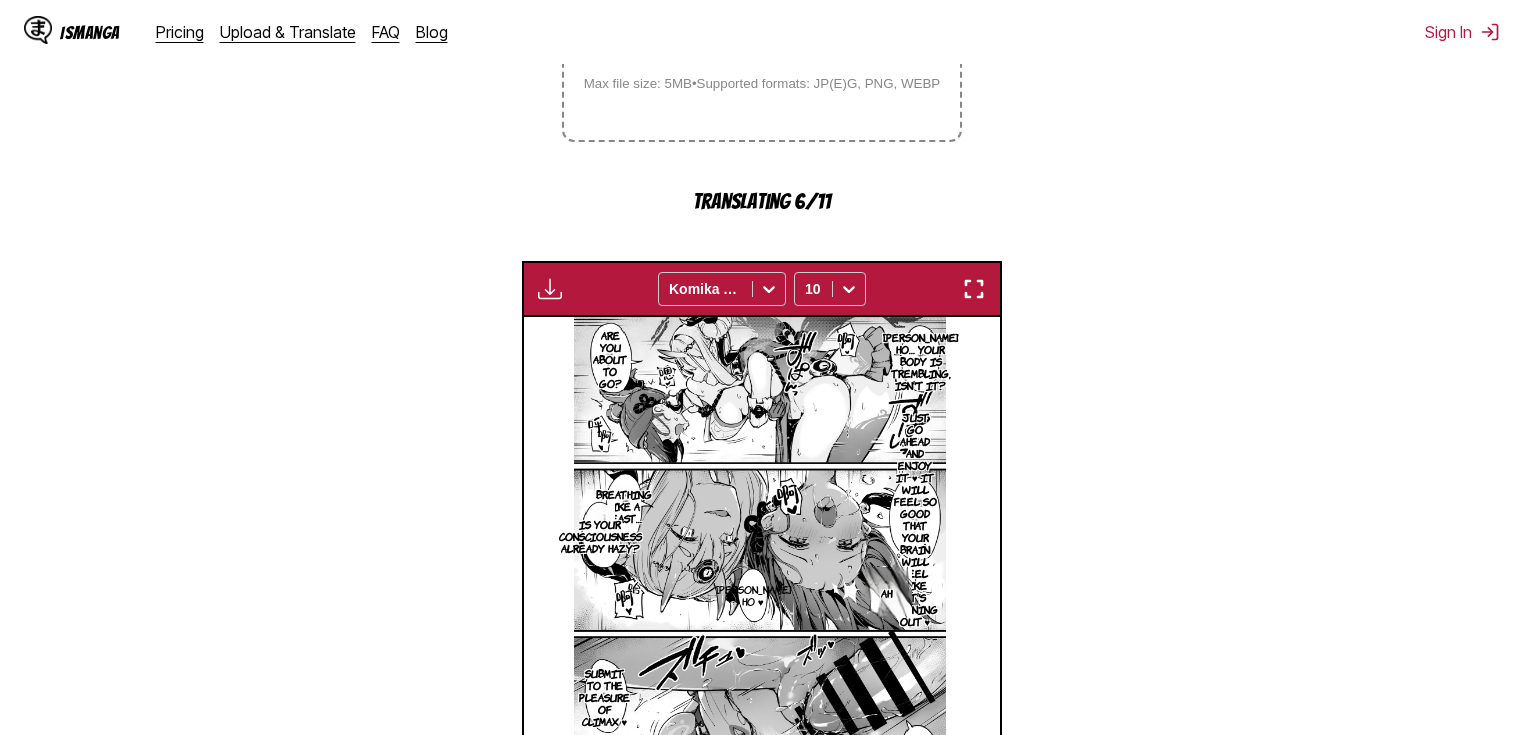 click at bounding box center [974, 289] 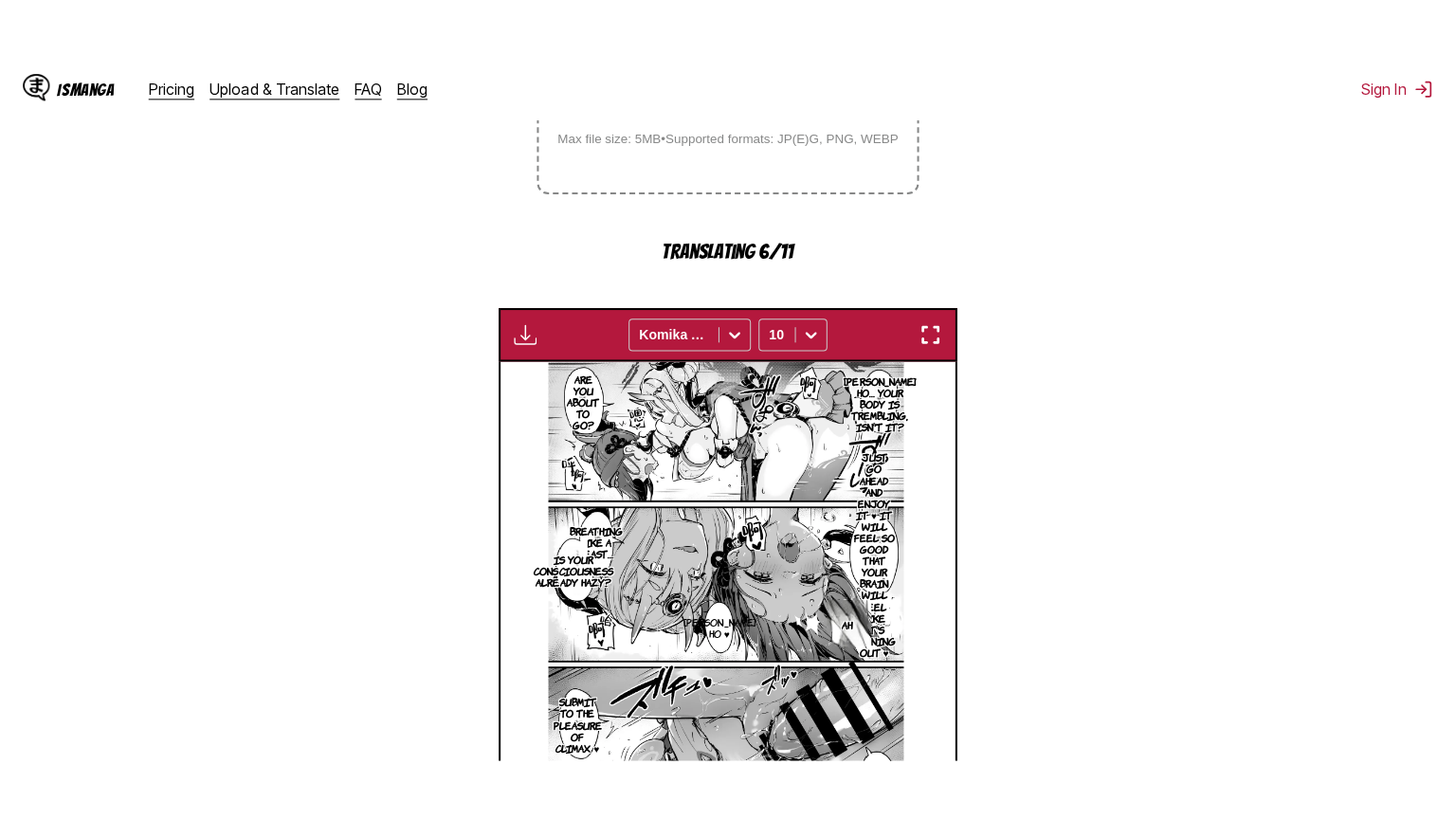 scroll, scrollTop: 220, scrollLeft: 0, axis: vertical 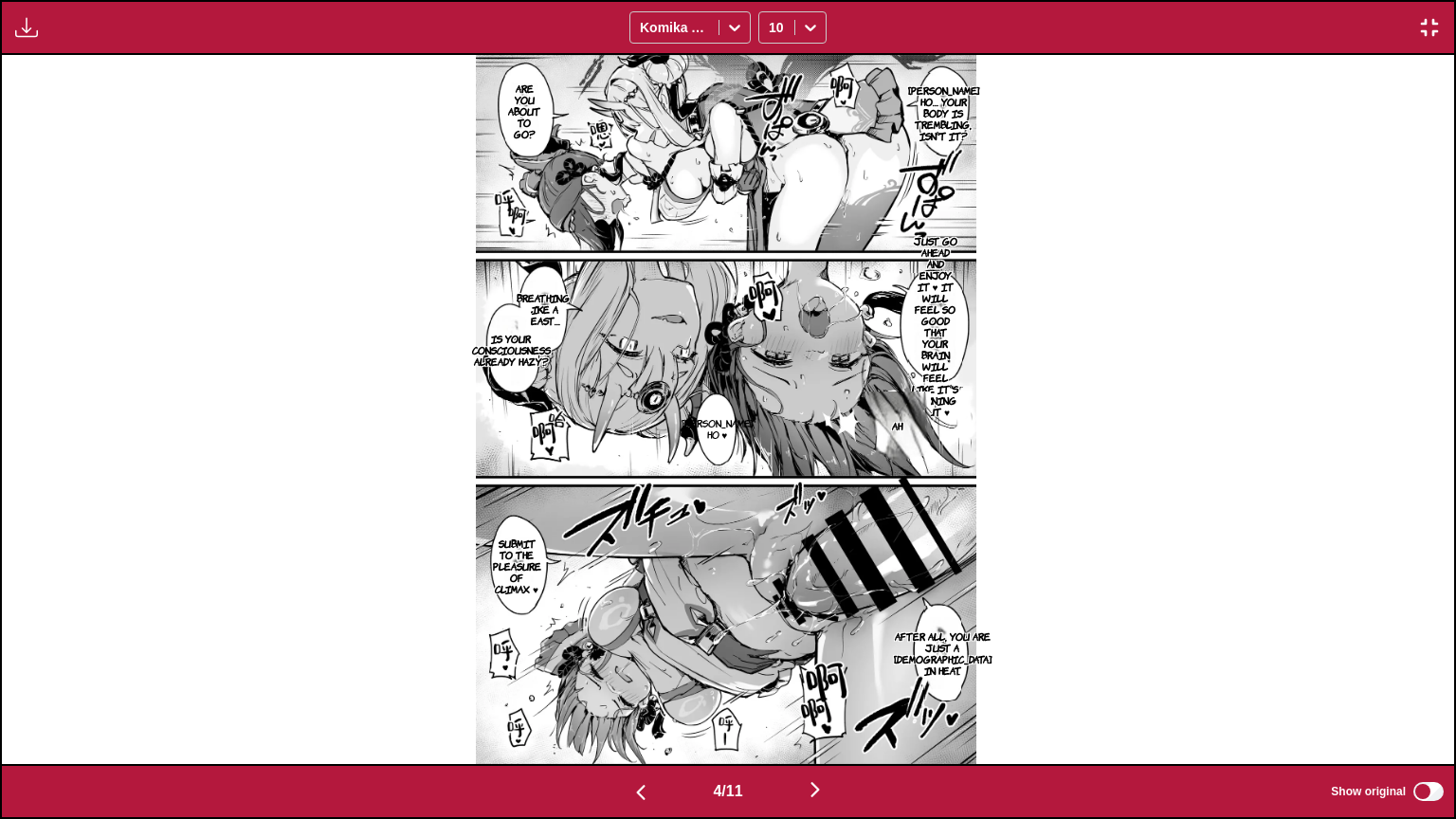 click at bounding box center (641, 792) 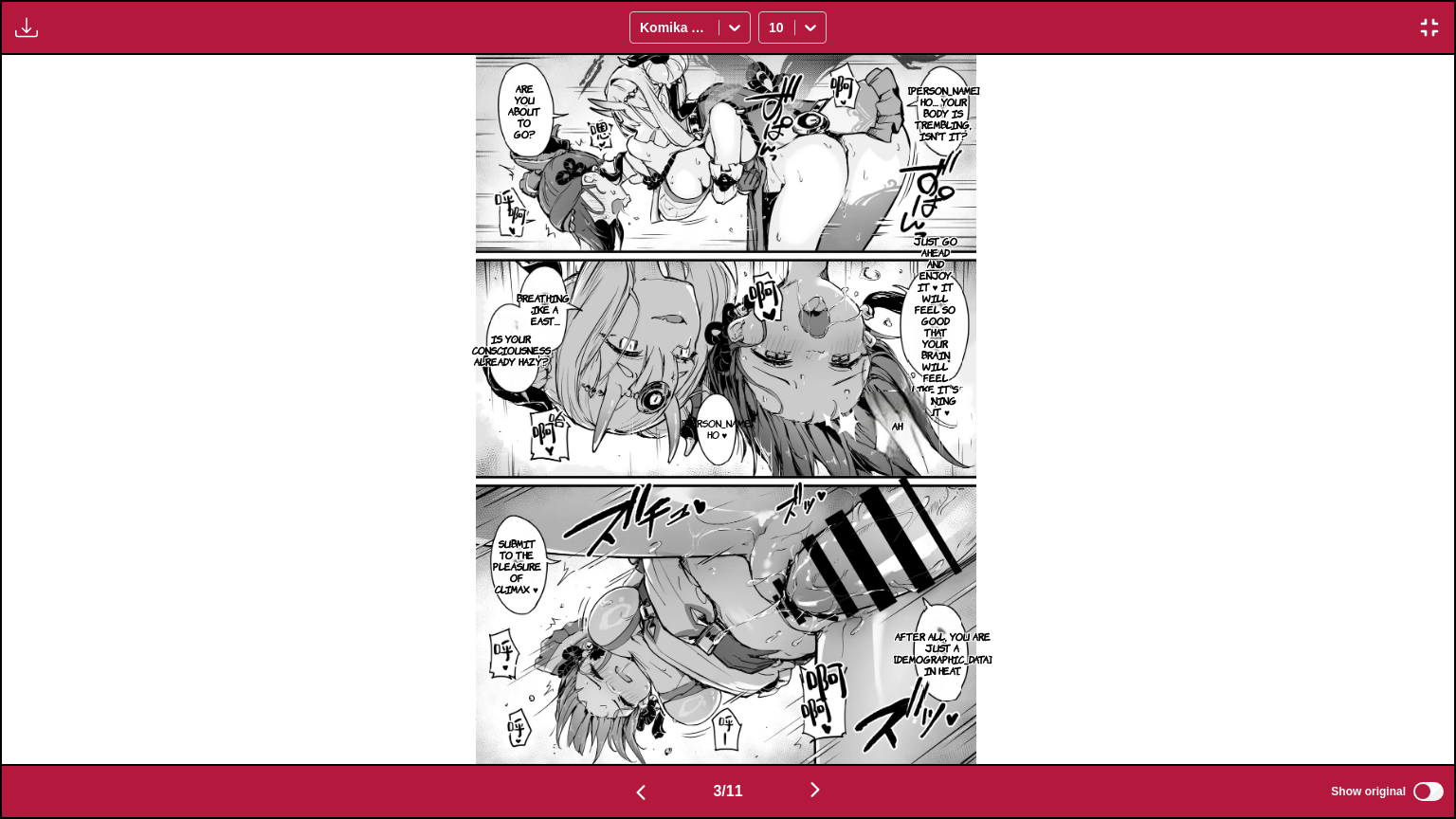 scroll, scrollTop: 0, scrollLeft: 2905, axis: horizontal 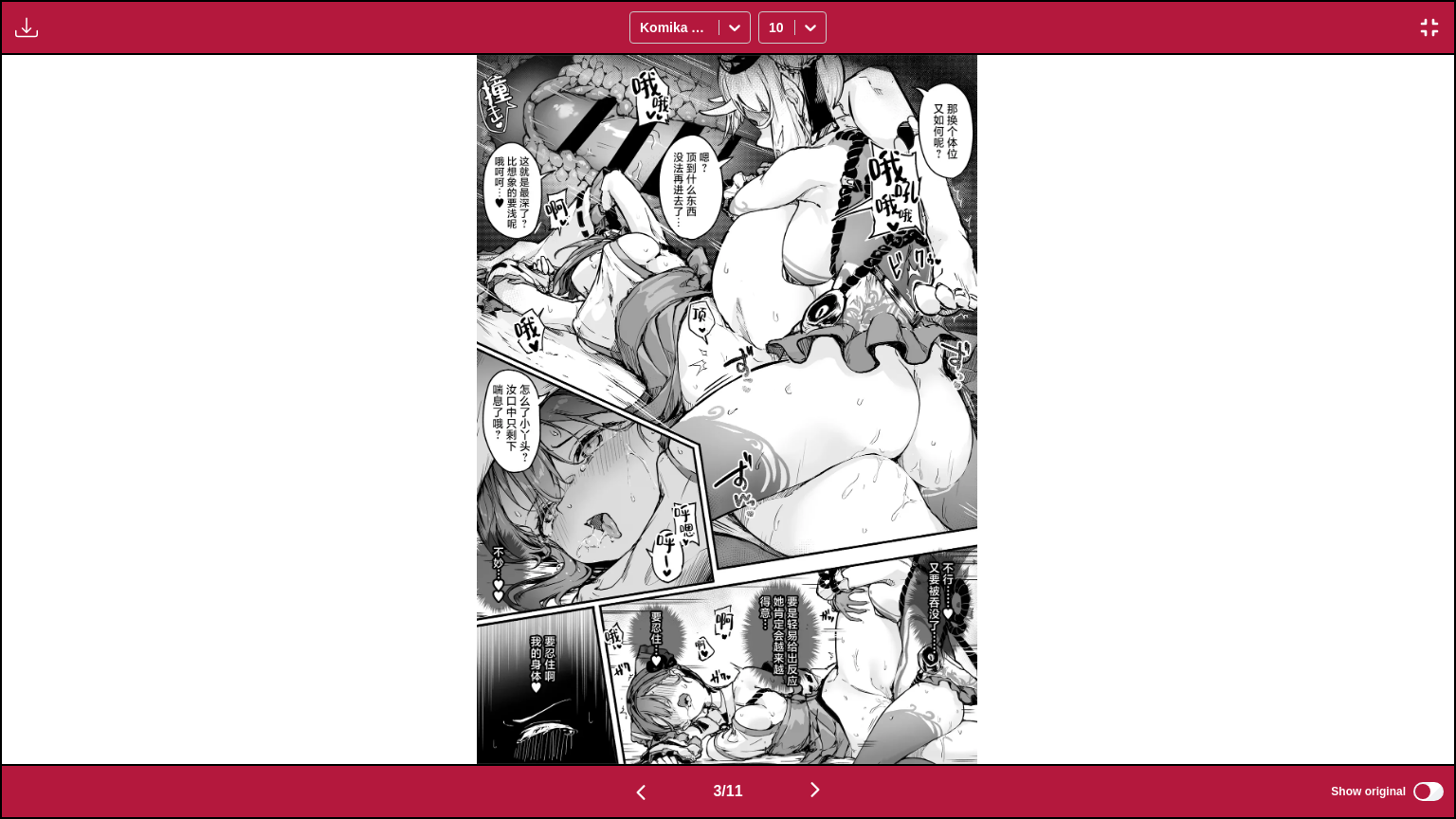 click at bounding box center [815, 790] 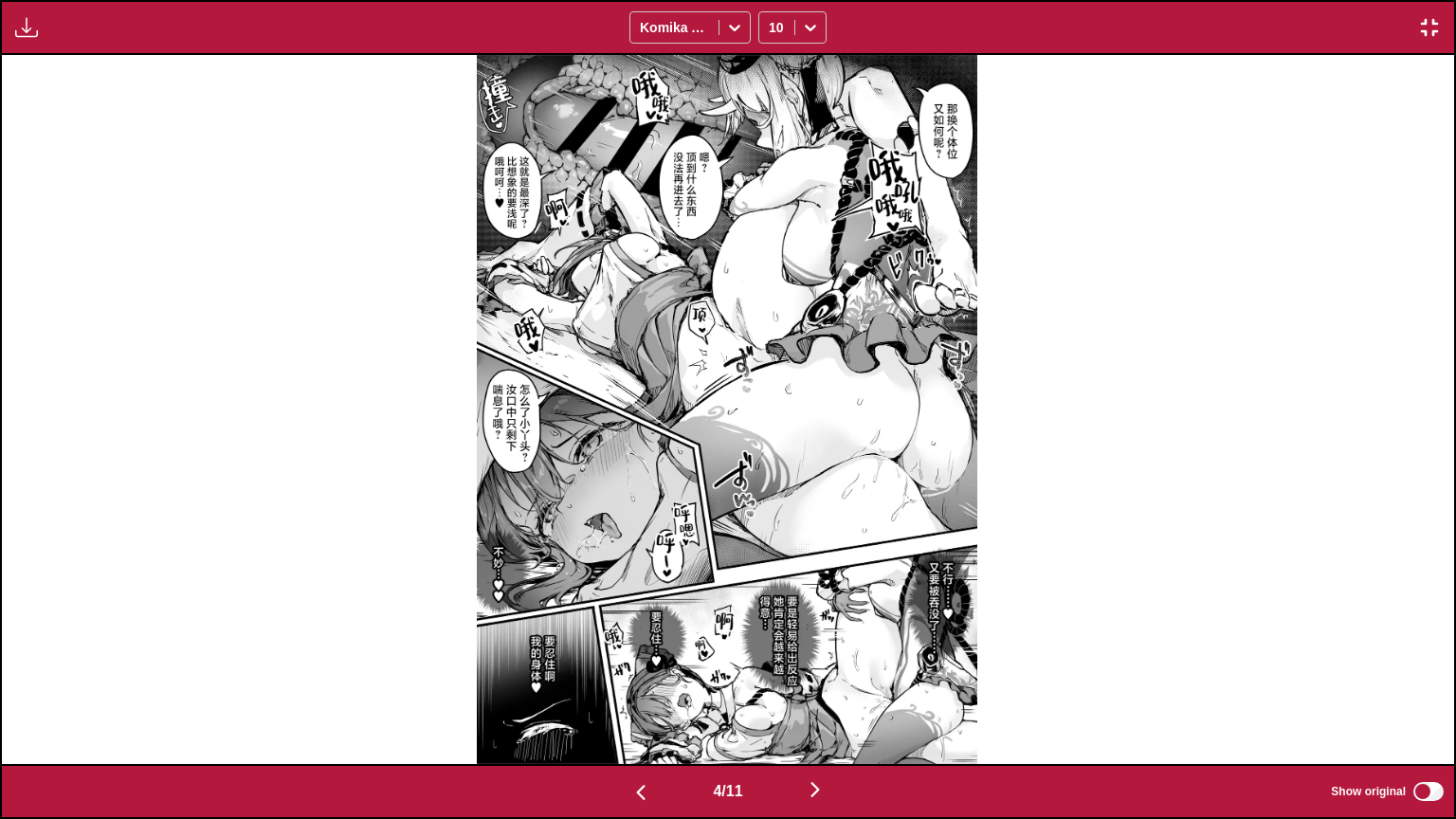 scroll, scrollTop: 0, scrollLeft: 4359, axis: horizontal 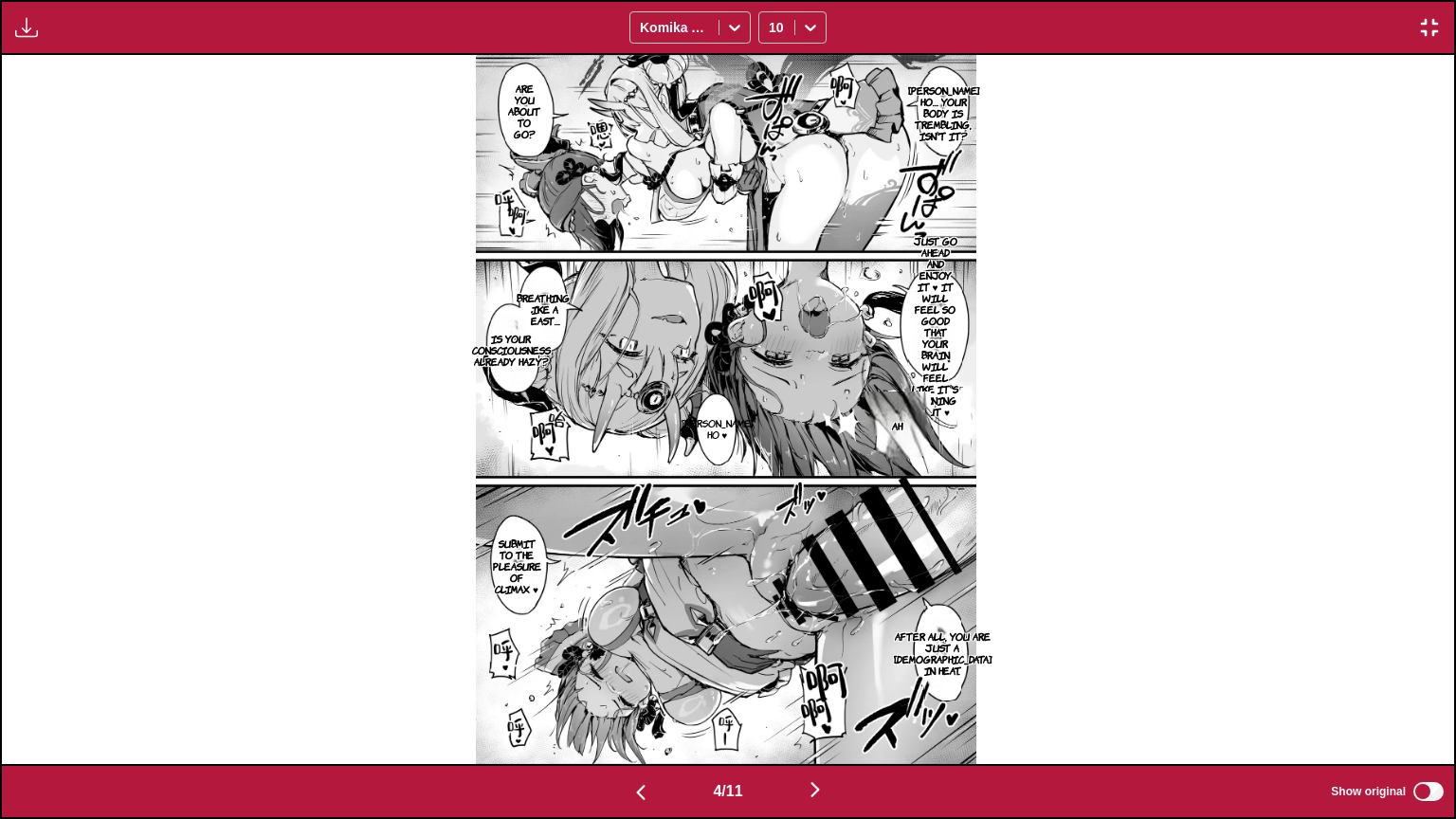 click at bounding box center [815, 790] 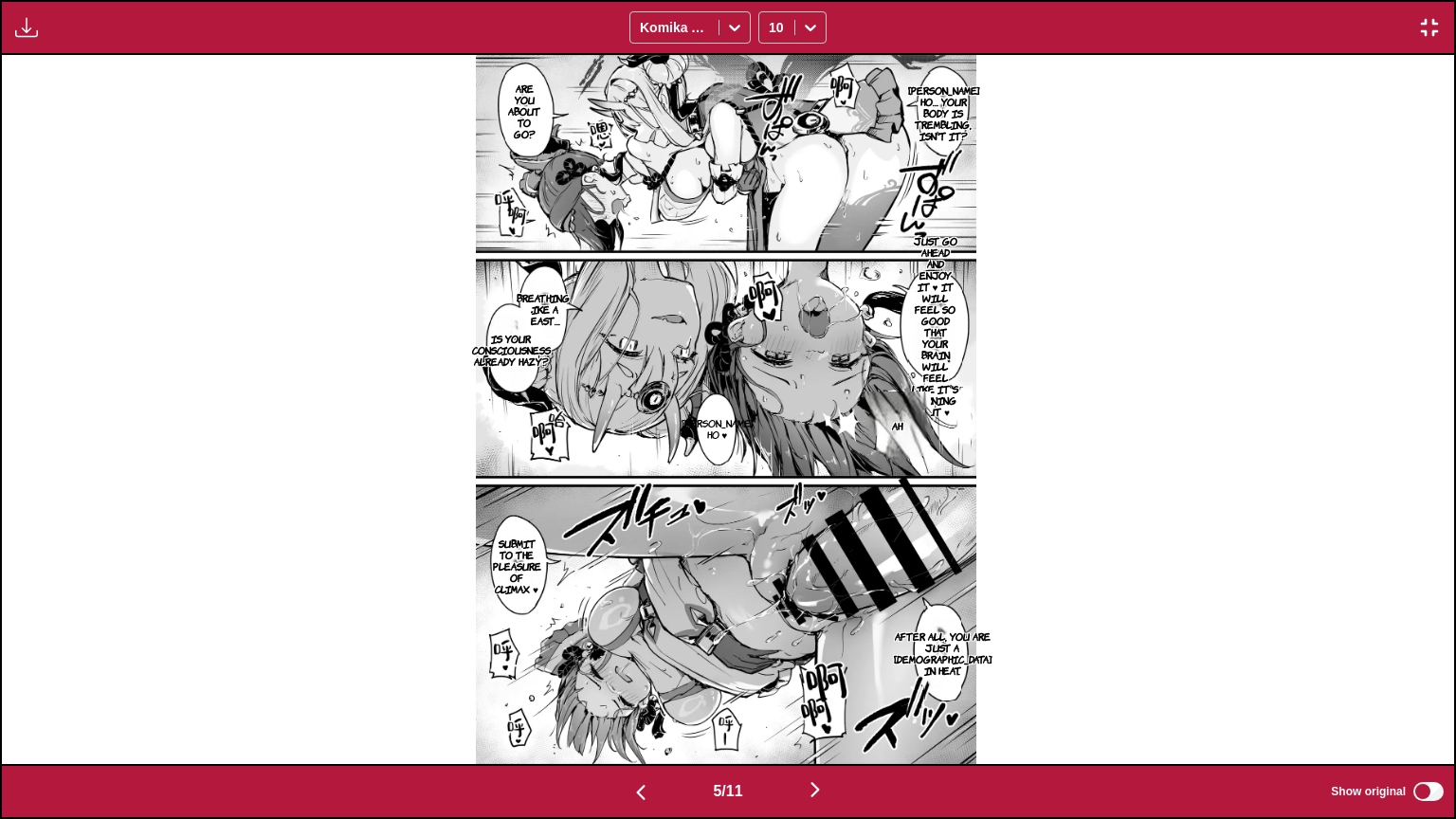scroll, scrollTop: 0, scrollLeft: 5812, axis: horizontal 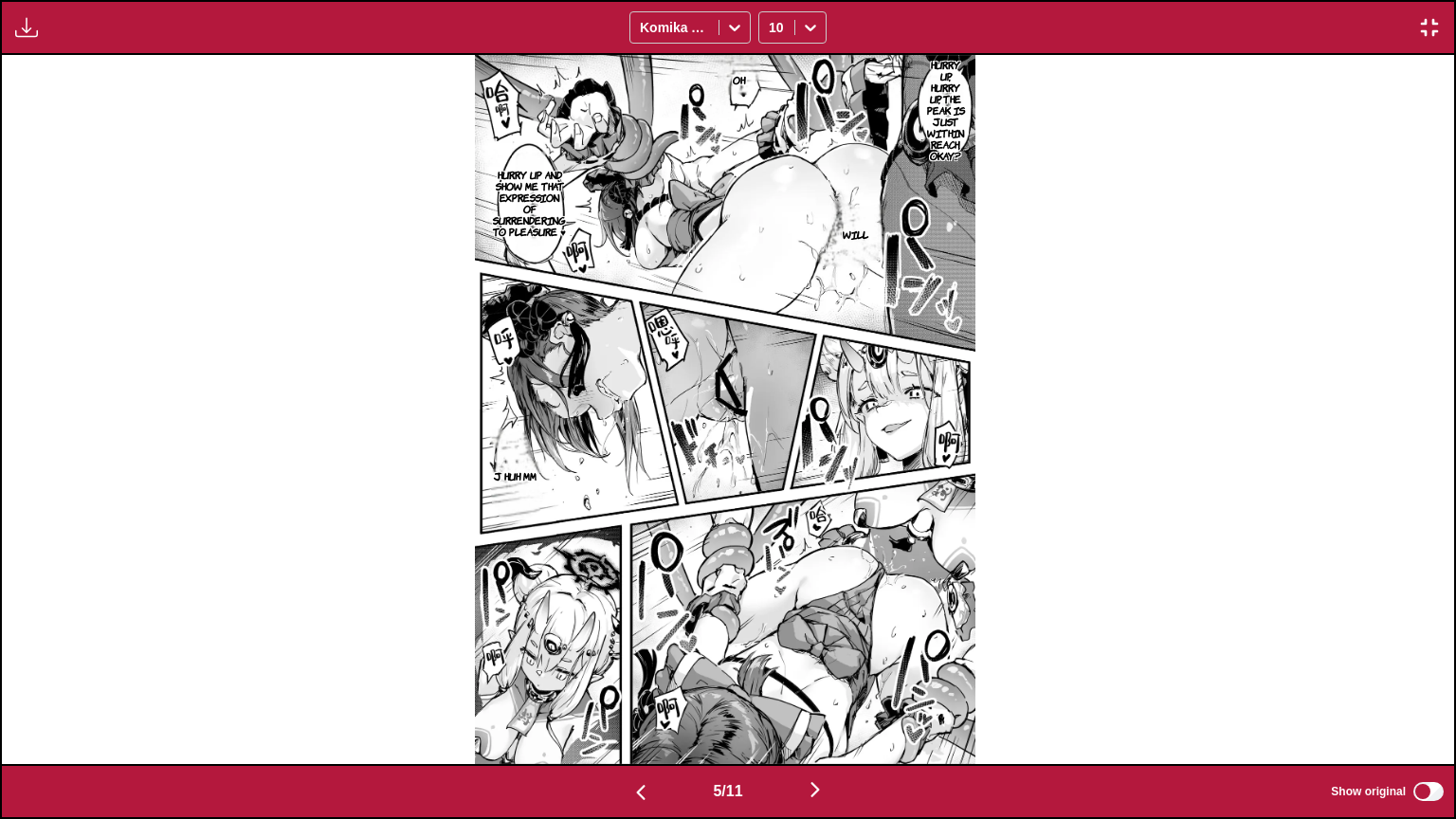 click at bounding box center [815, 790] 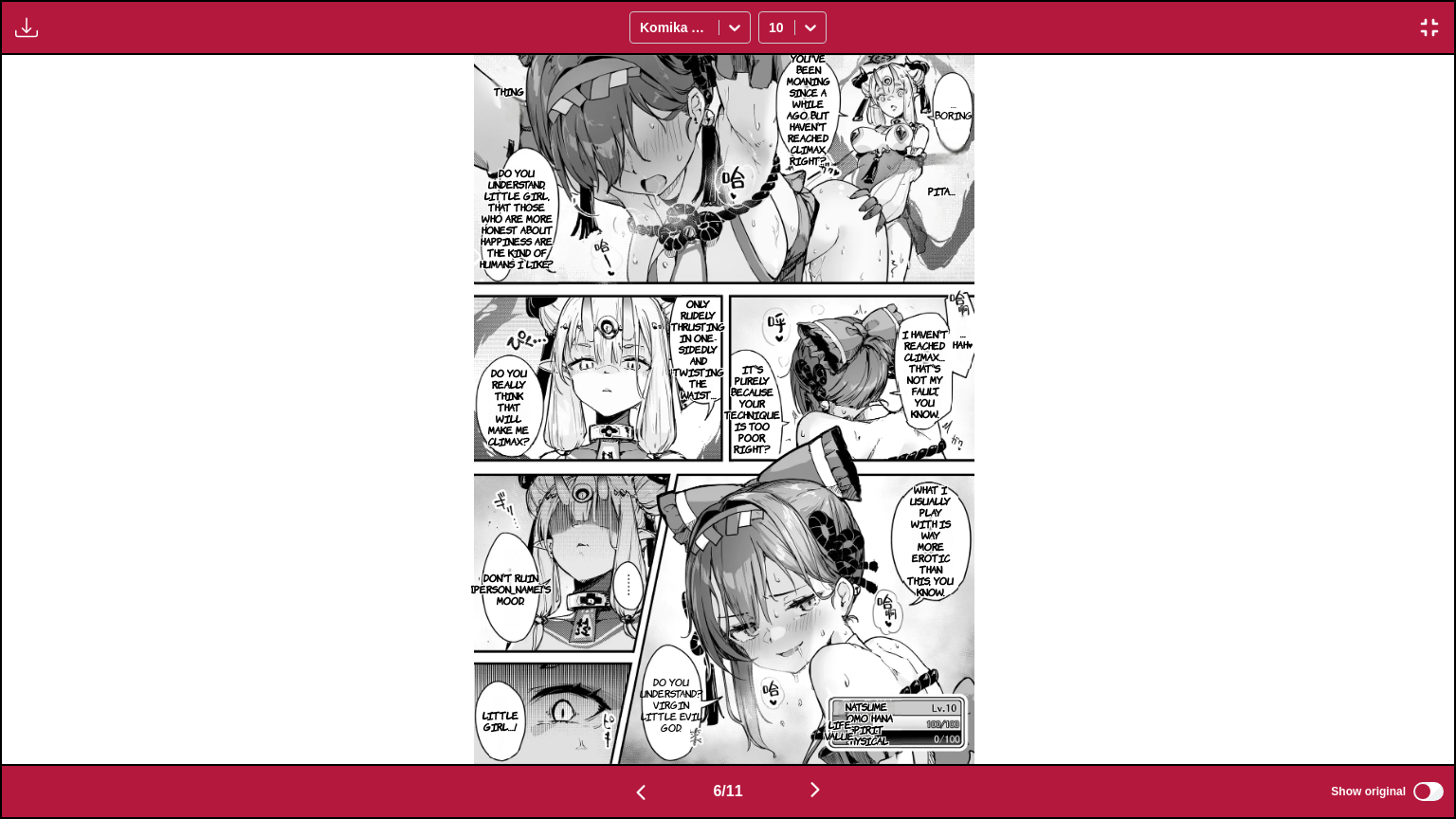 click at bounding box center [815, 790] 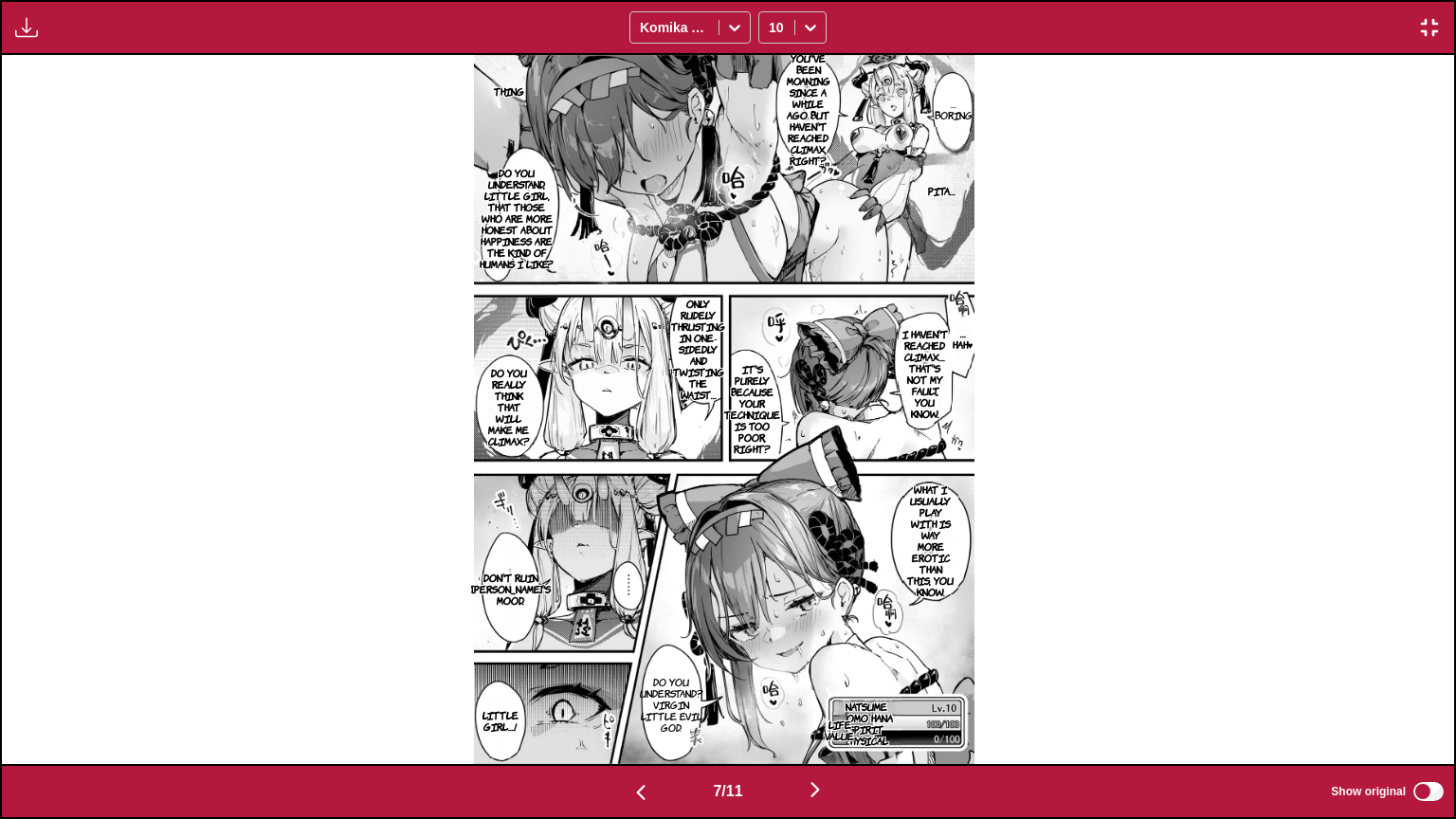 scroll, scrollTop: 0, scrollLeft: 8717, axis: horizontal 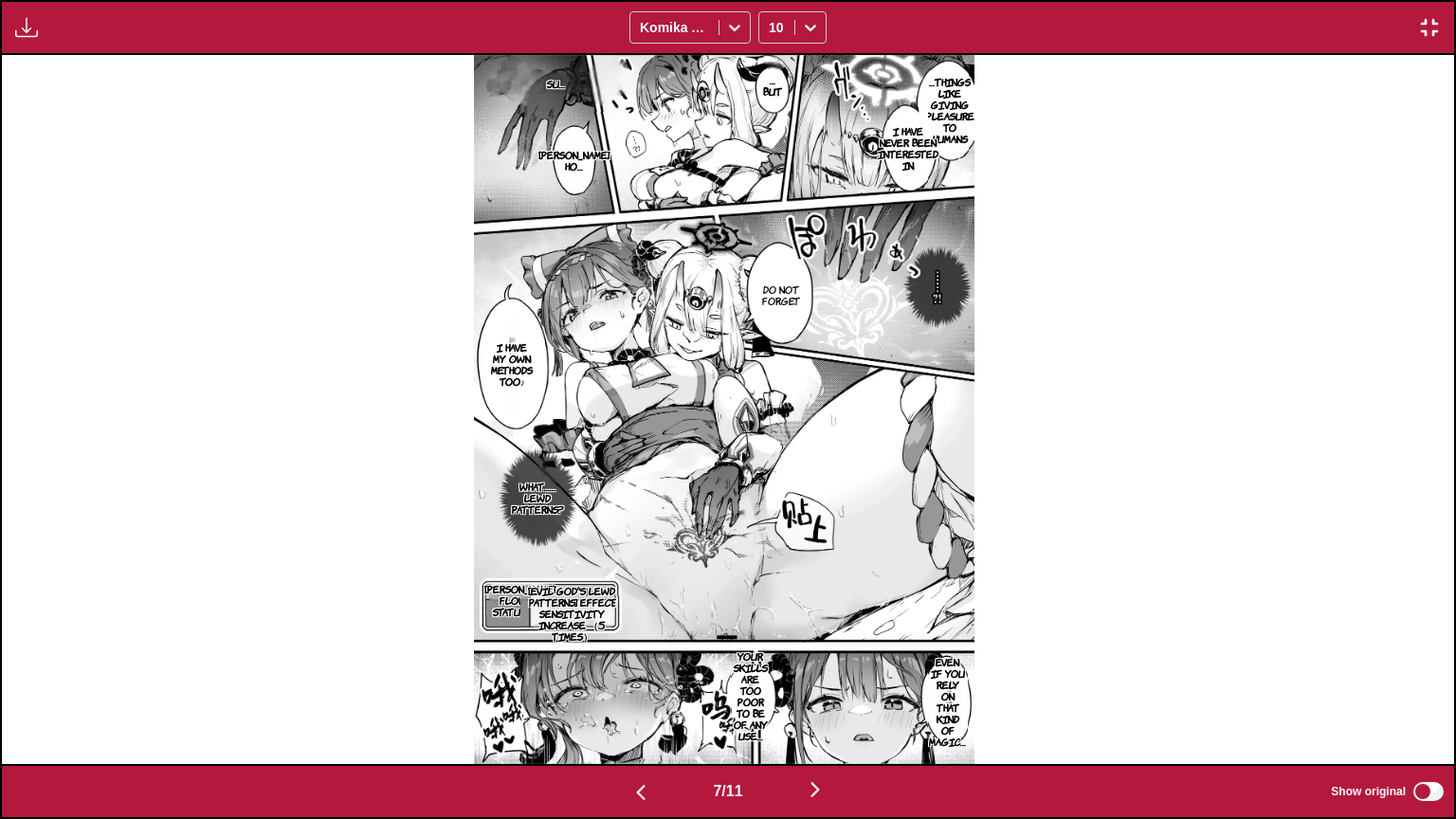 click at bounding box center [815, 790] 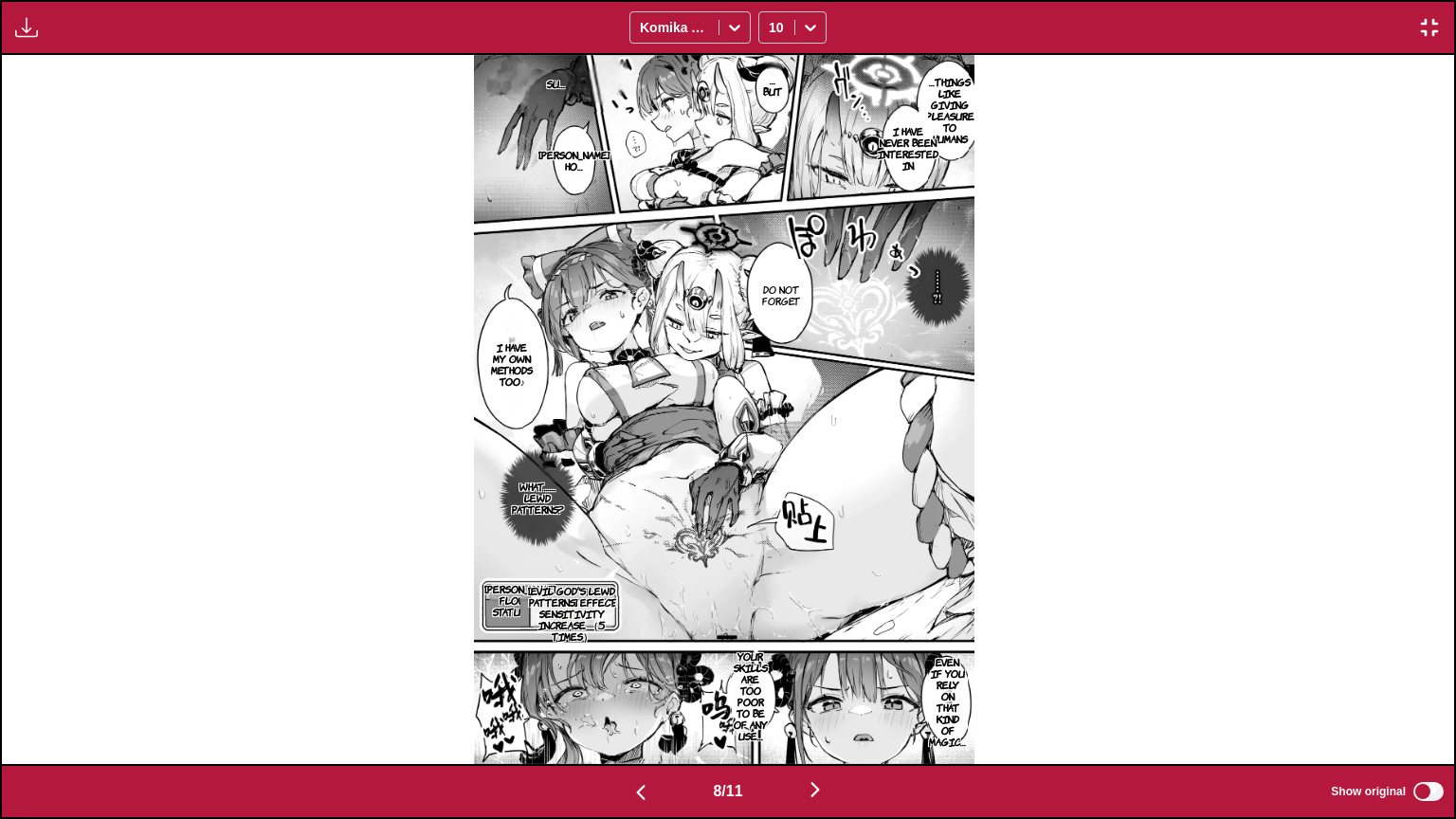 scroll, scrollTop: 0, scrollLeft: 10170, axis: horizontal 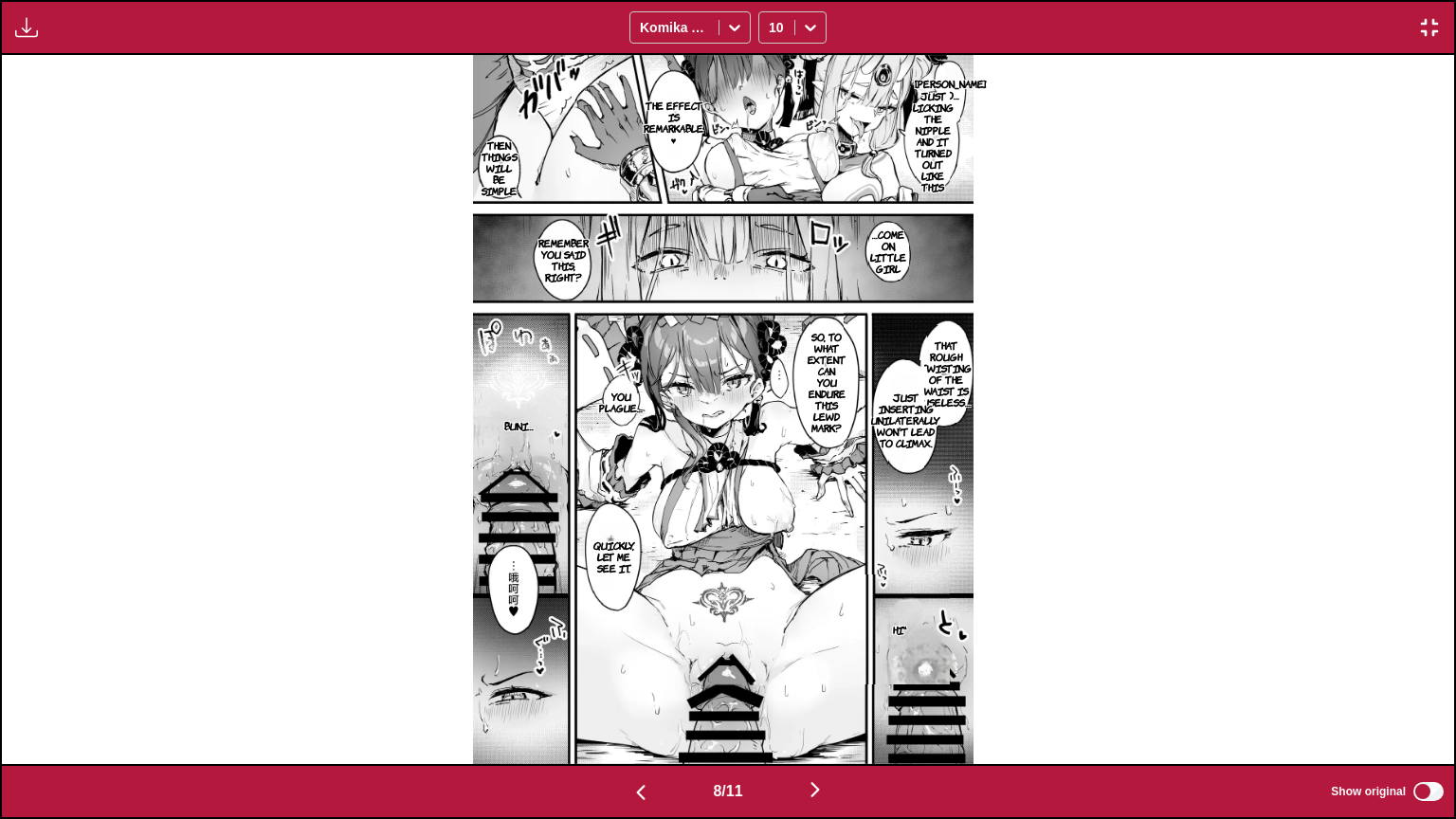 click at bounding box center [815, 790] 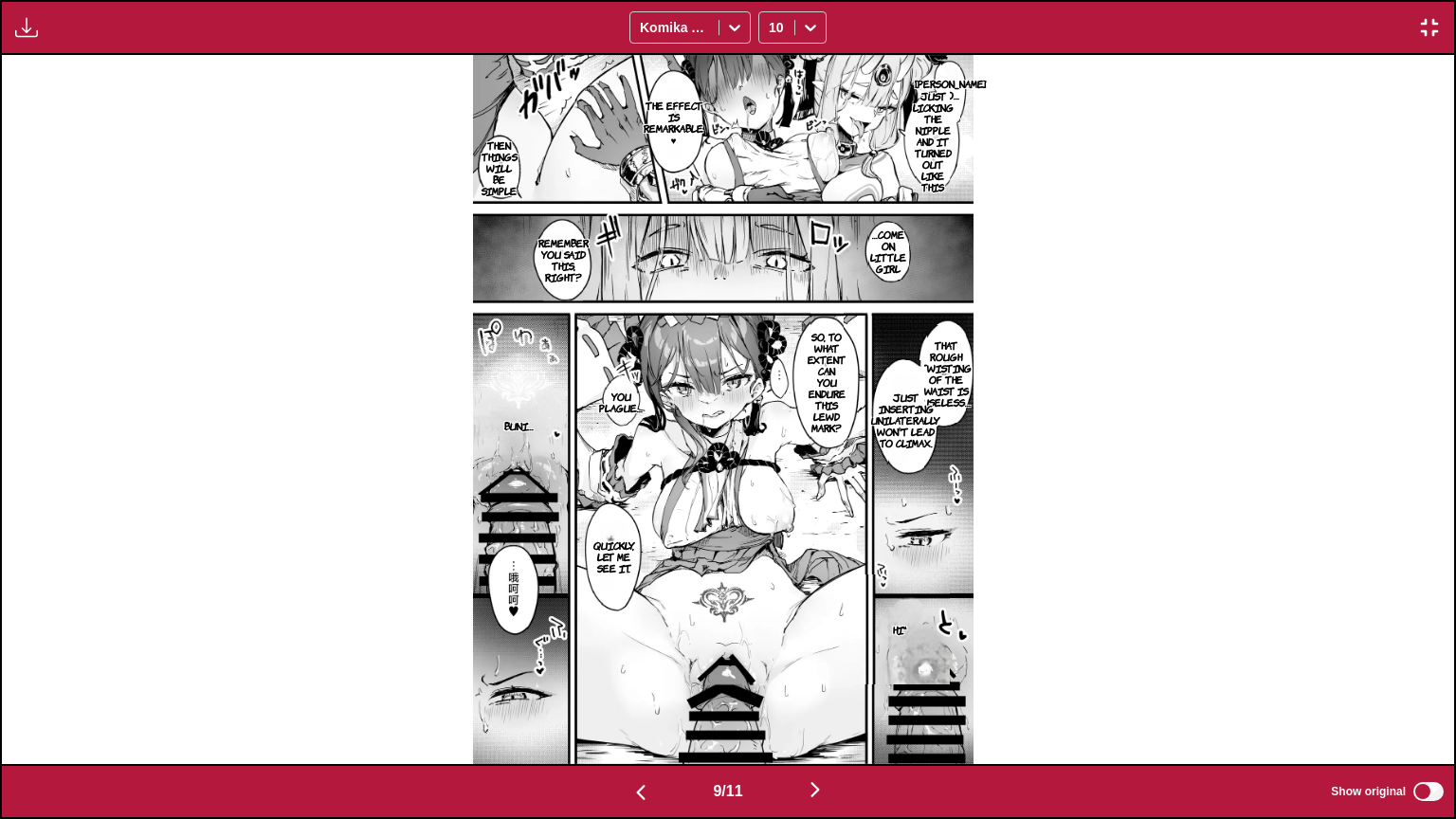 scroll, scrollTop: 0, scrollLeft: 11623, axis: horizontal 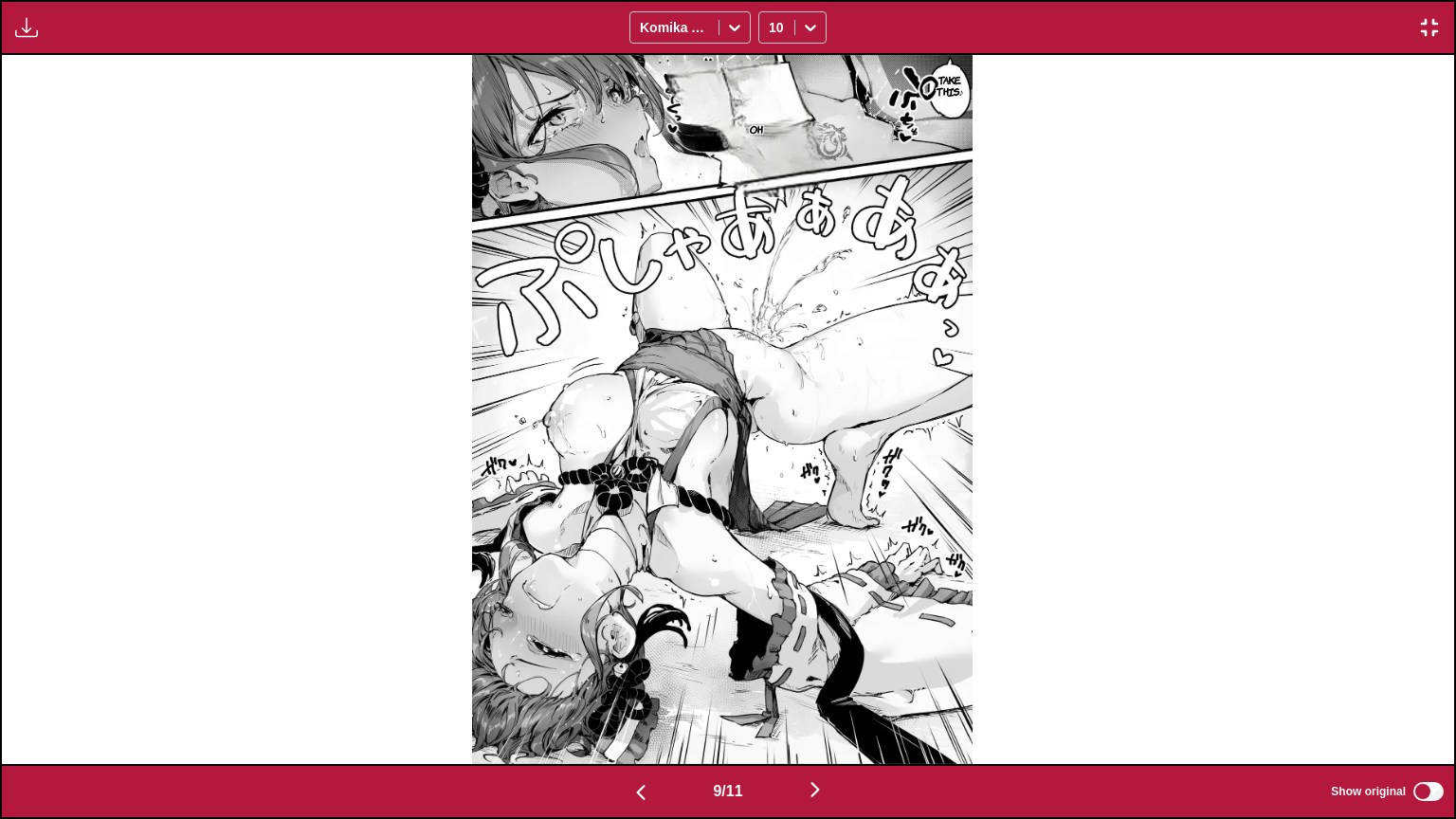 click at bounding box center (815, 790) 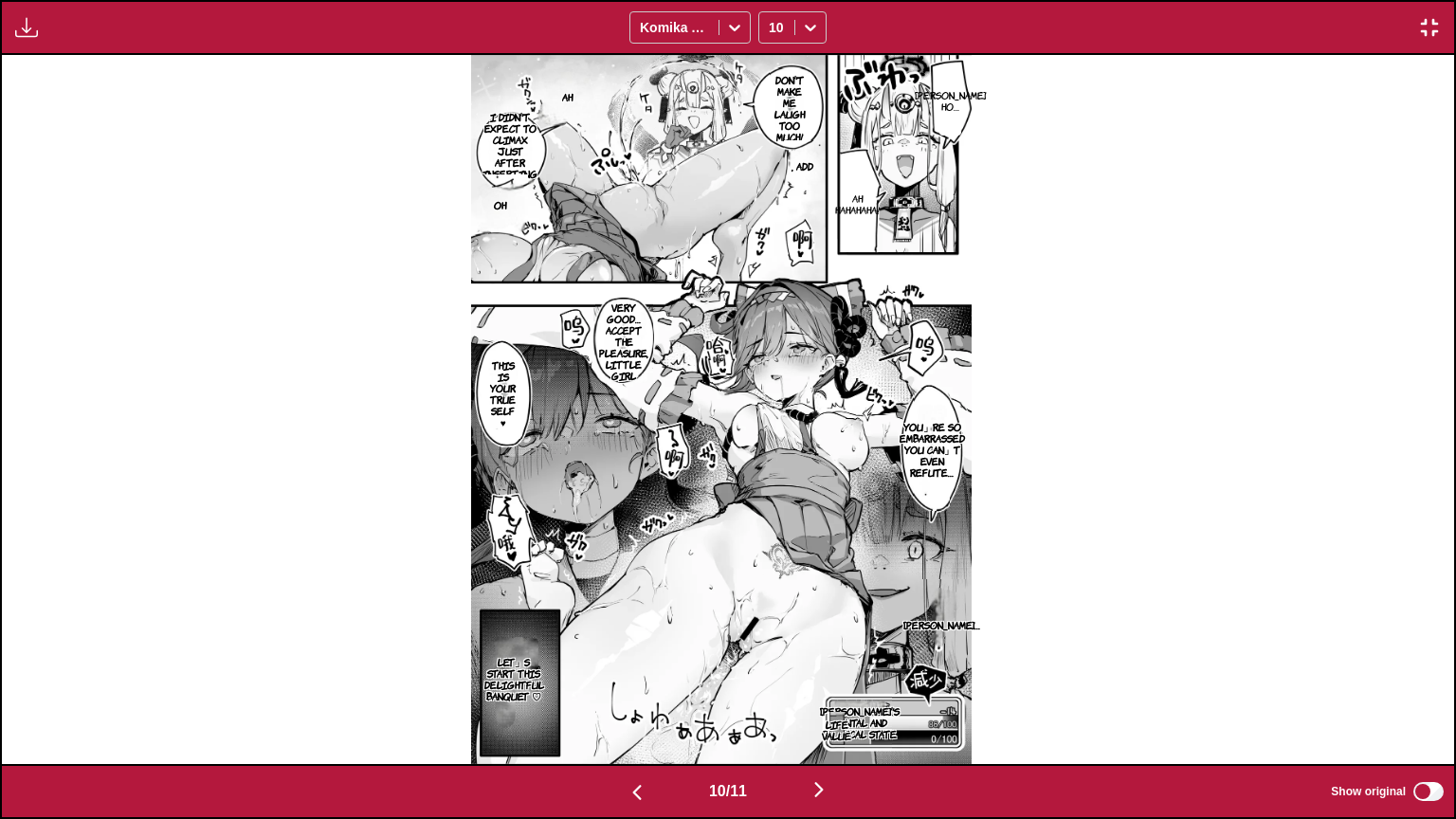 click at bounding box center (819, 790) 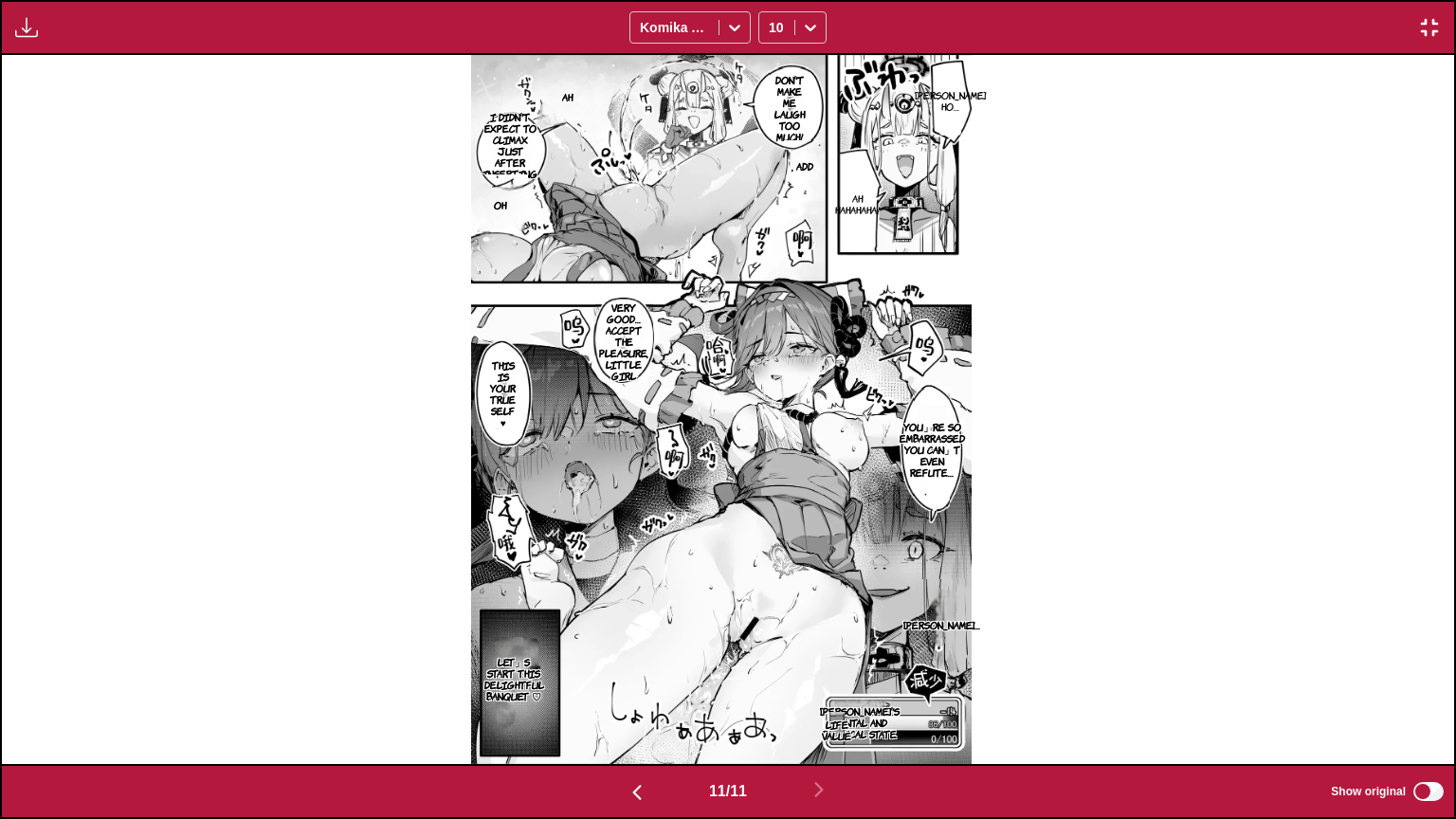 scroll, scrollTop: 0, scrollLeft: 14530, axis: horizontal 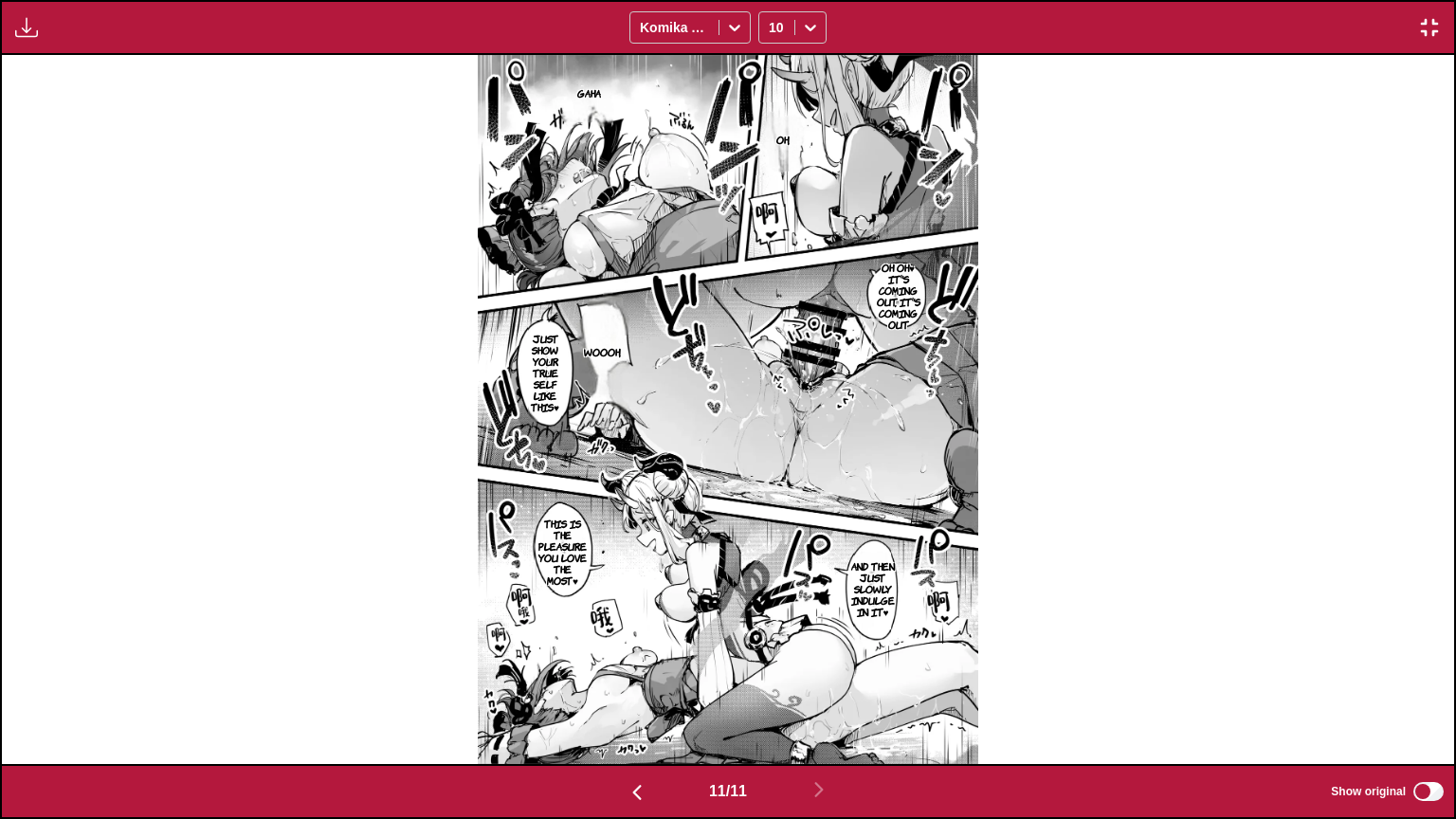 click at bounding box center [1429, 27] 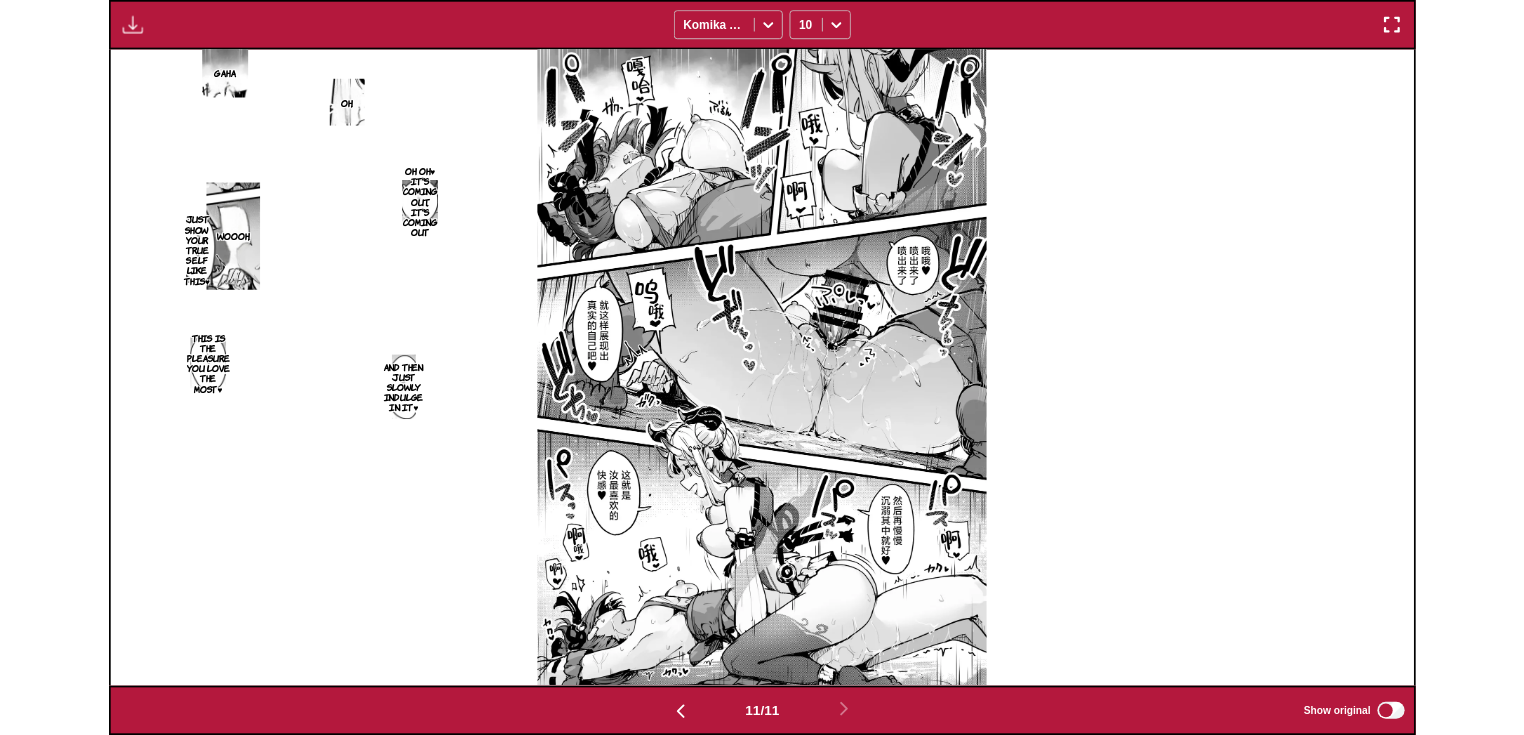 scroll, scrollTop: 521, scrollLeft: 0, axis: vertical 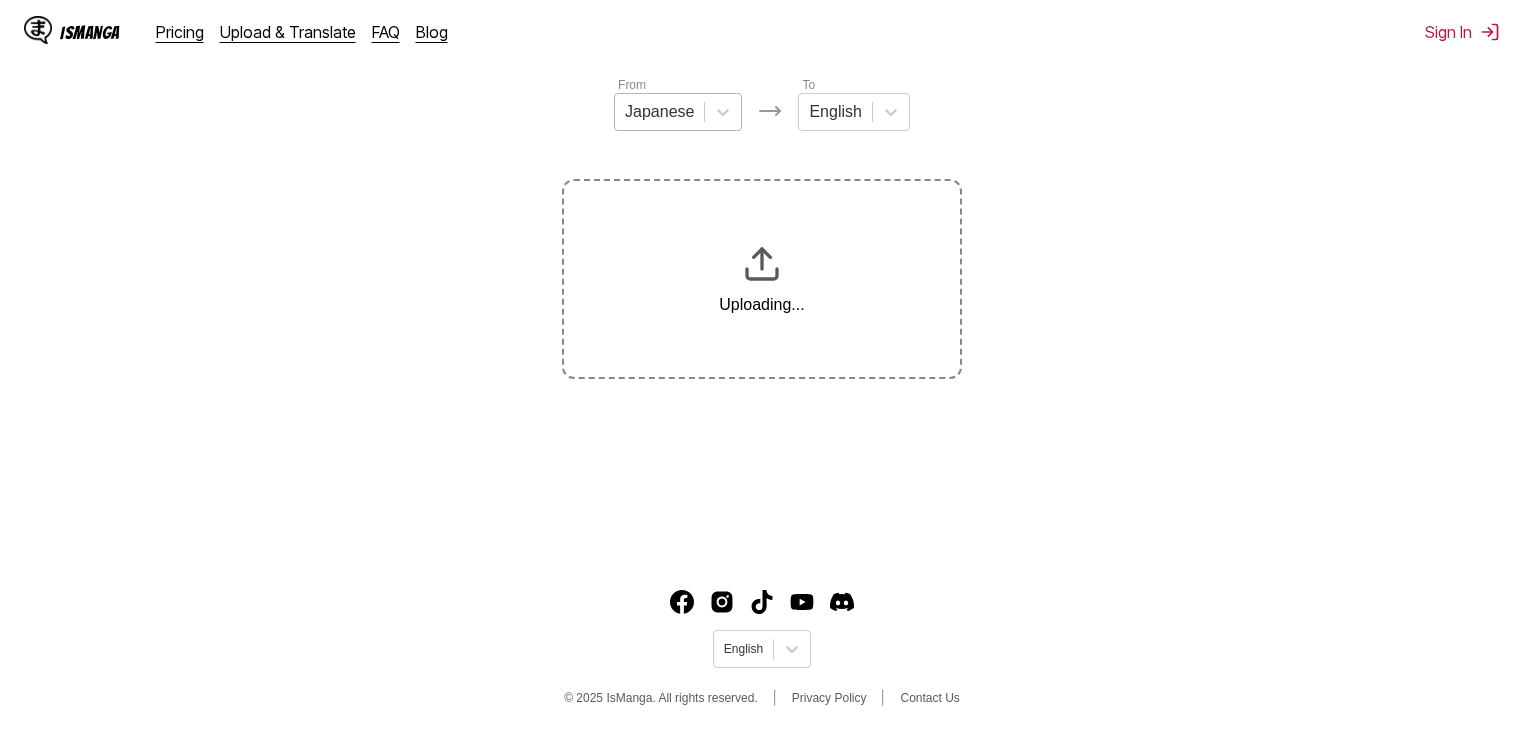 click at bounding box center (659, 112) 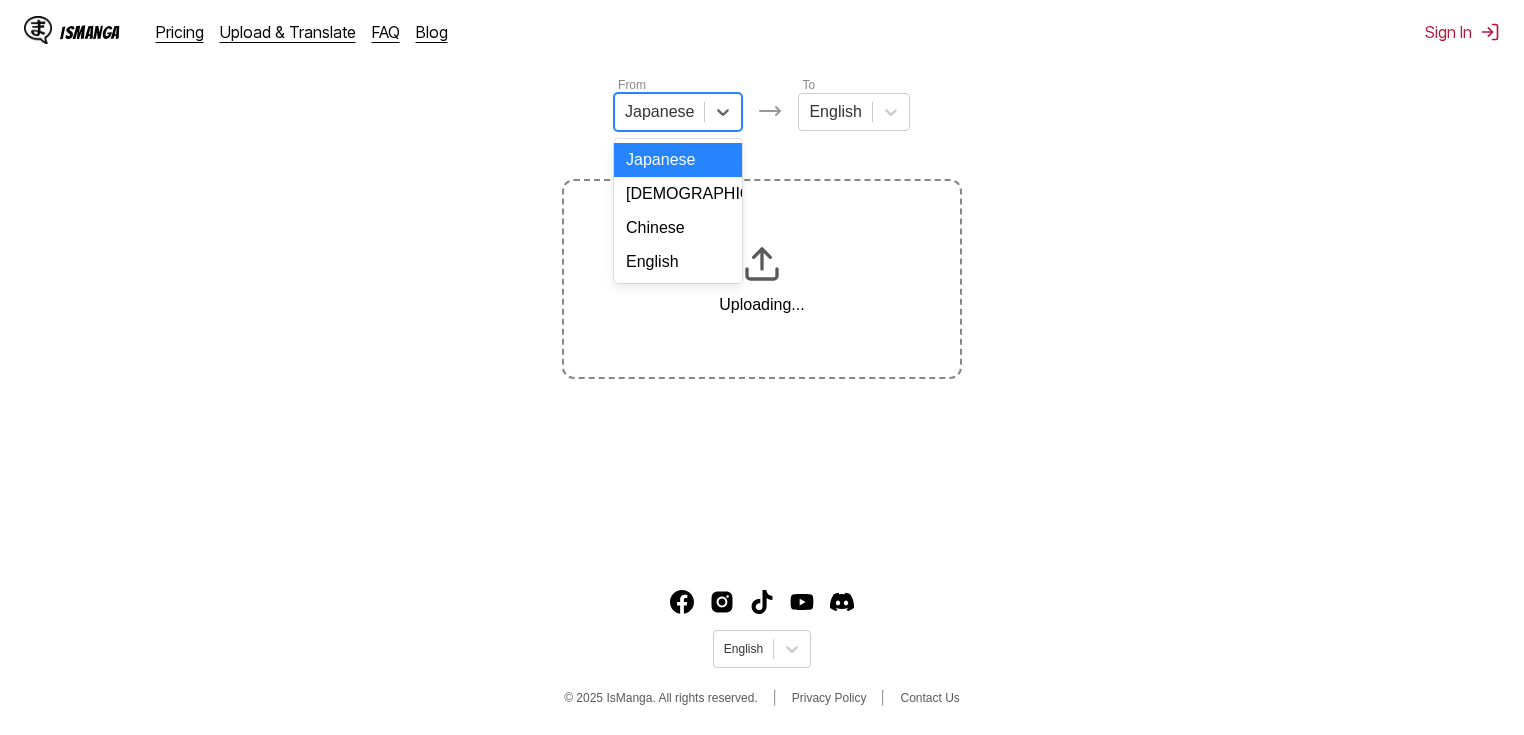 click on "Chinese" at bounding box center [678, 228] 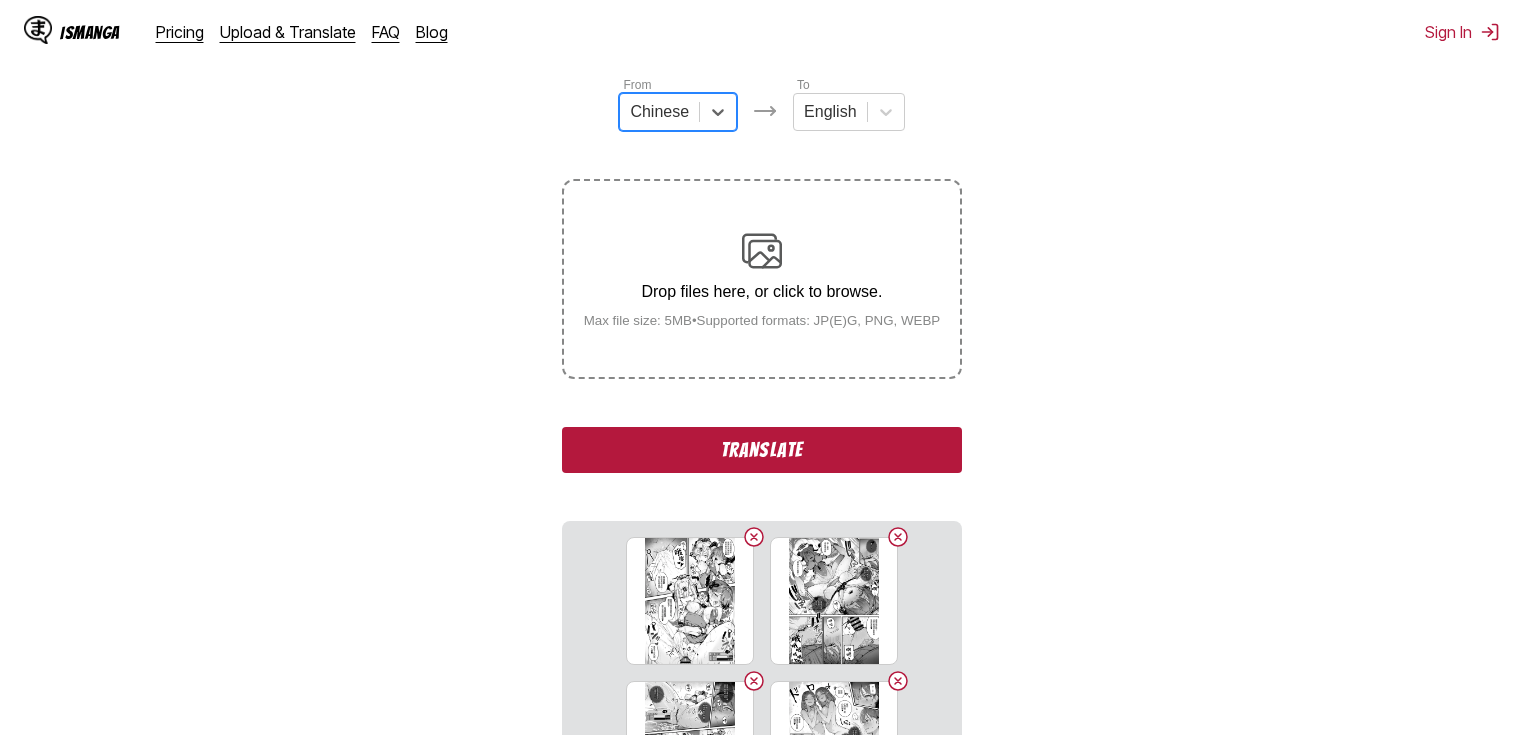 click on "Translate" at bounding box center (762, 450) 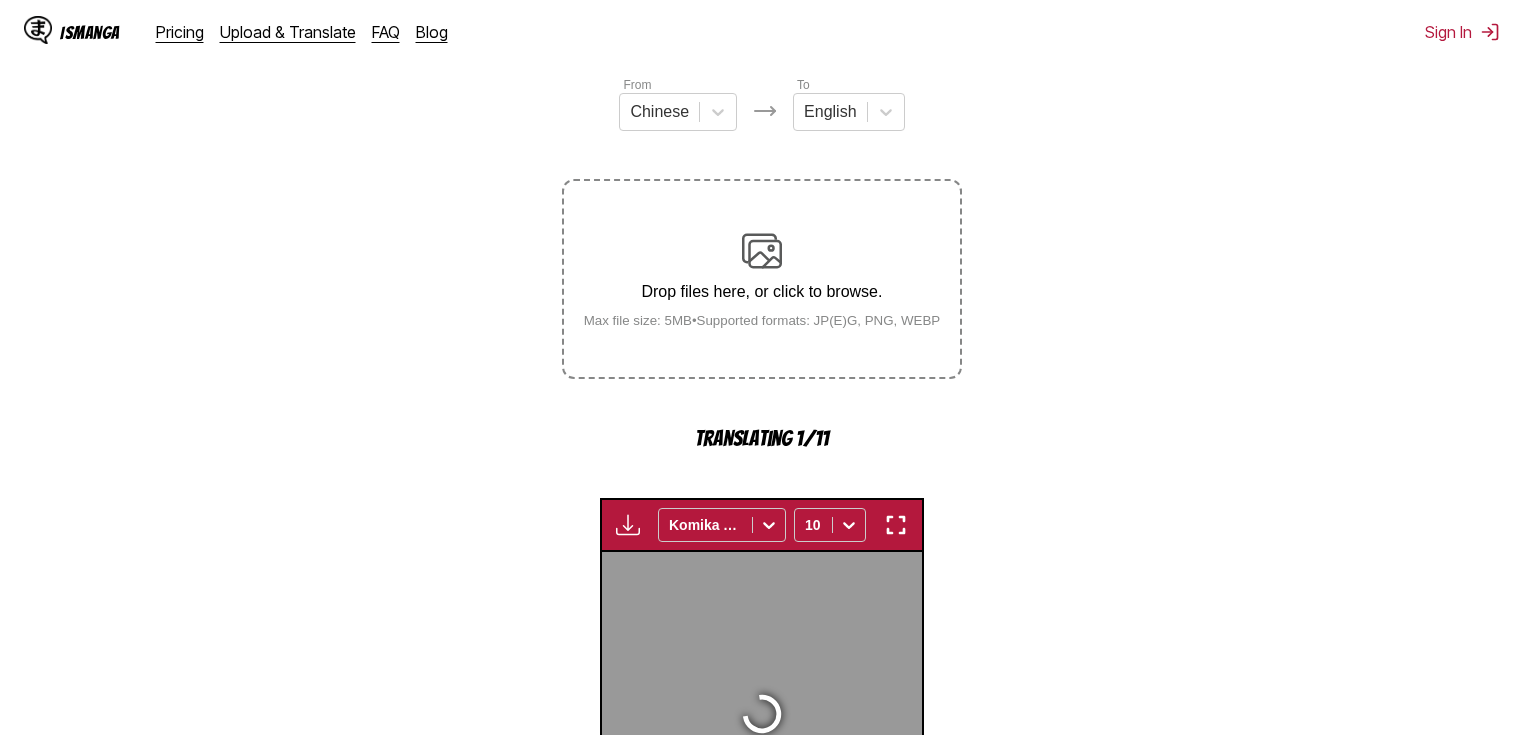 scroll, scrollTop: 600, scrollLeft: 0, axis: vertical 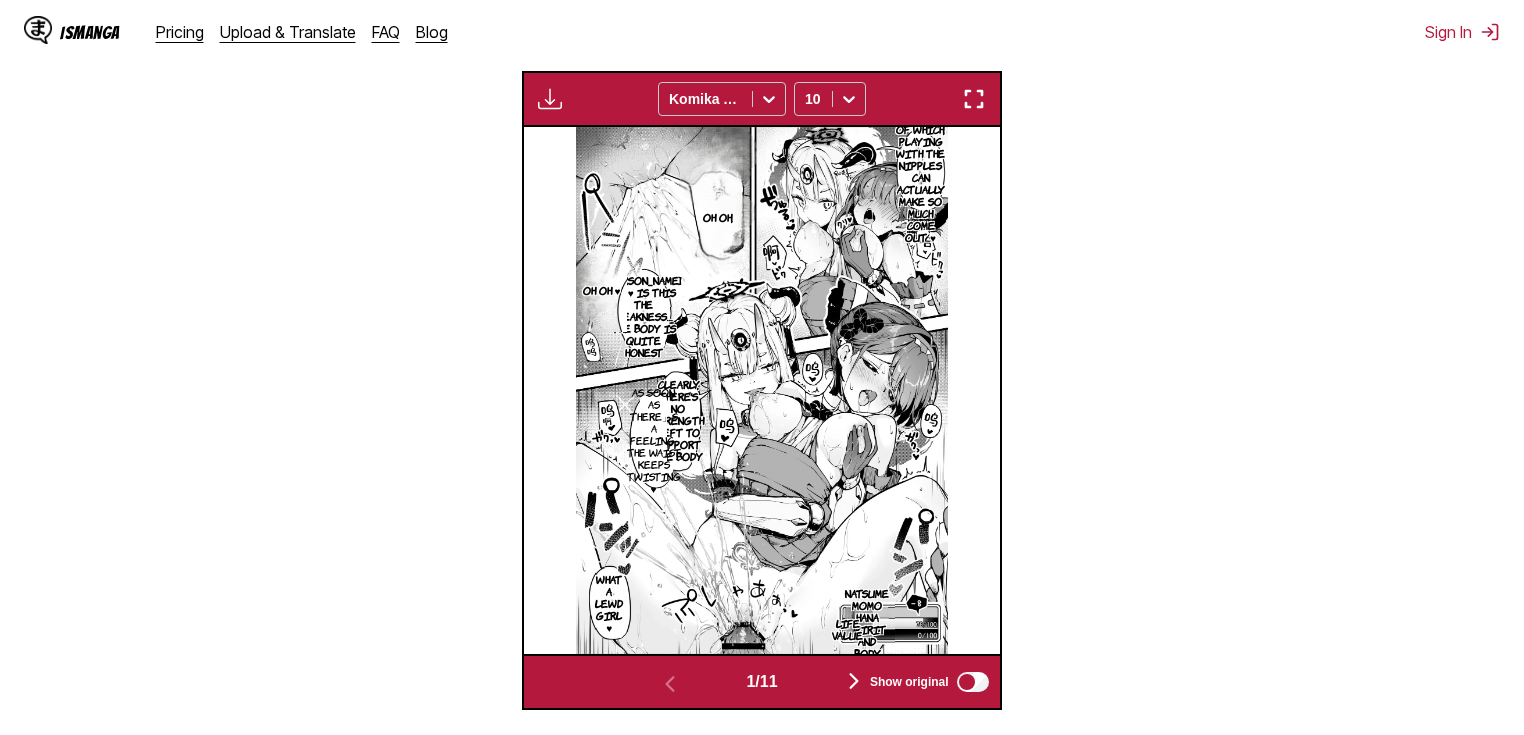 click at bounding box center (974, 99) 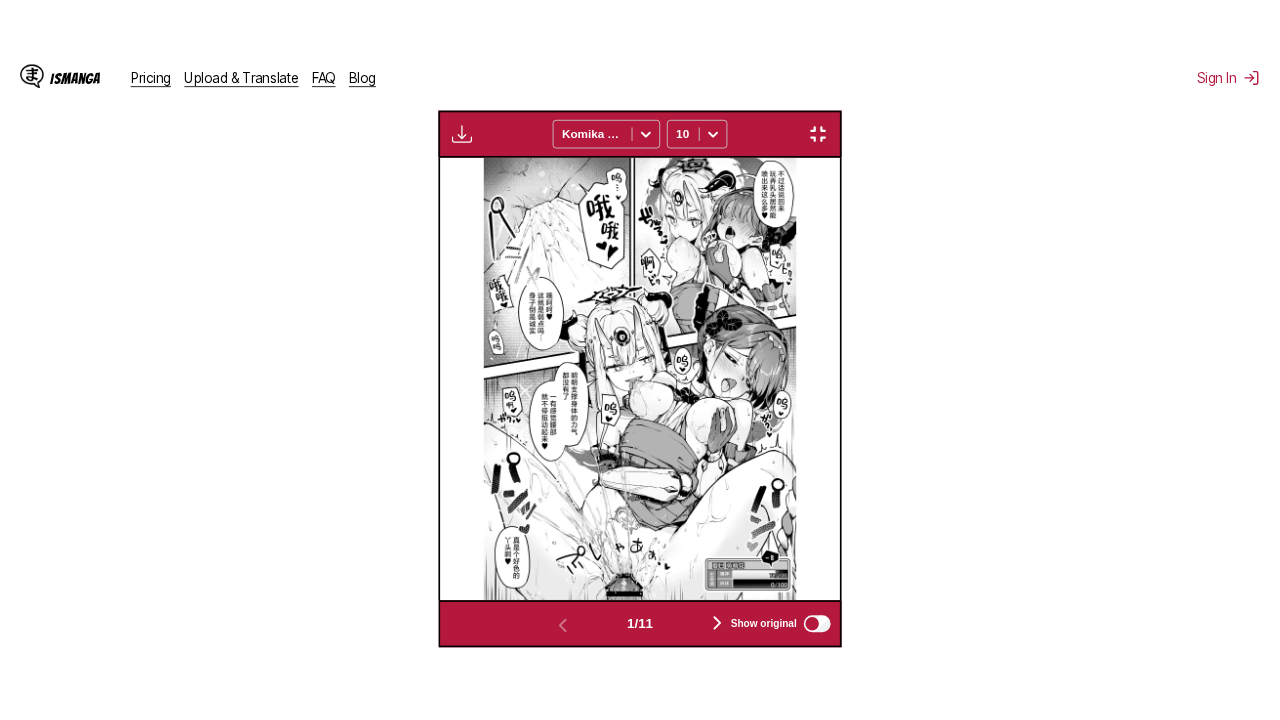 scroll, scrollTop: 232, scrollLeft: 0, axis: vertical 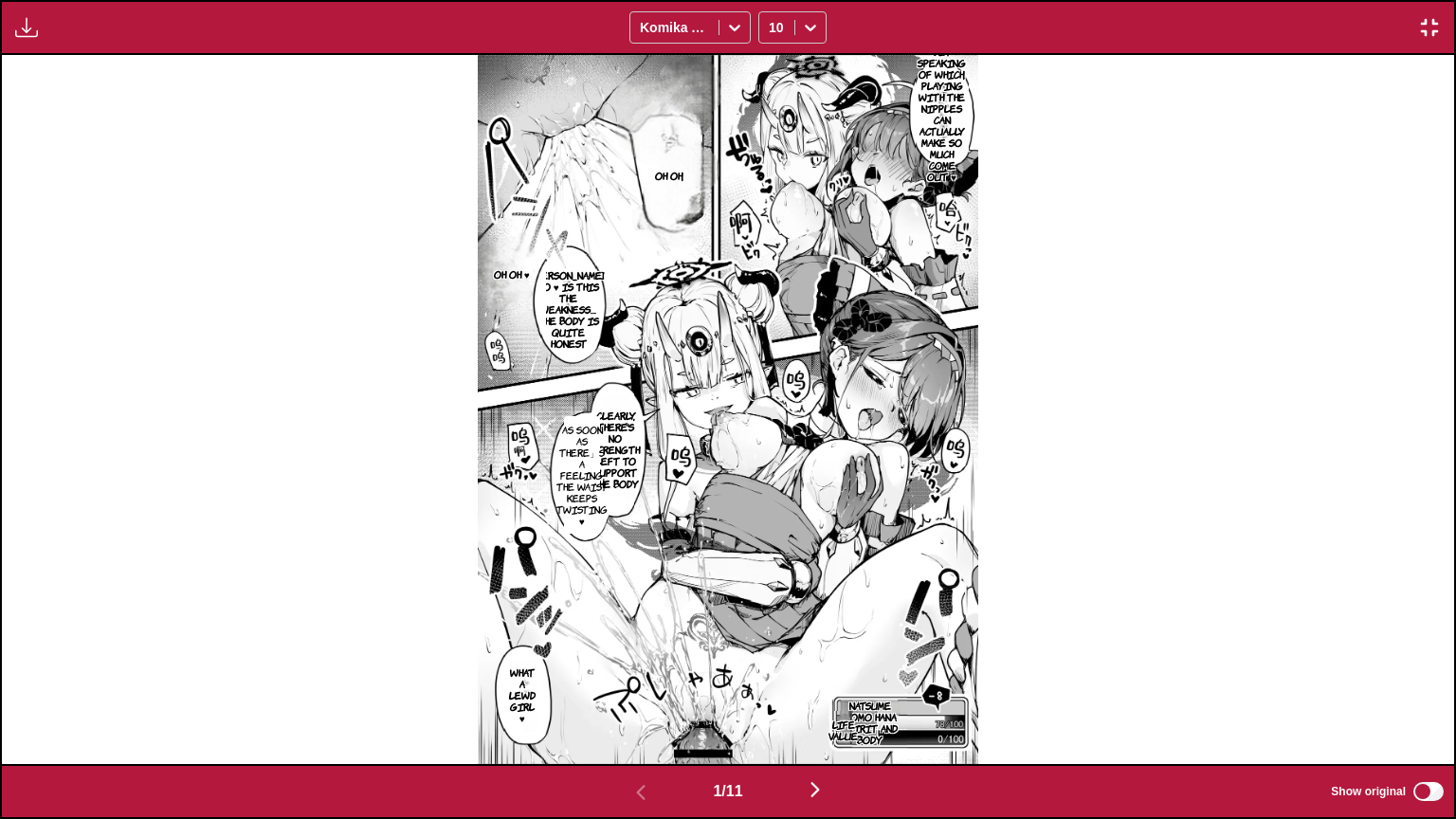 type 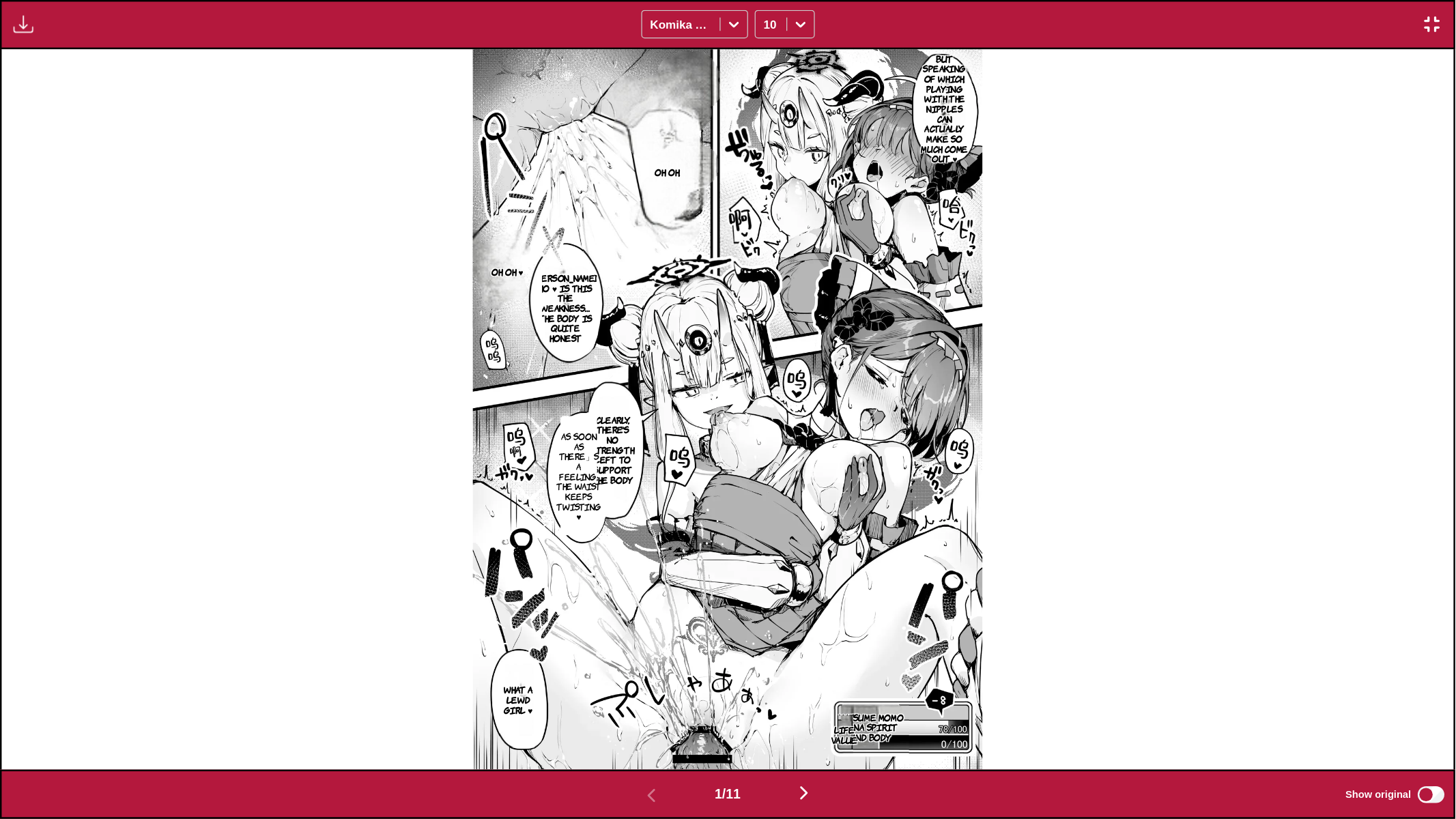 scroll, scrollTop: 134, scrollLeft: 0, axis: vertical 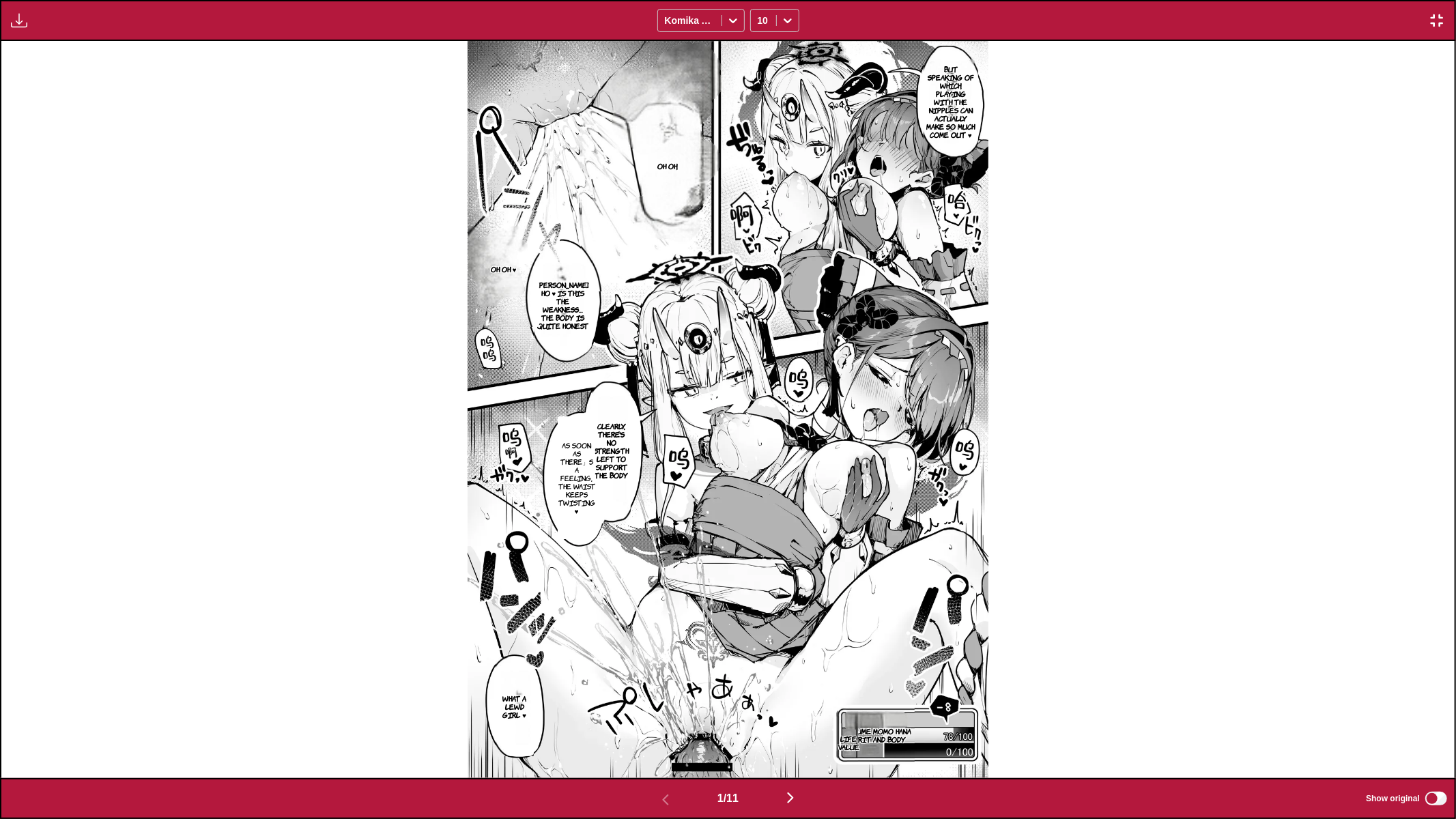 click at bounding box center [790, 798] 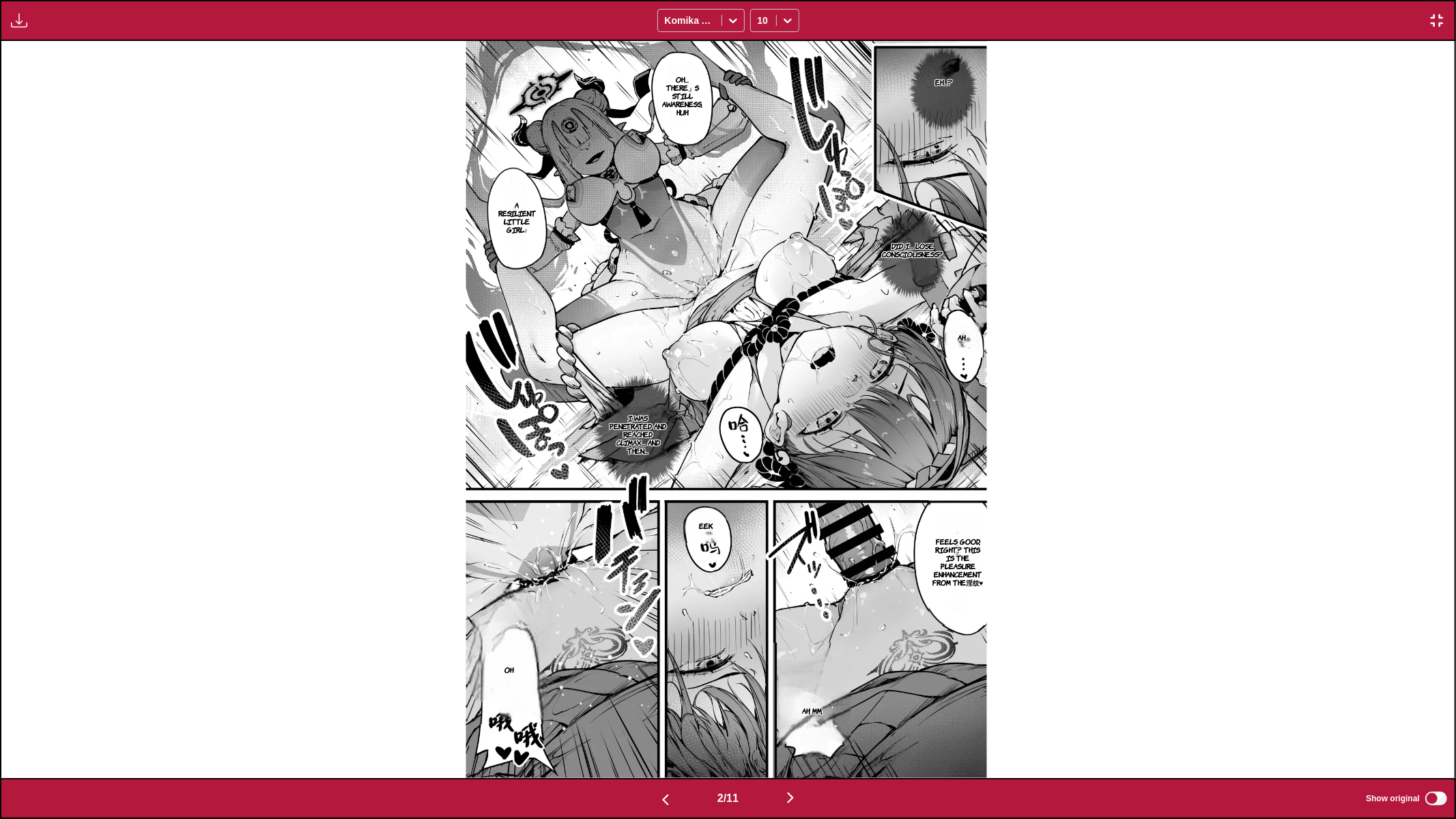 type 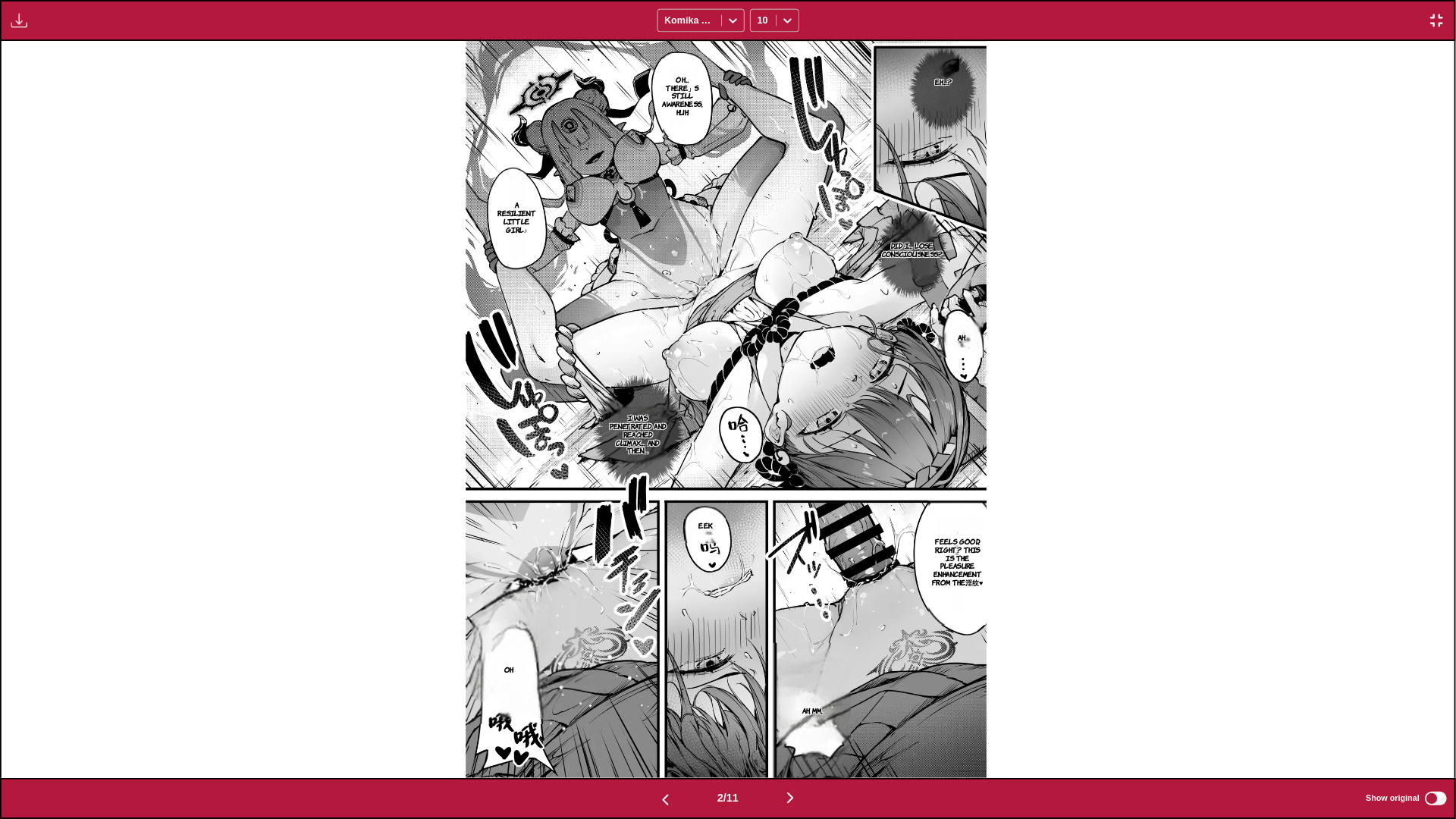 scroll, scrollTop: 150, scrollLeft: 0, axis: vertical 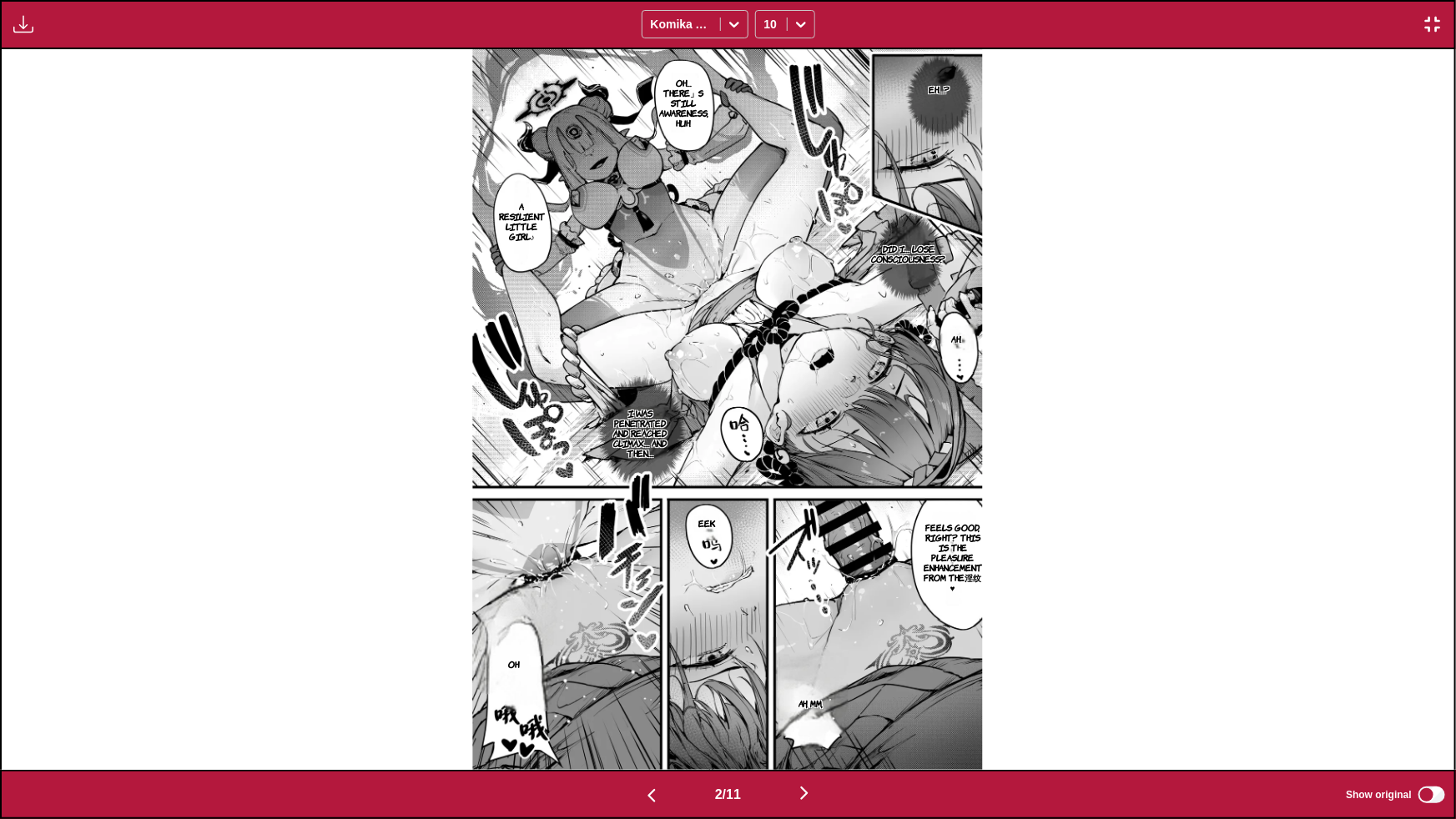 click at bounding box center (804, 793) 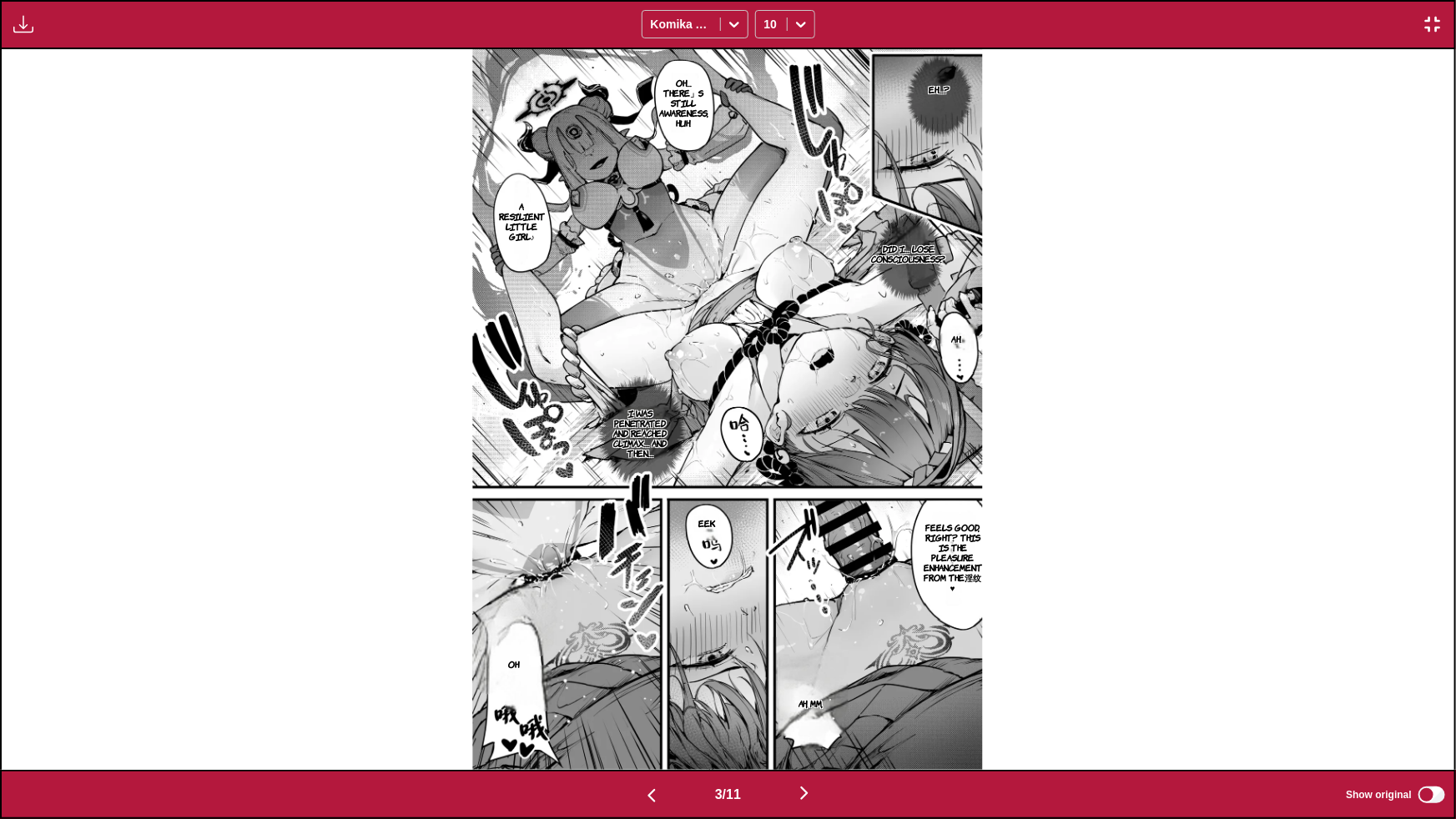 scroll, scrollTop: 0, scrollLeft: 2906, axis: horizontal 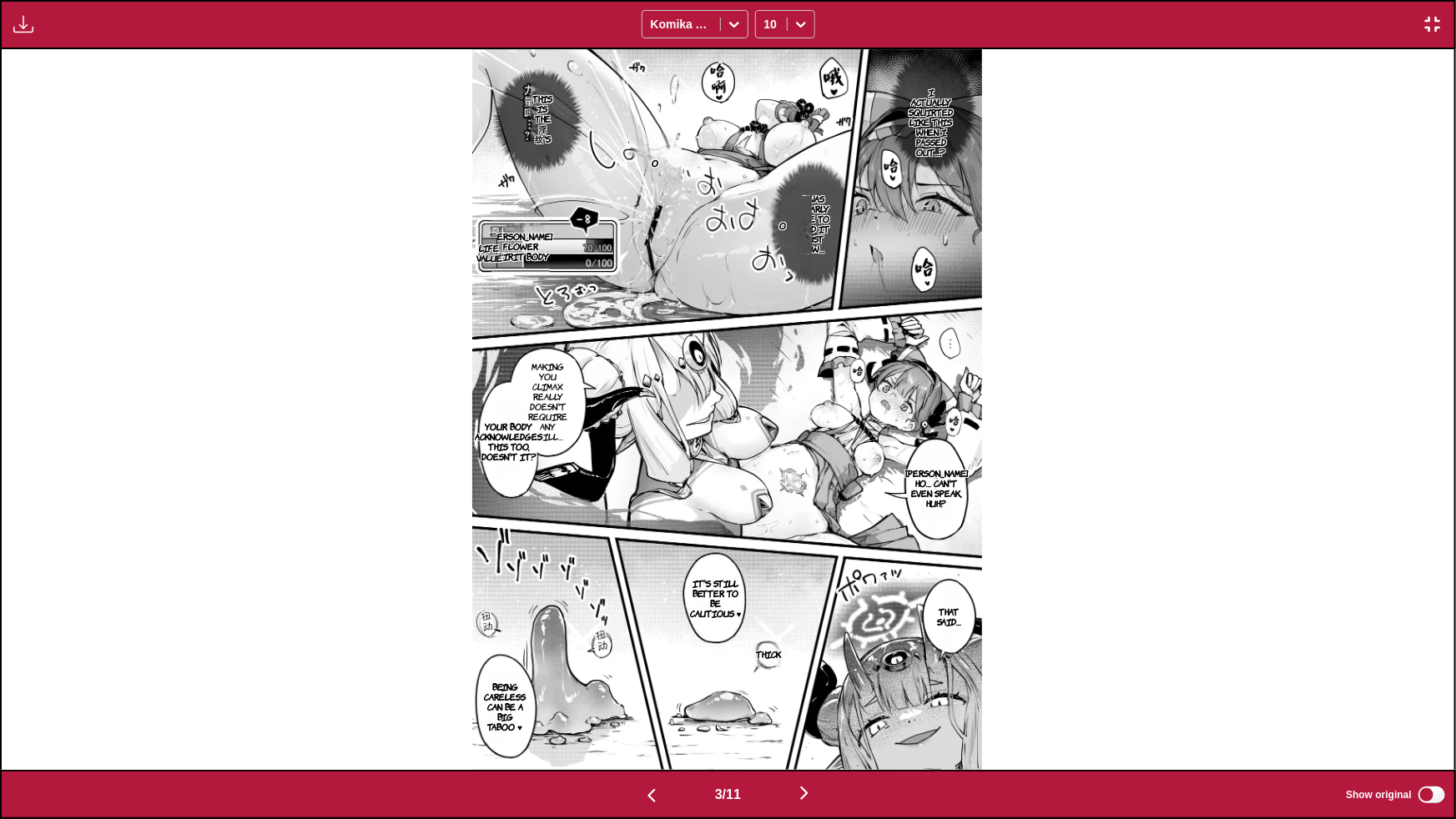 click at bounding box center (804, 793) 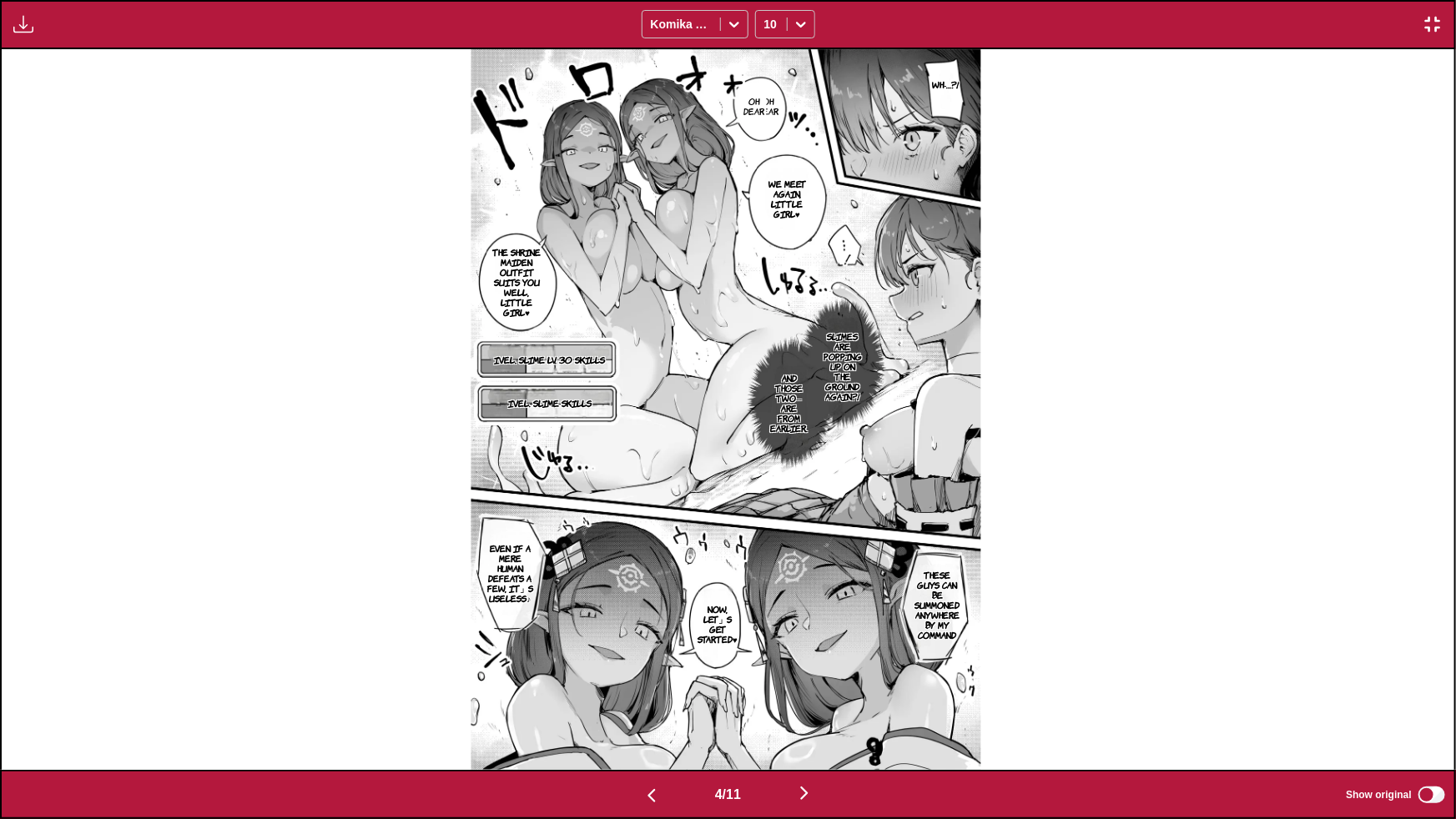 click at bounding box center [804, 793] 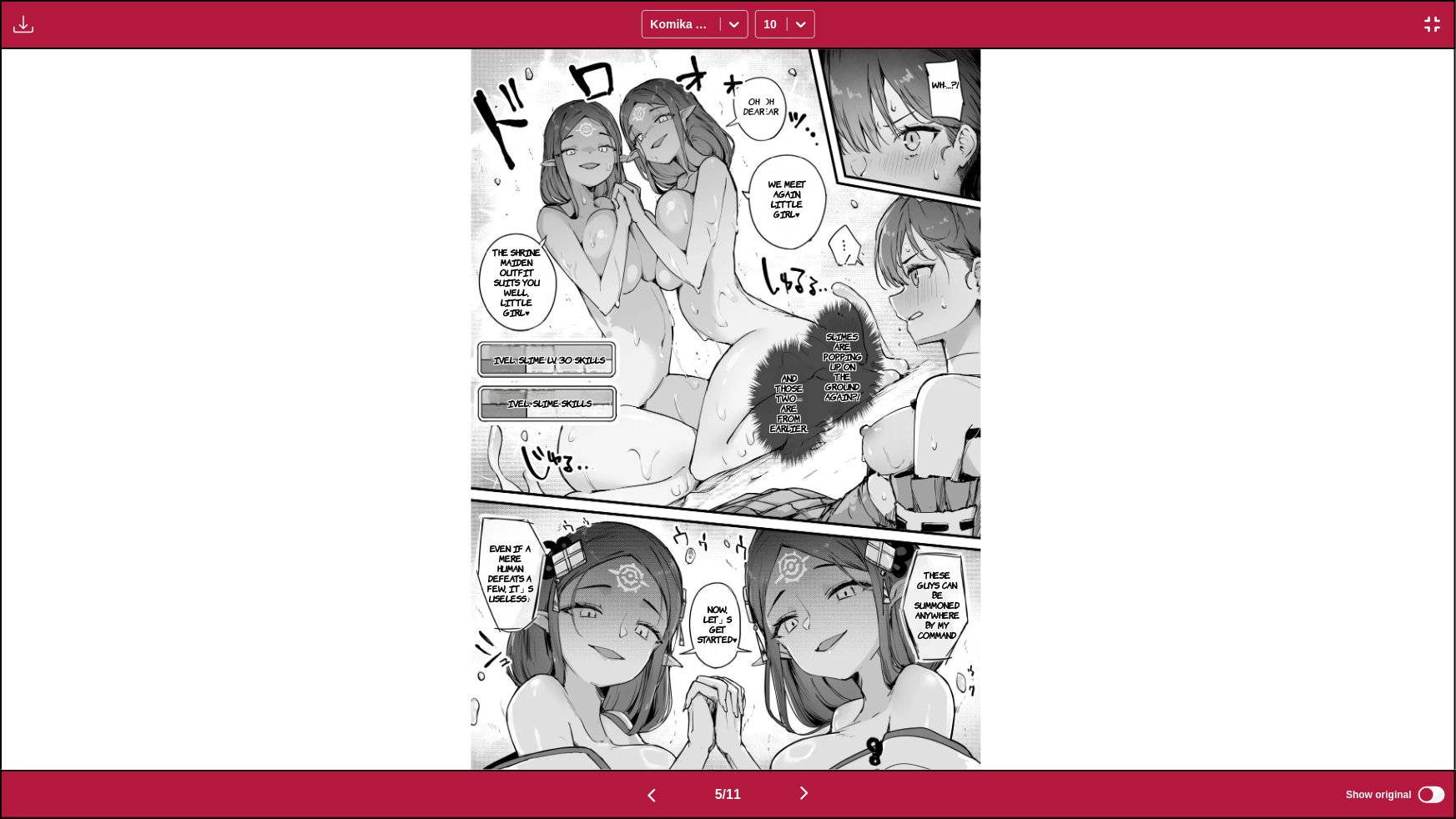 scroll, scrollTop: 0, scrollLeft: 5813, axis: horizontal 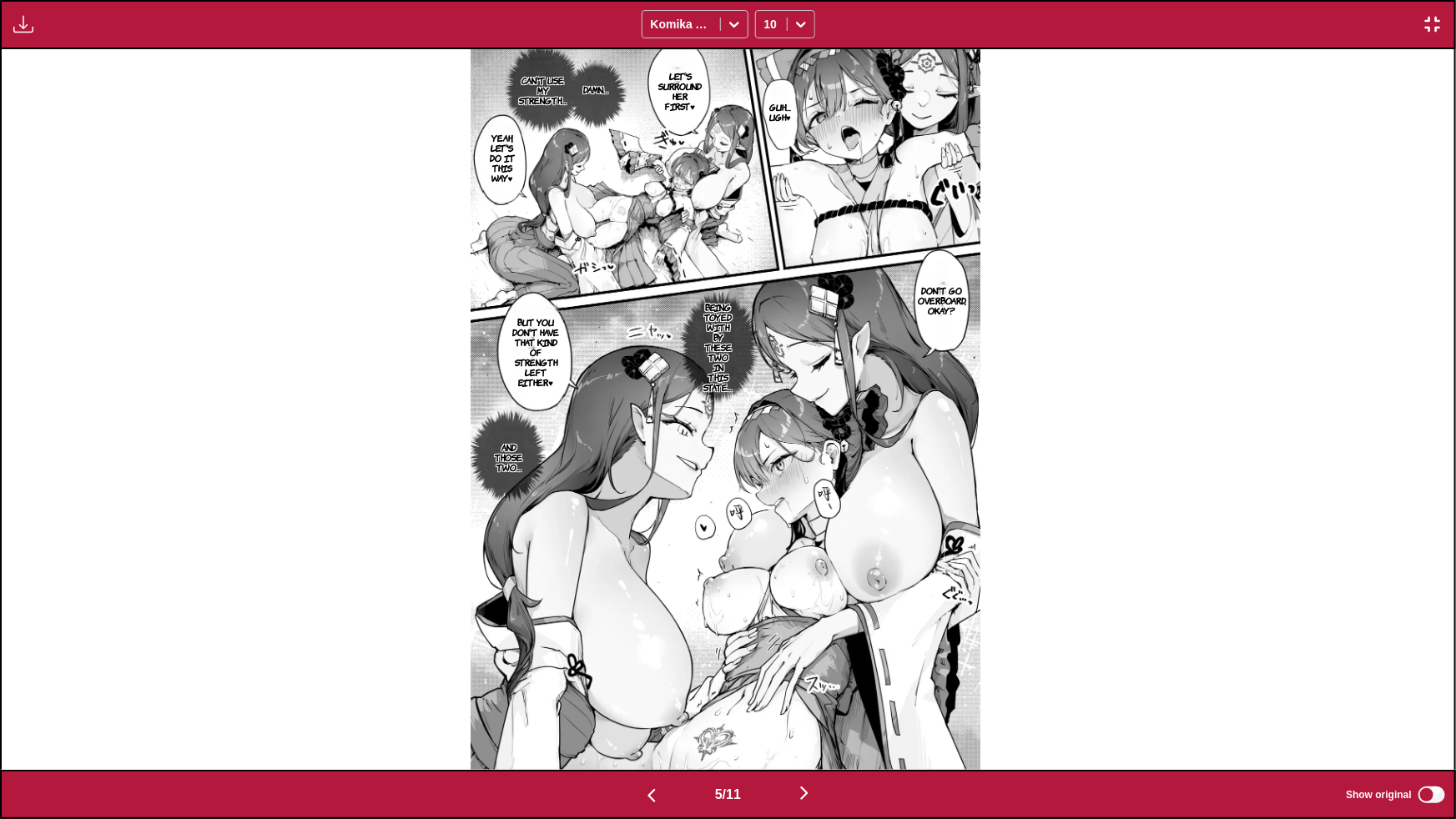 click at bounding box center (725, 410) 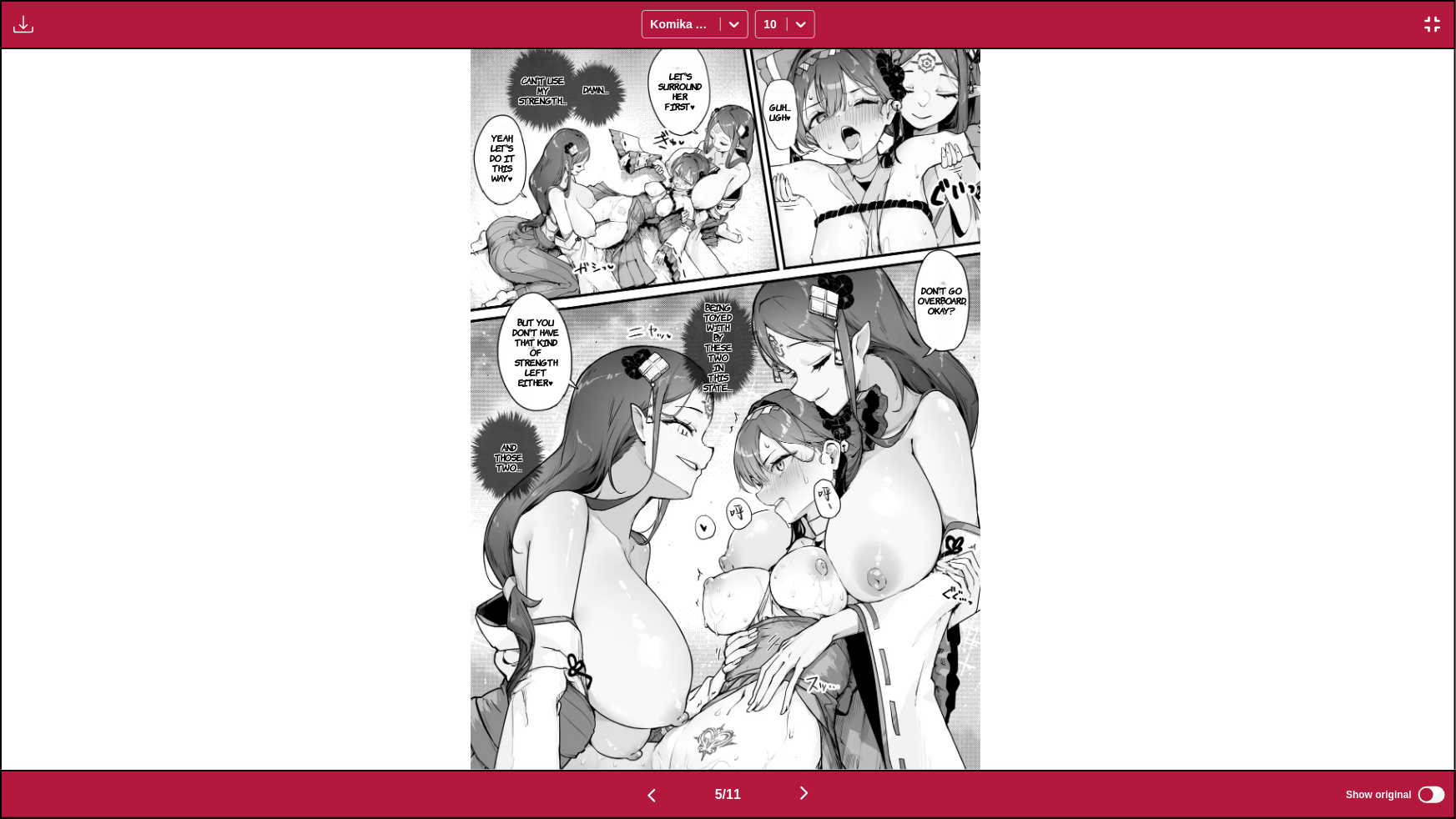 click at bounding box center [804, 793] 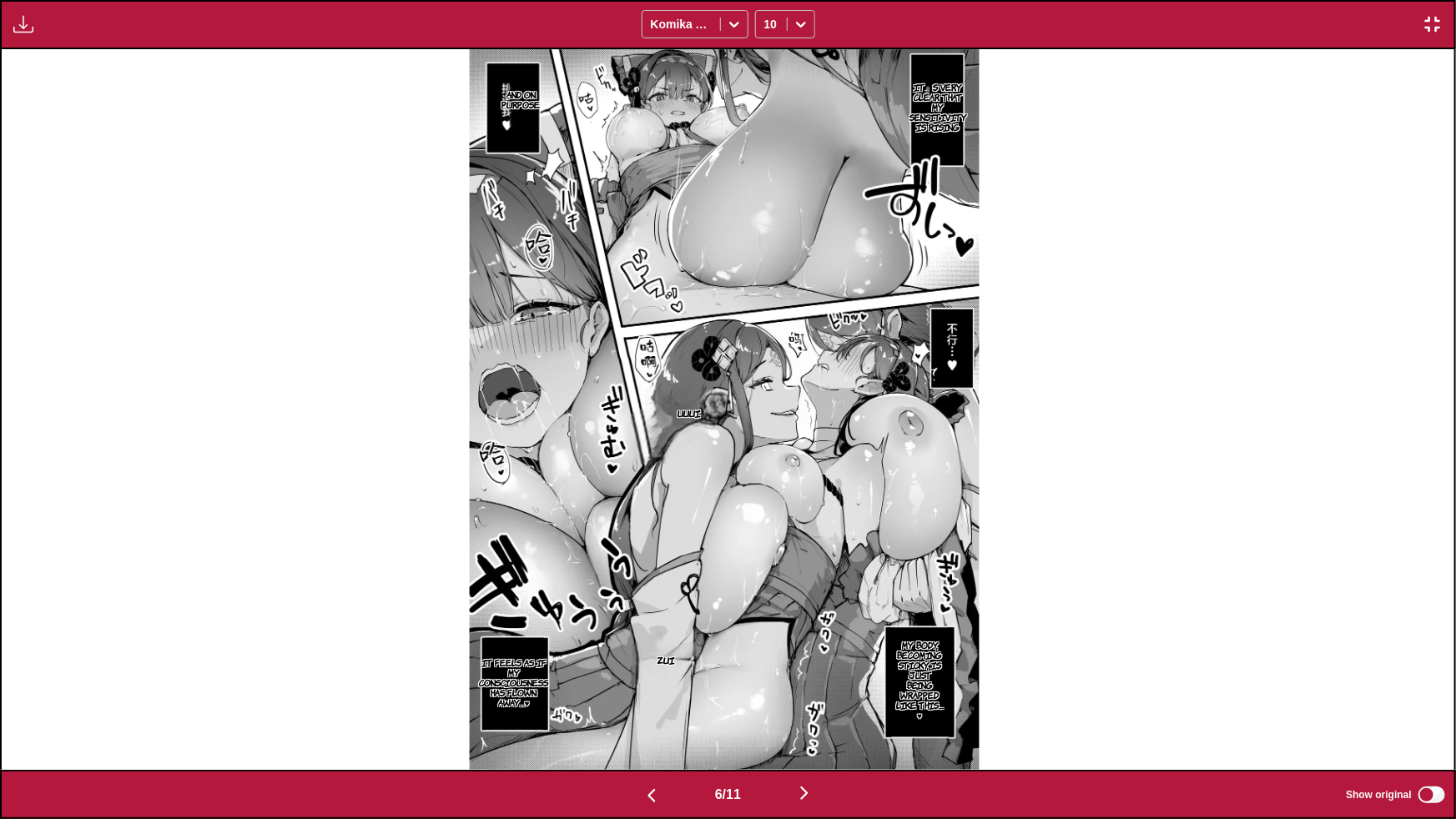 click at bounding box center [804, 793] 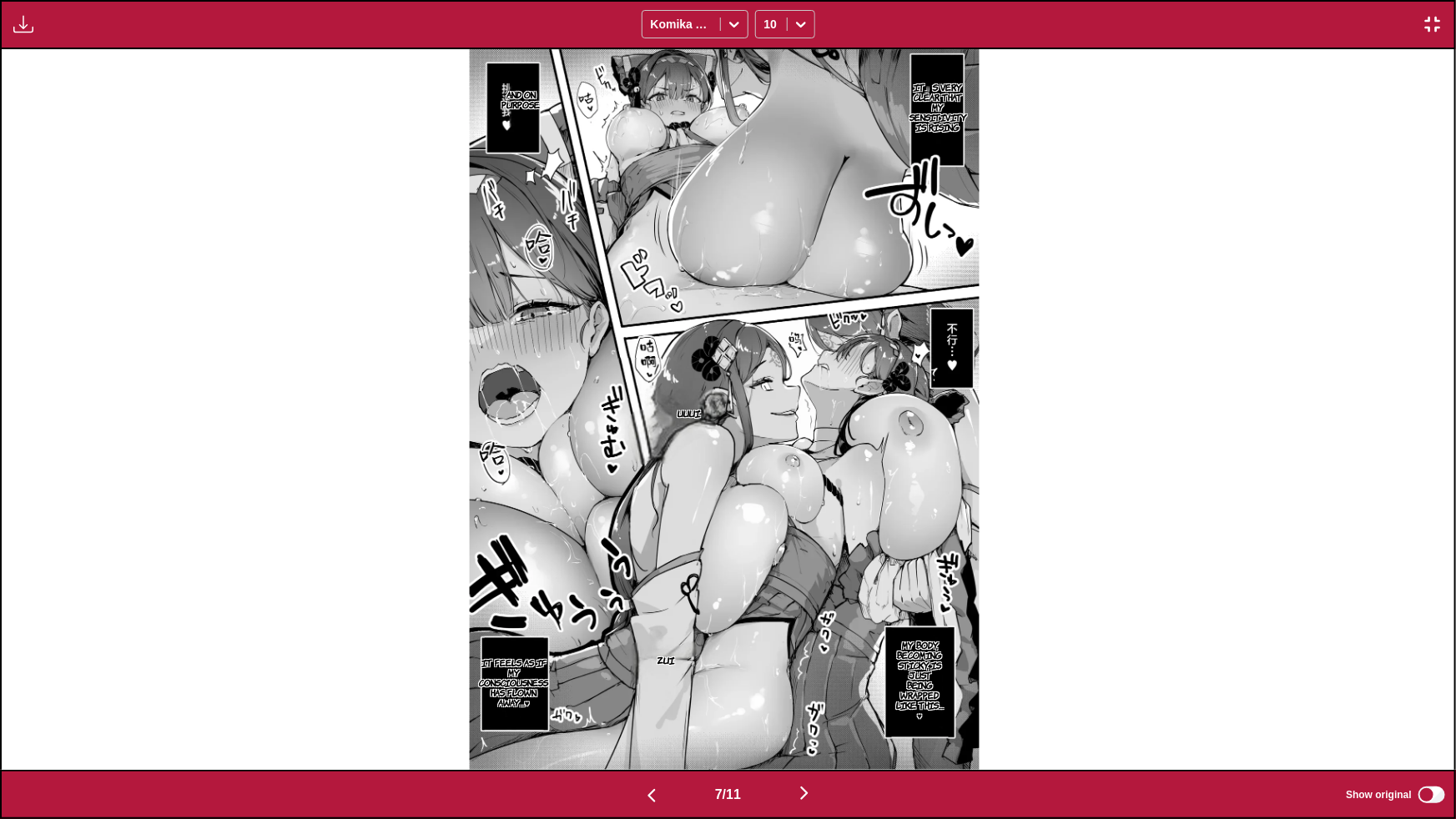 scroll, scrollTop: 0, scrollLeft: 8719, axis: horizontal 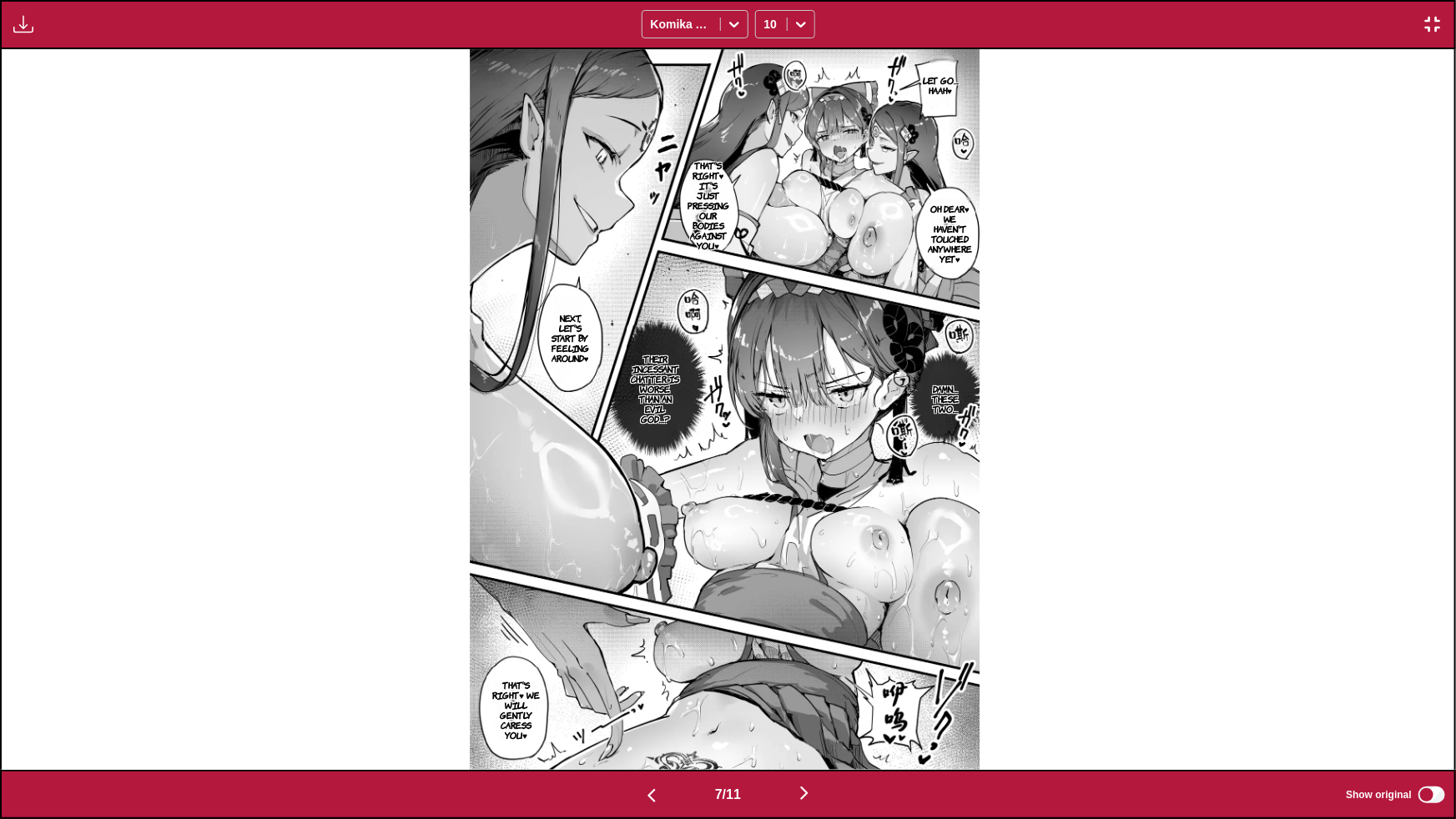 click at bounding box center [804, 794] 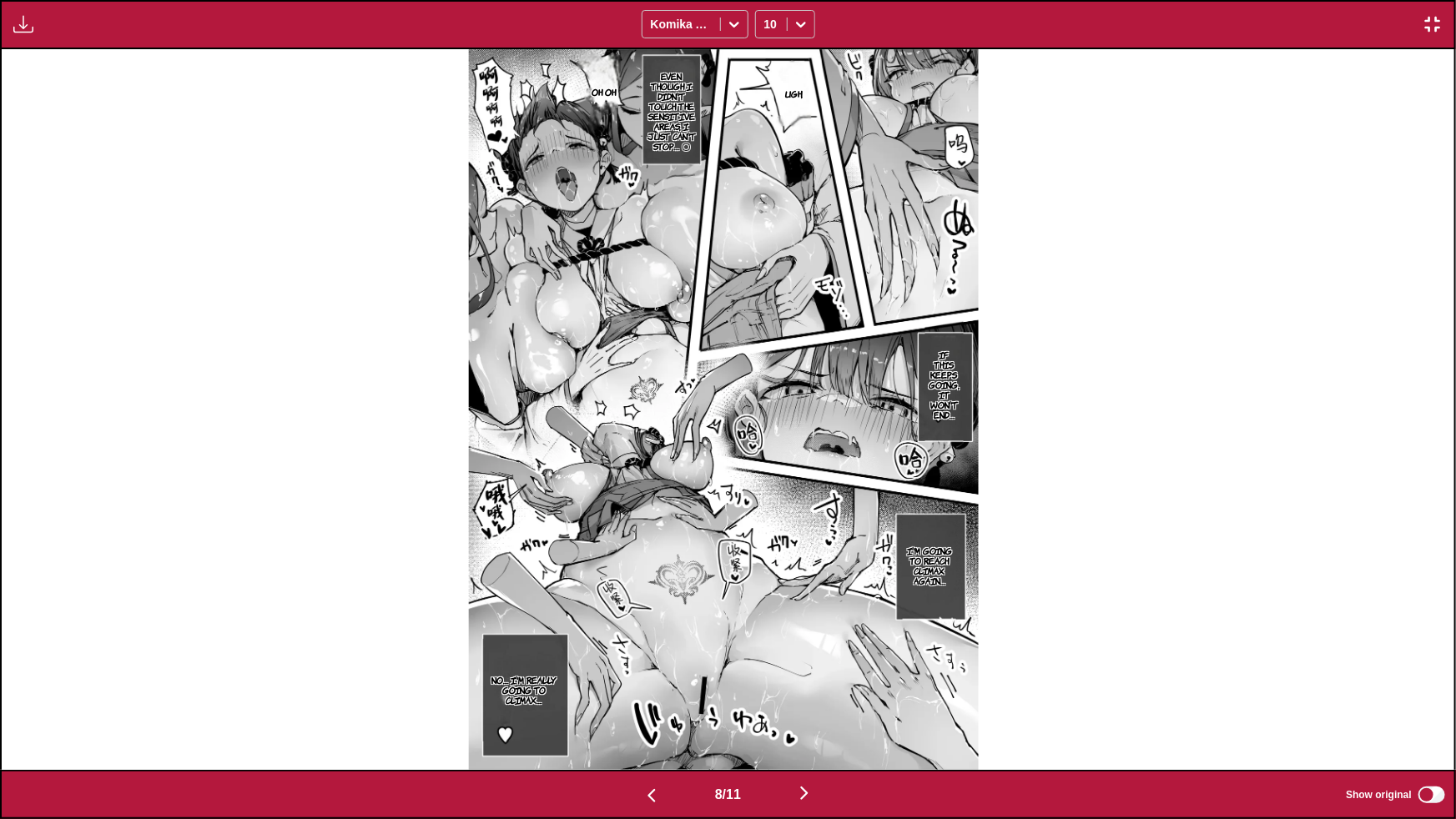 click at bounding box center (804, 793) 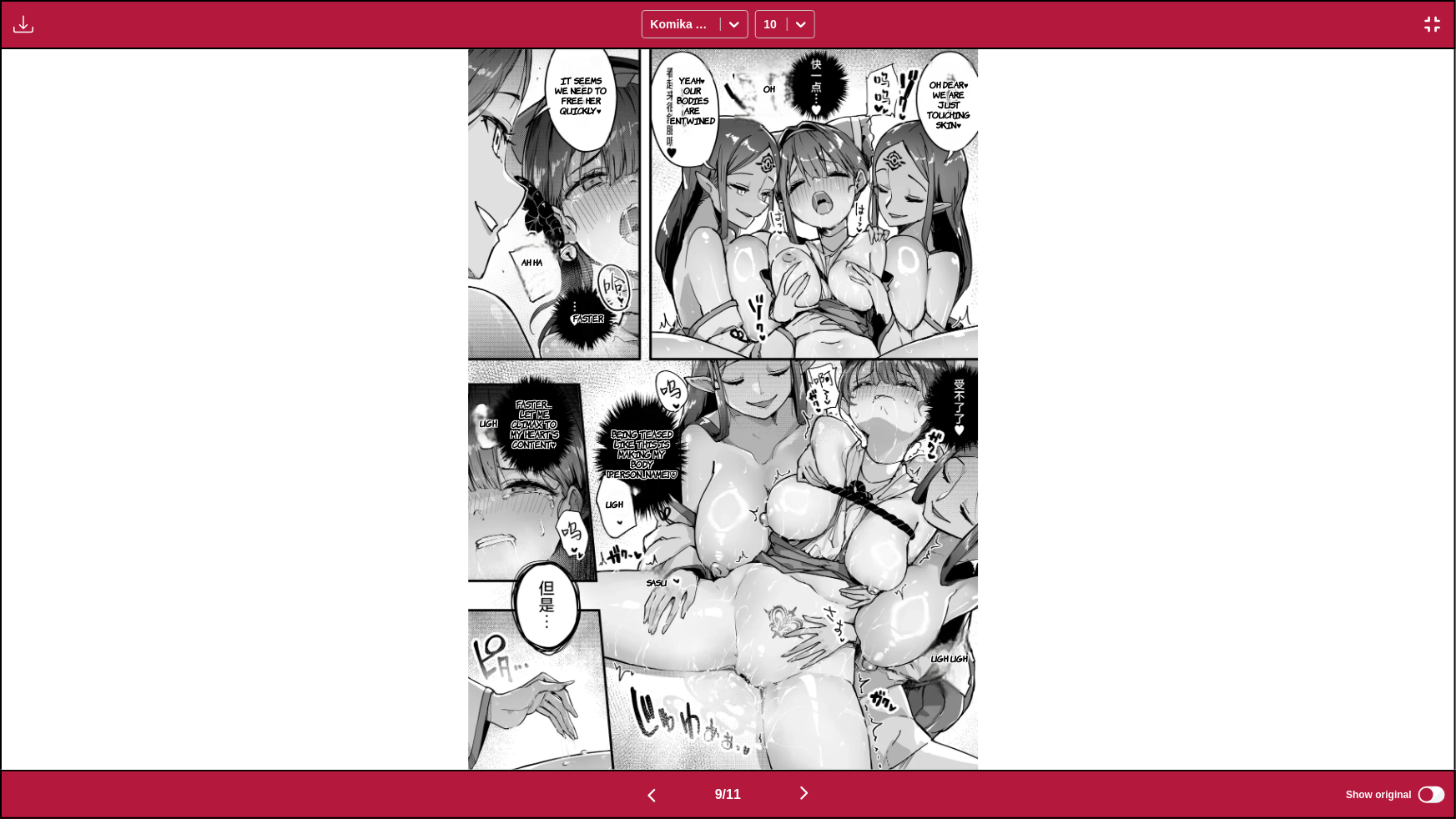 click at bounding box center (804, 793) 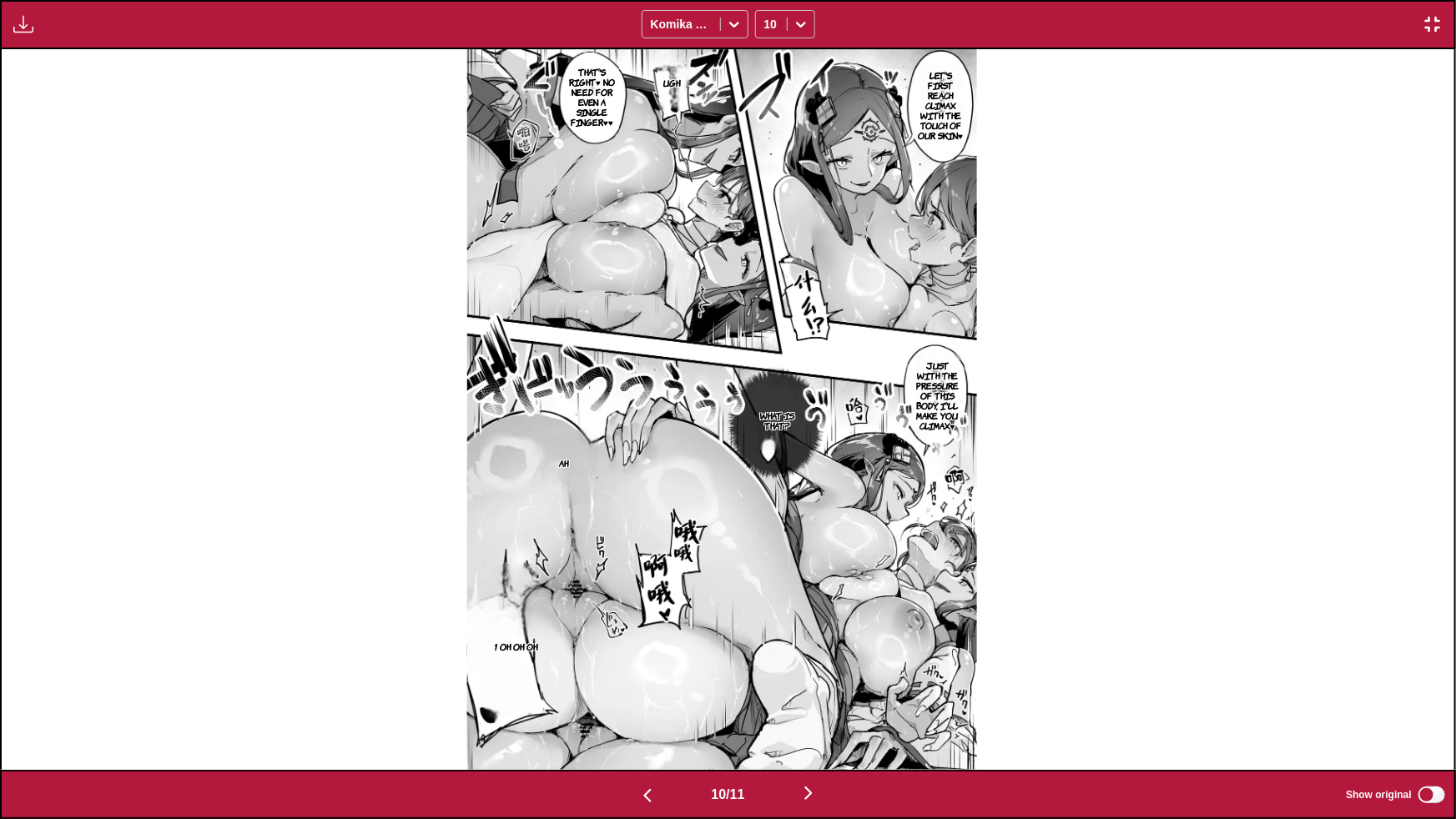 click at bounding box center (809, 793) 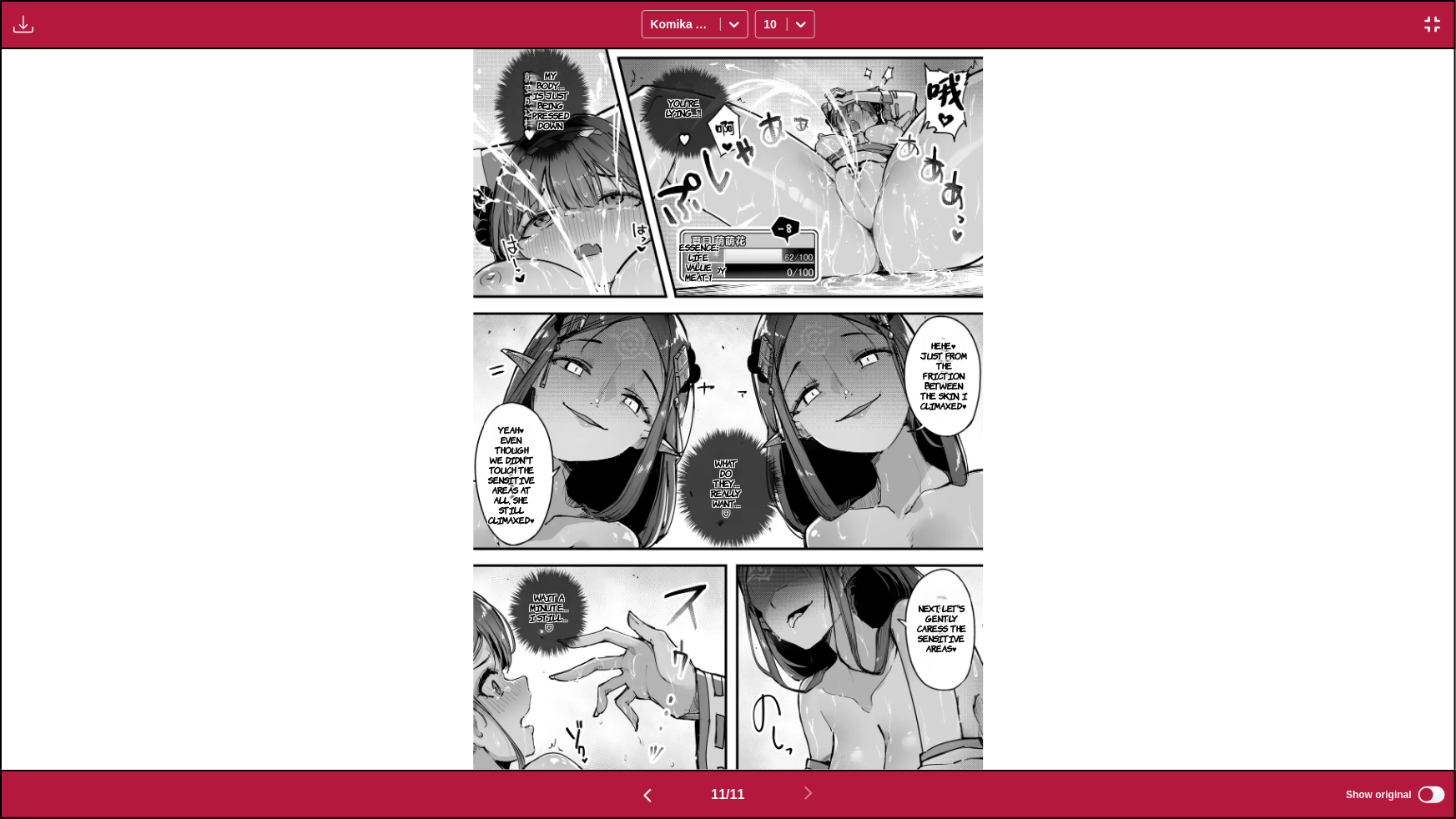 click at bounding box center (1433, 24) 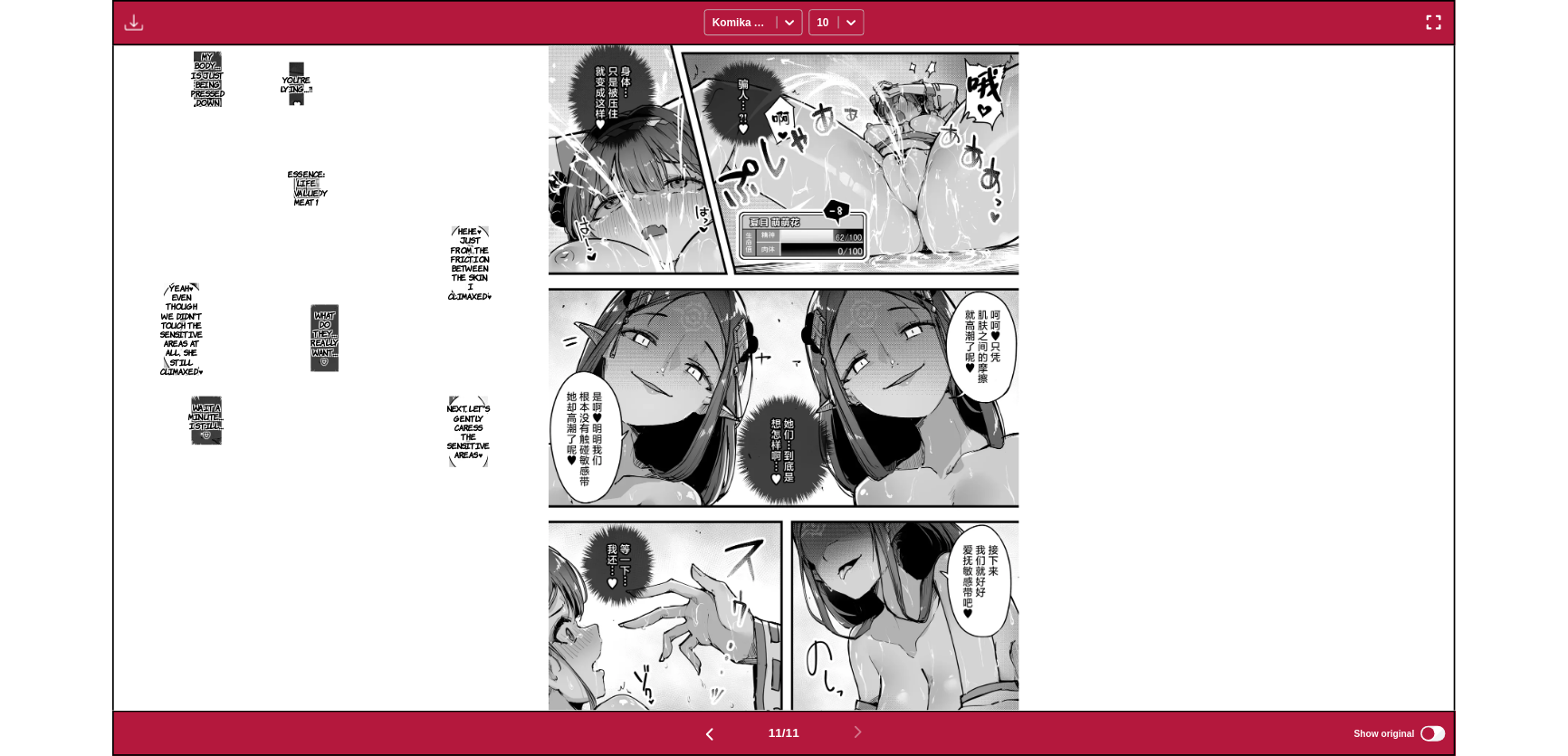 scroll, scrollTop: 471, scrollLeft: 0, axis: vertical 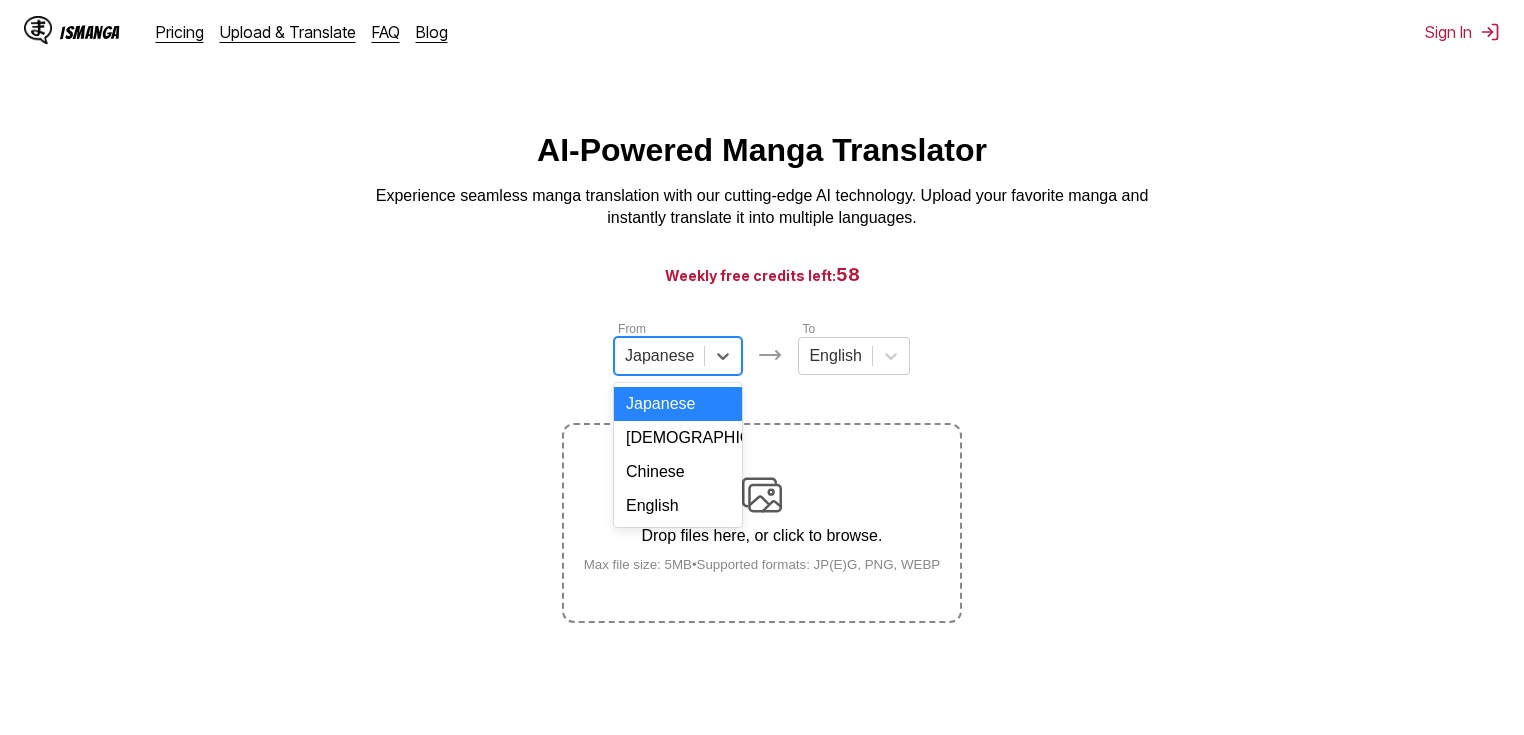 click on "Japanese" at bounding box center (678, 356) 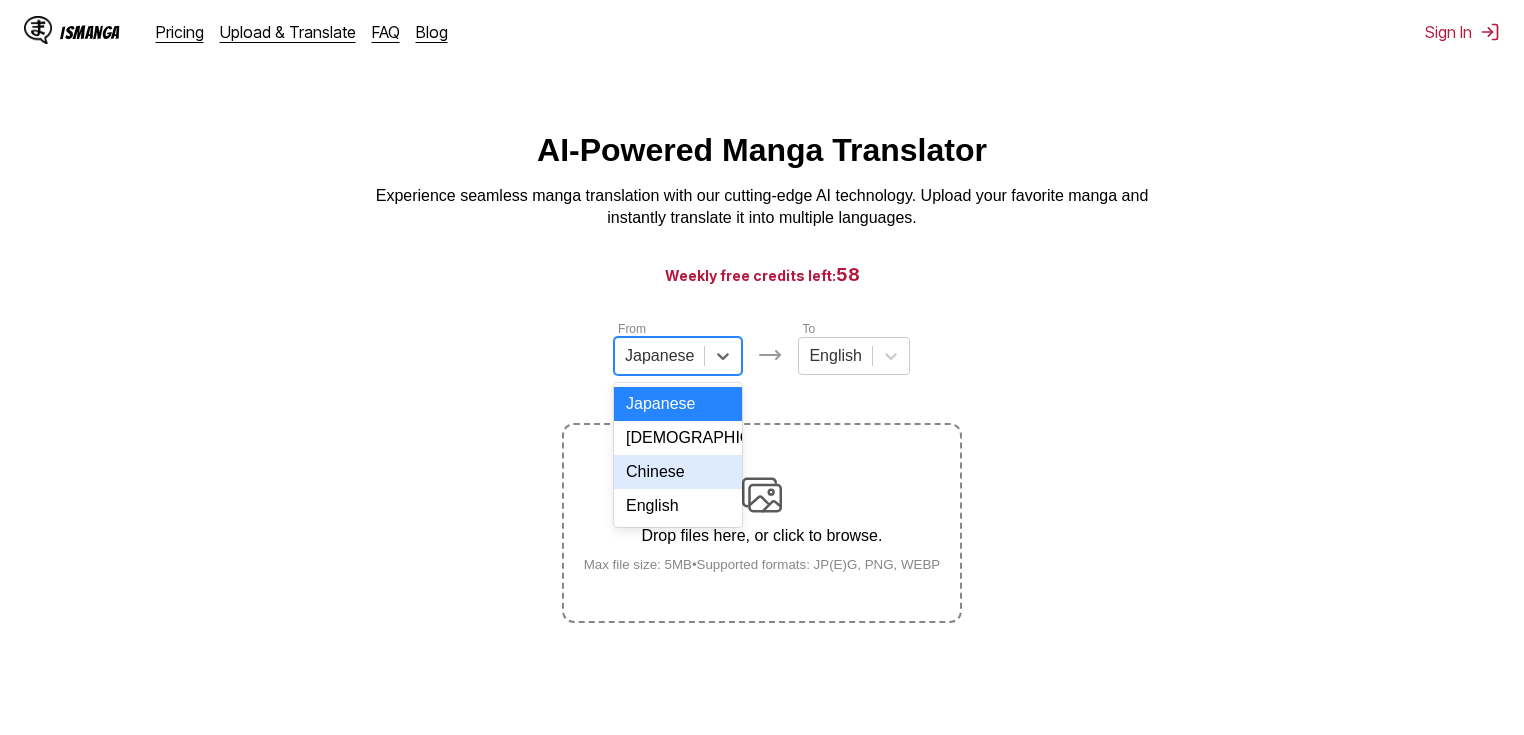 drag, startPoint x: 679, startPoint y: 494, endPoint x: 544, endPoint y: 278, distance: 254.71748 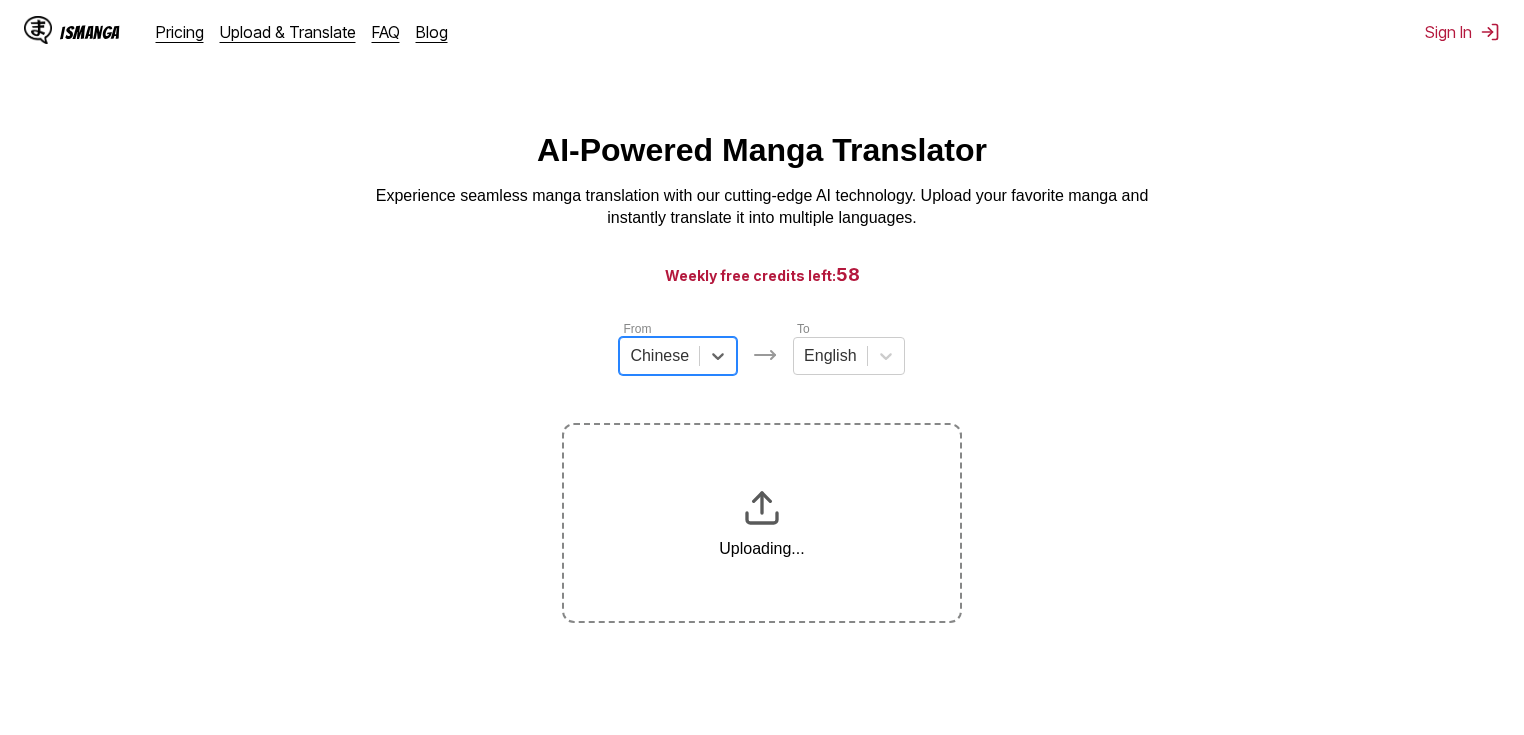 scroll, scrollTop: 160, scrollLeft: 0, axis: vertical 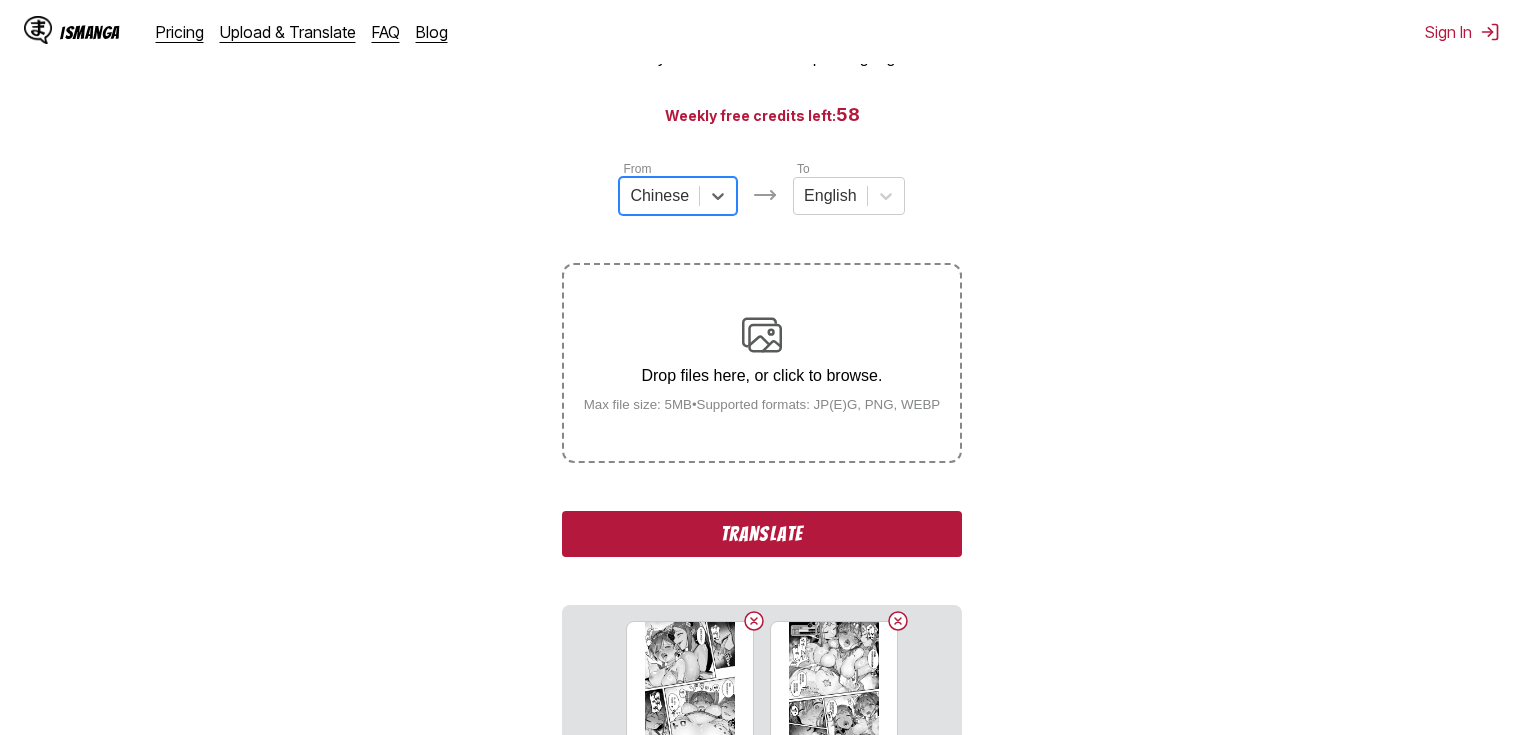 click on "Translate" at bounding box center (762, 534) 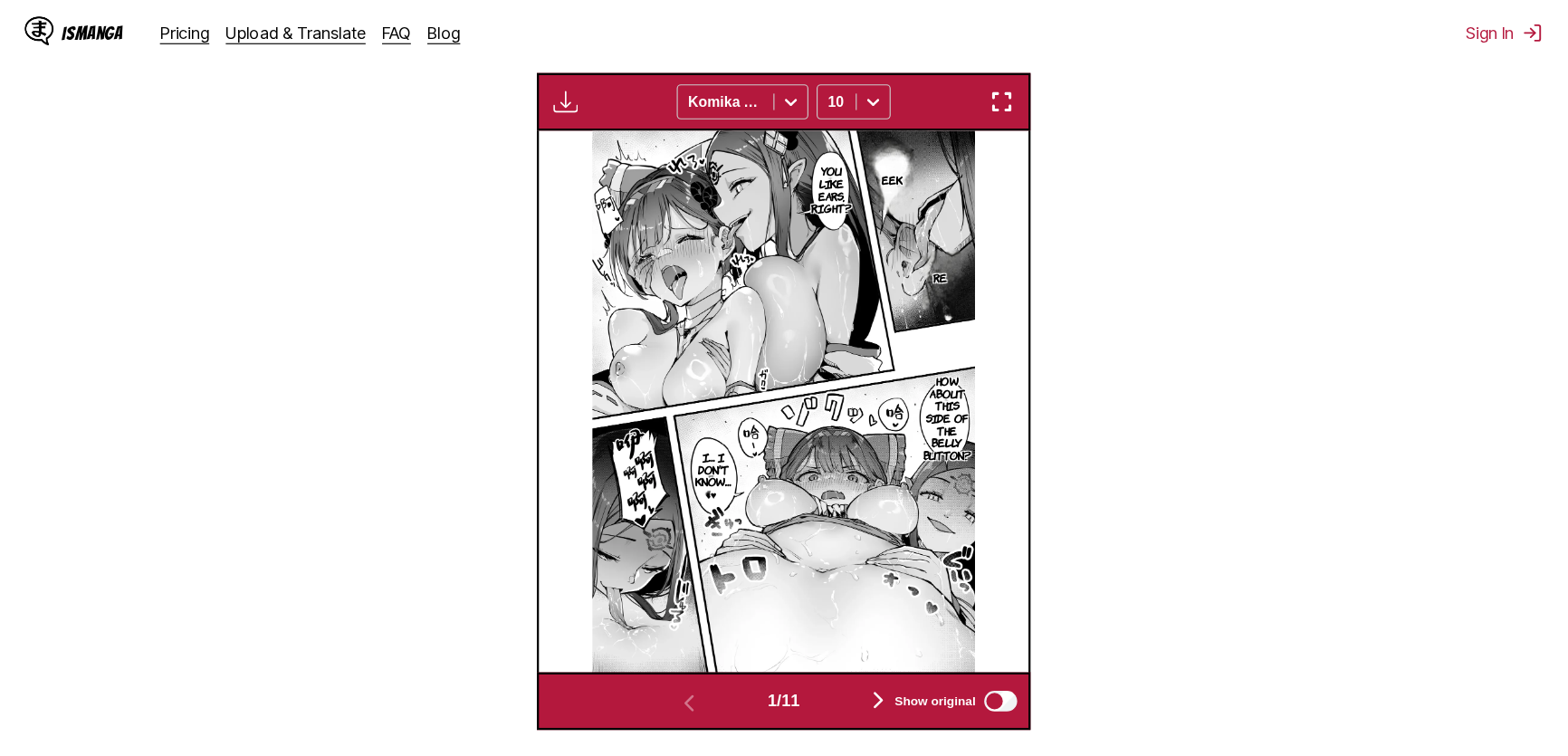 scroll, scrollTop: 543, scrollLeft: 0, axis: vertical 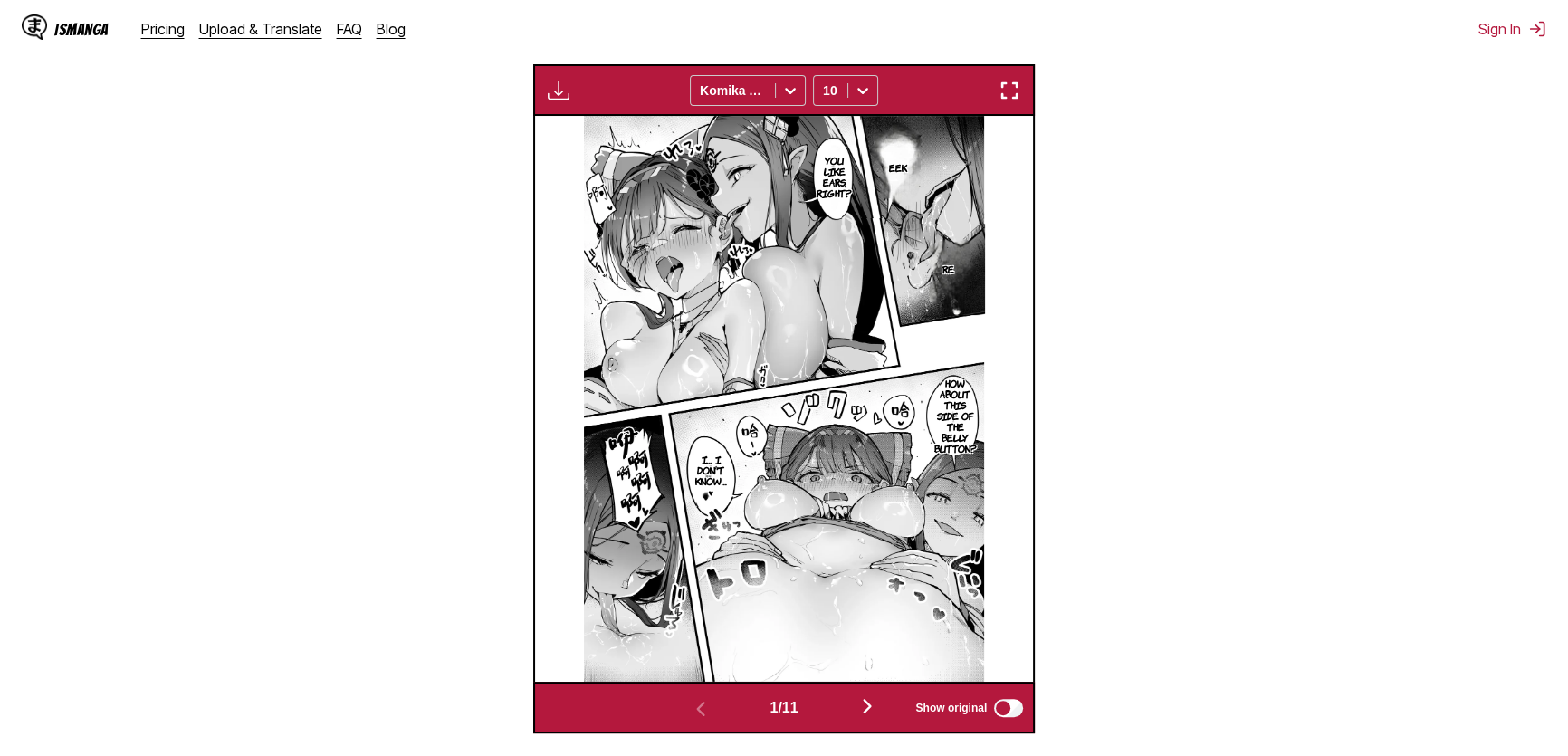 click at bounding box center [1009, 91] 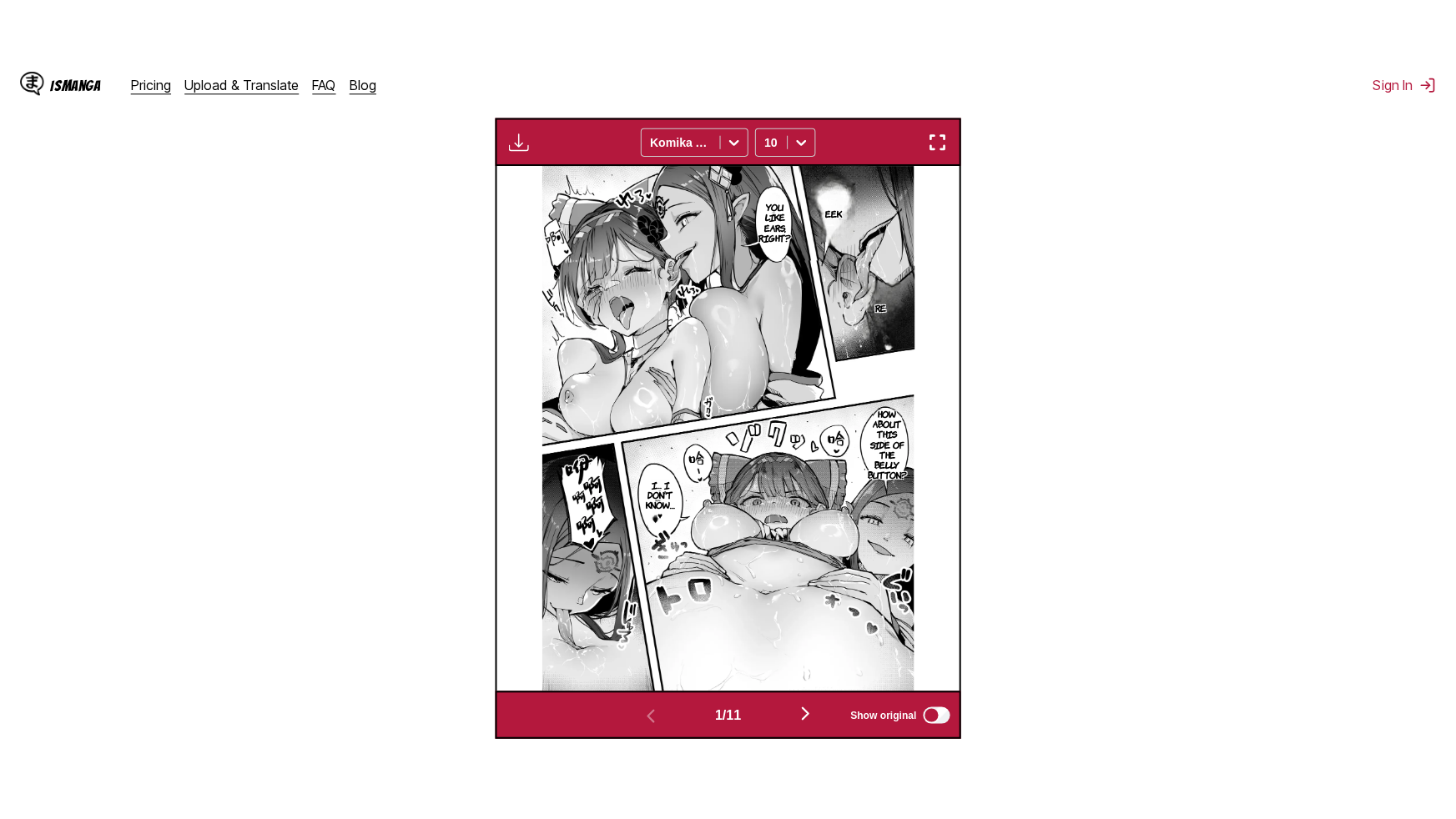 scroll, scrollTop: 183, scrollLeft: 0, axis: vertical 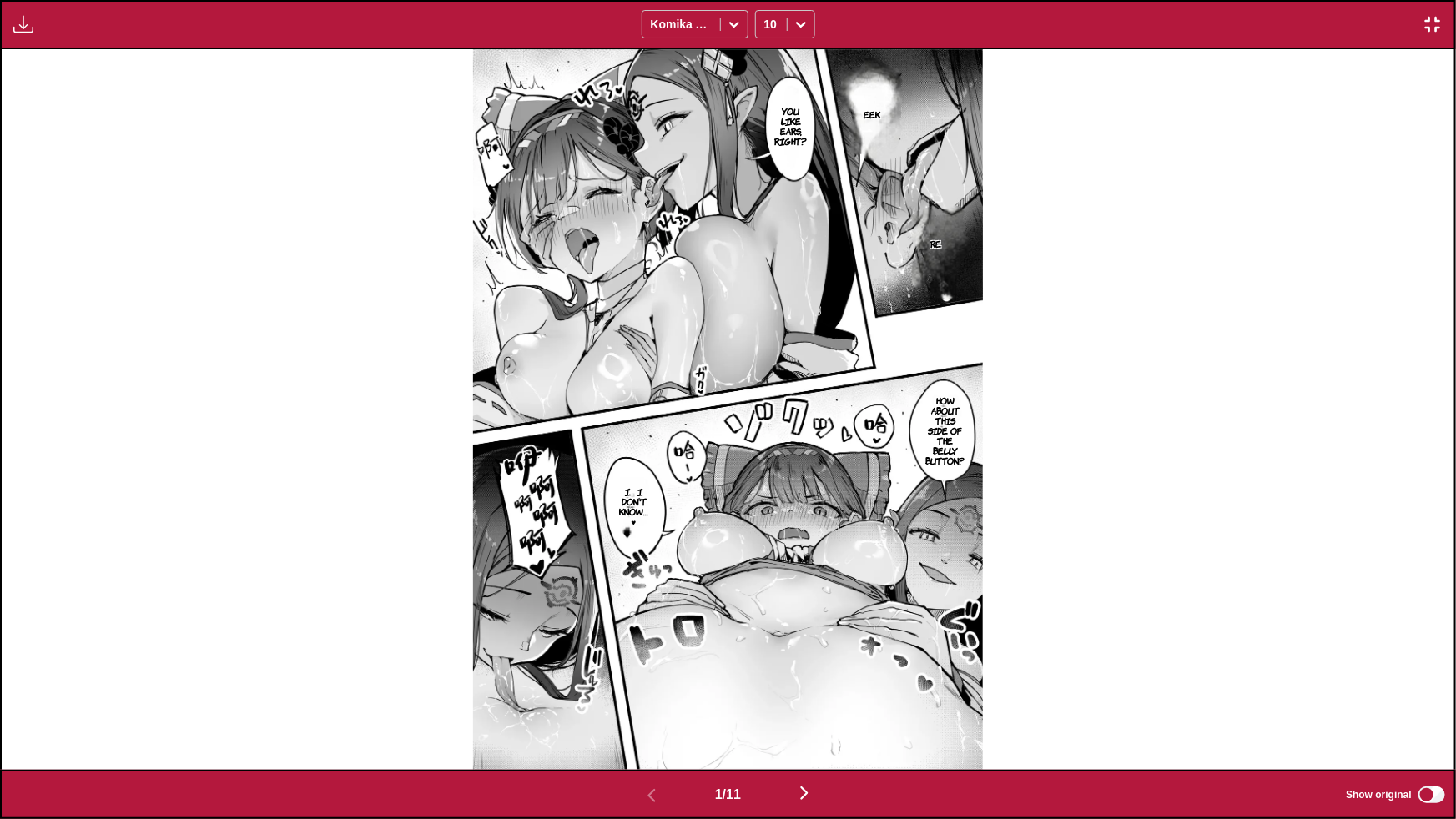 click on "1  /  11 Show original" at bounding box center (728, 794) 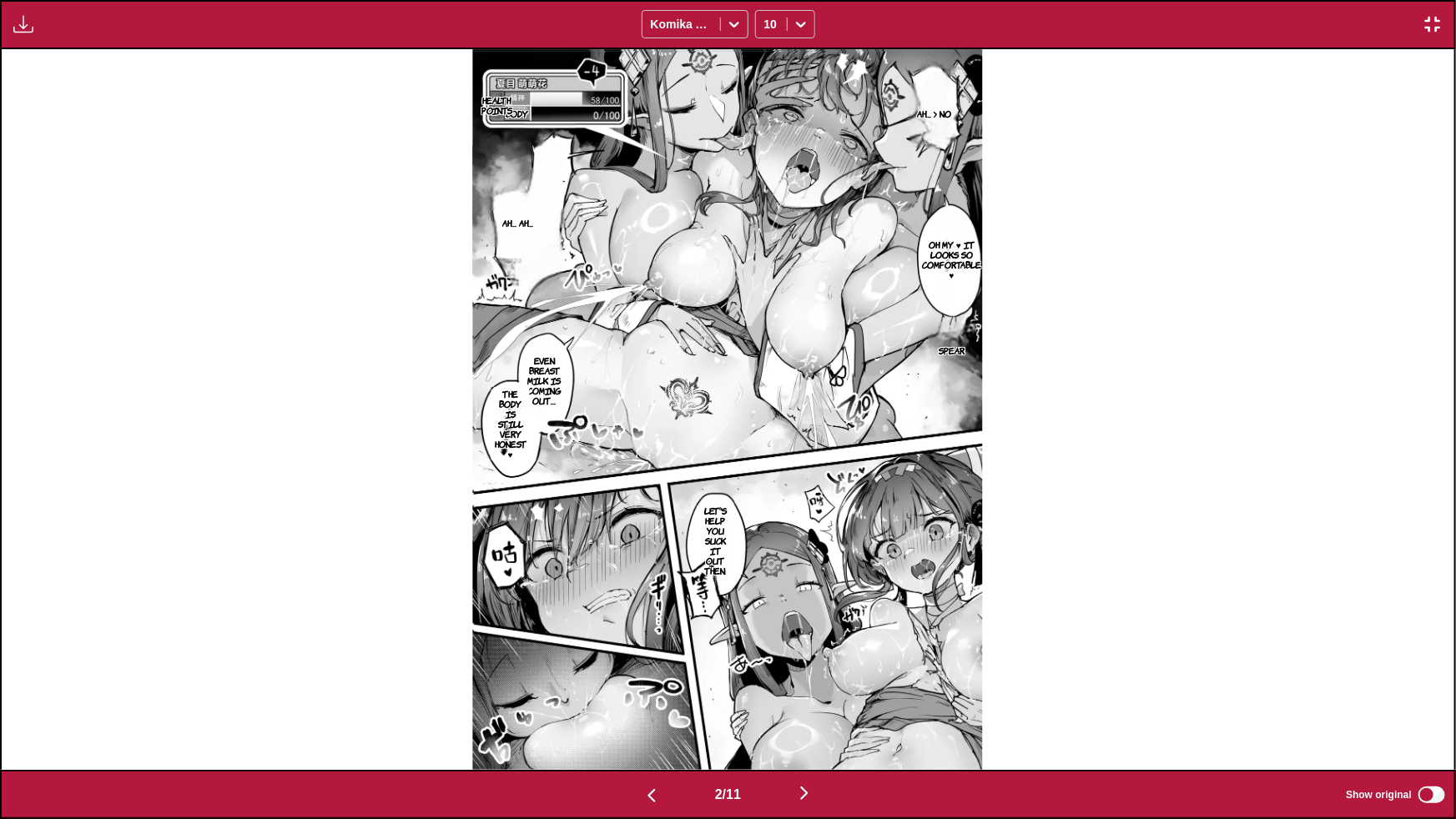 click at bounding box center (804, 793) 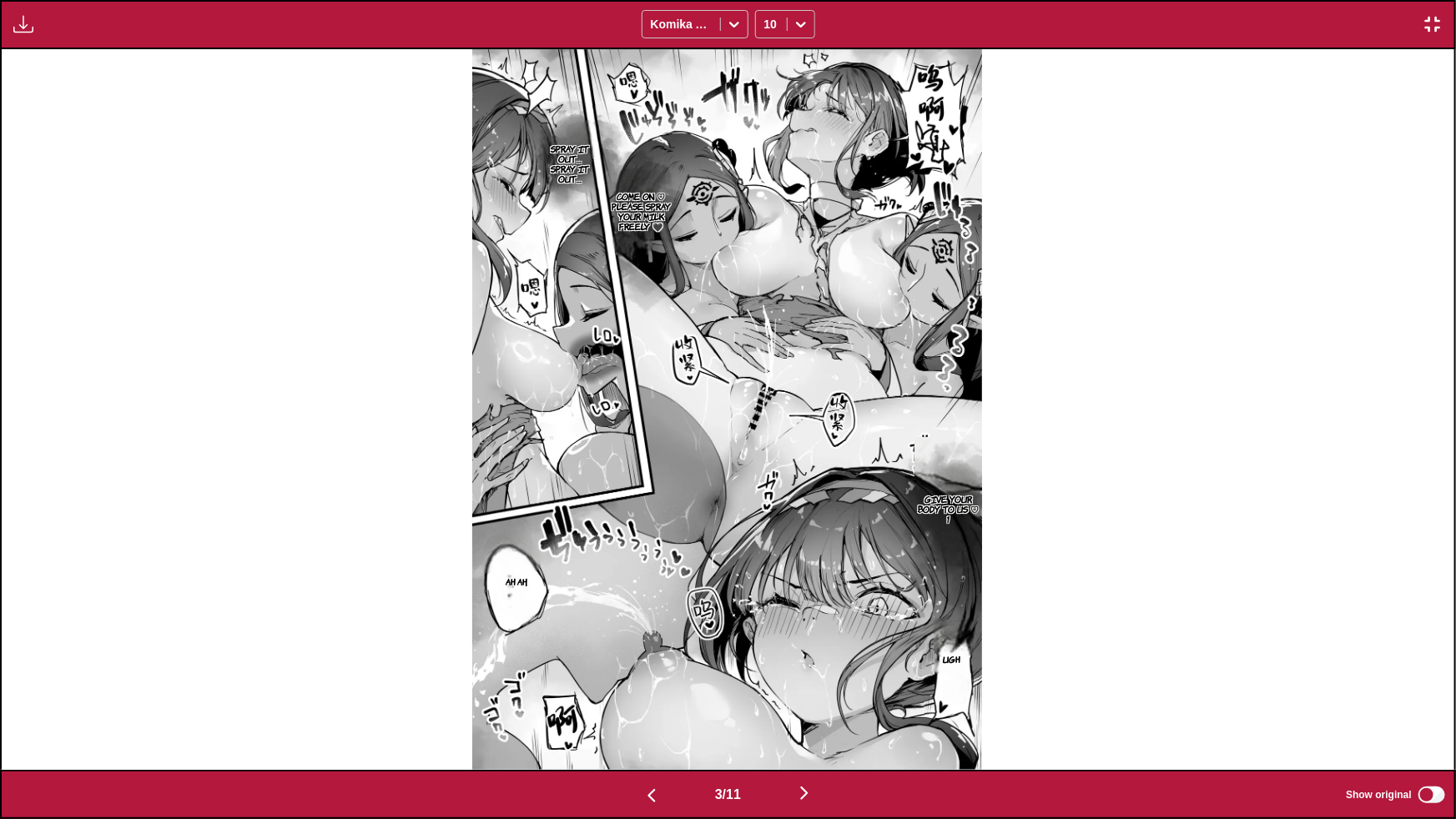 click at bounding box center (804, 793) 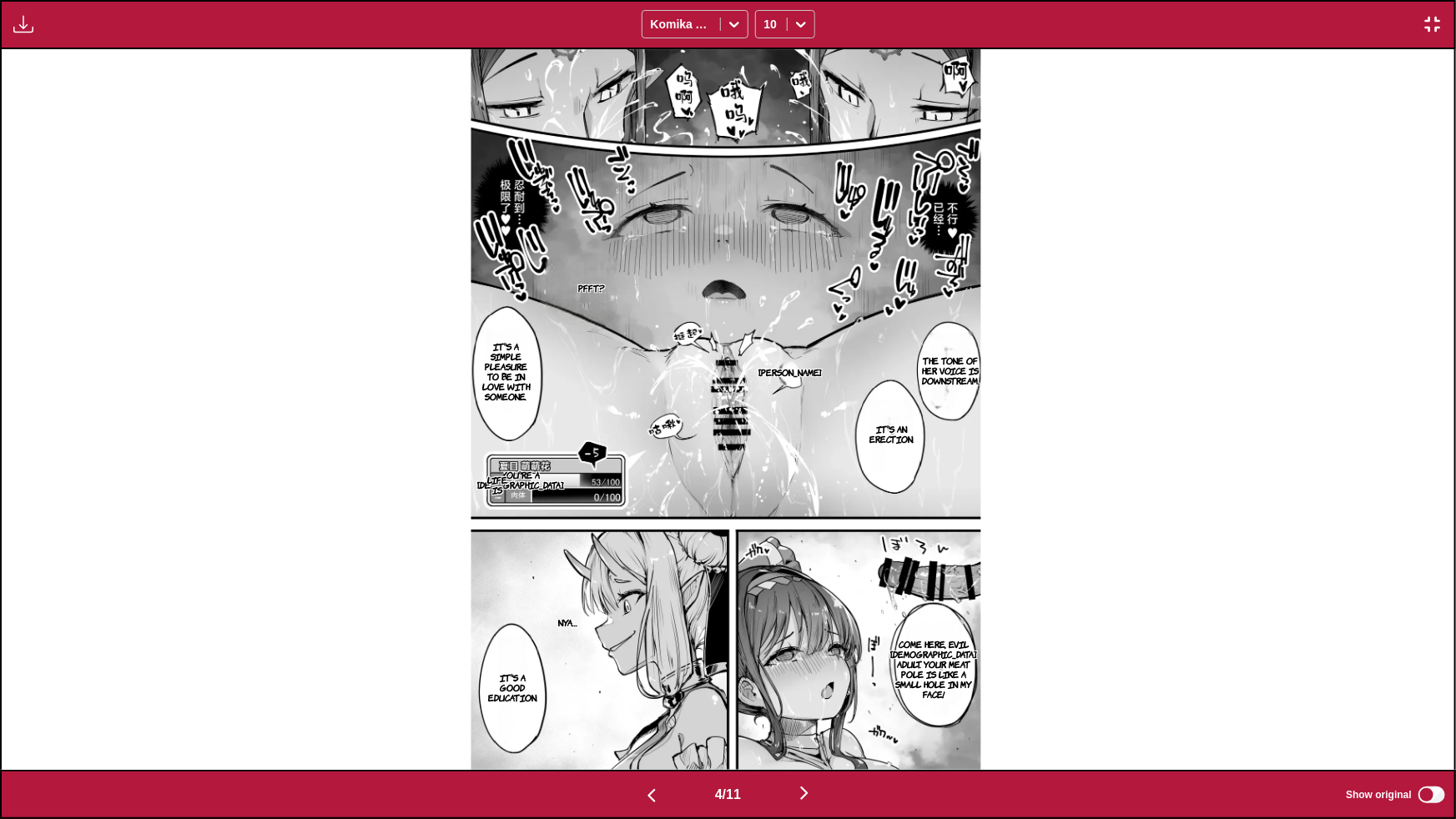 click at bounding box center (804, 793) 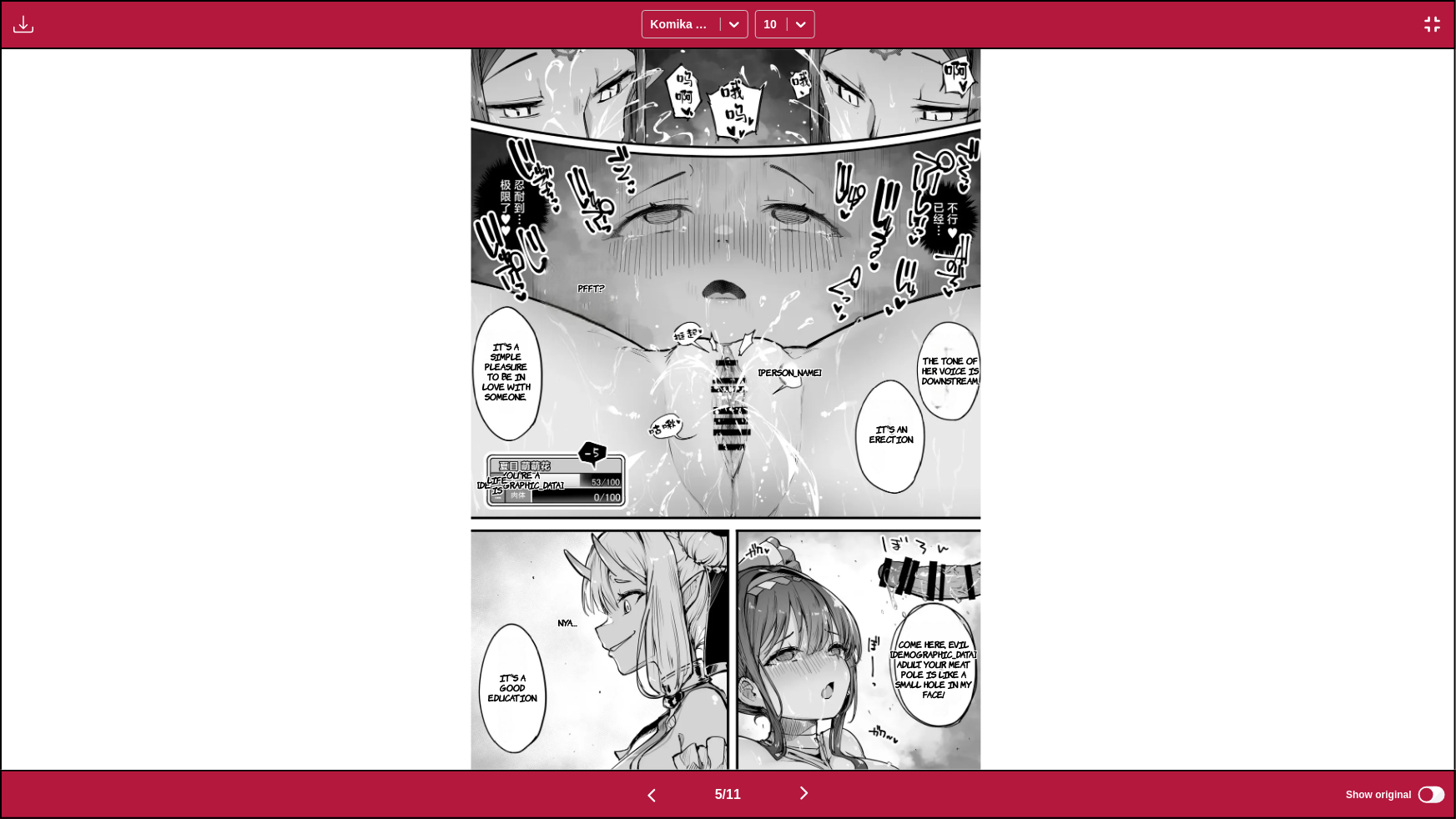 scroll, scrollTop: 0, scrollLeft: 5813, axis: horizontal 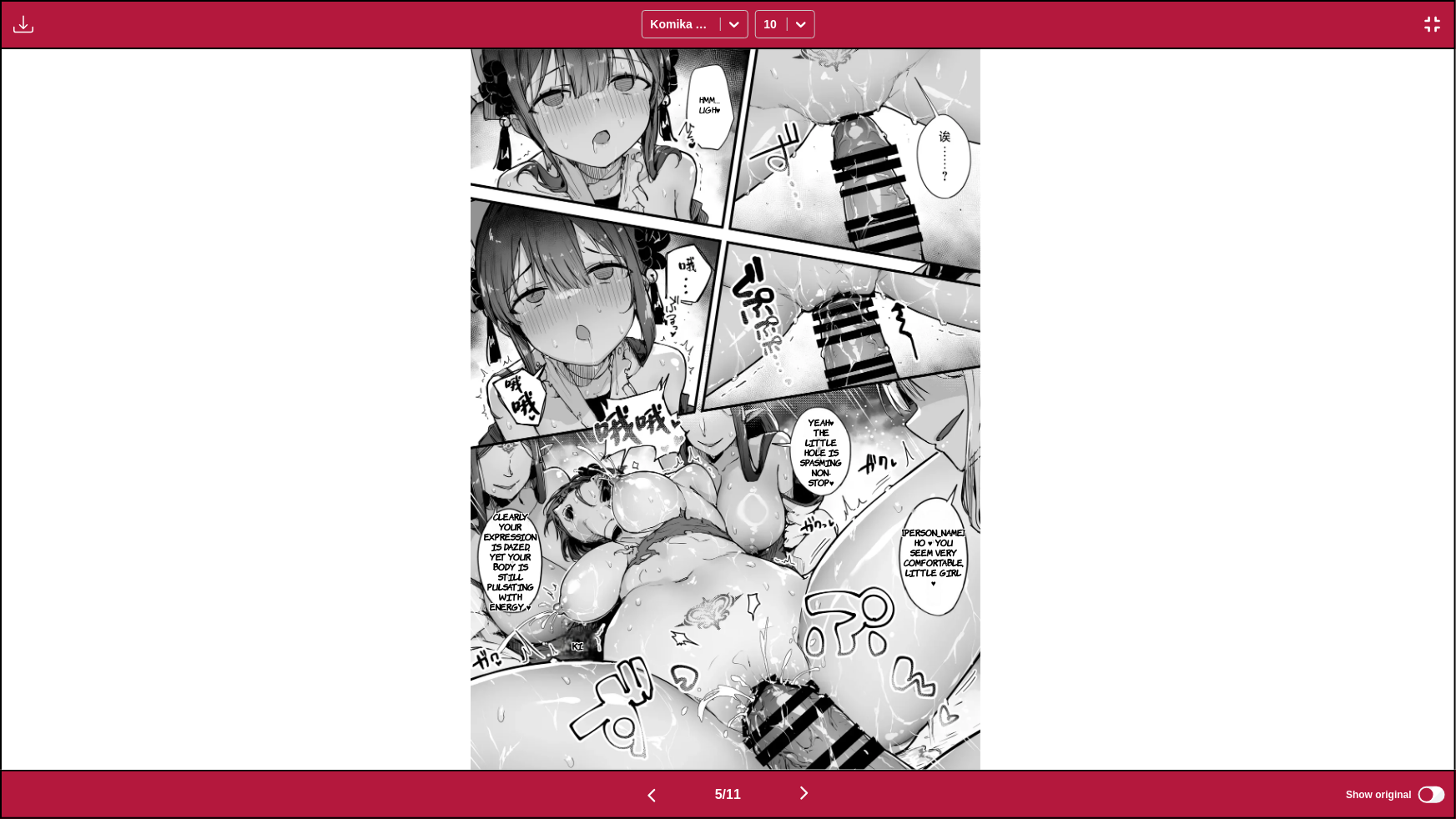 click at bounding box center [804, 793] 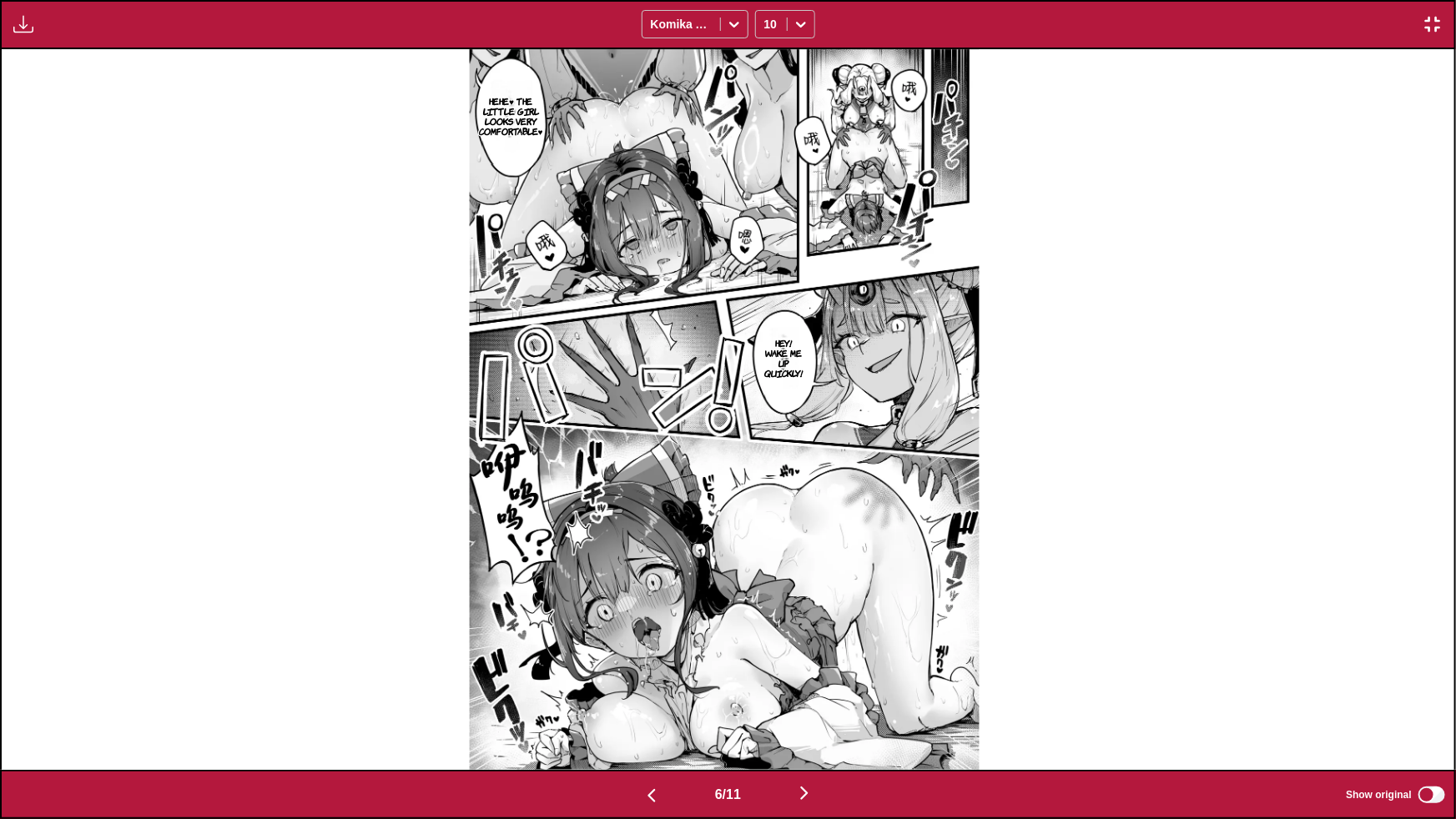 click at bounding box center (804, 793) 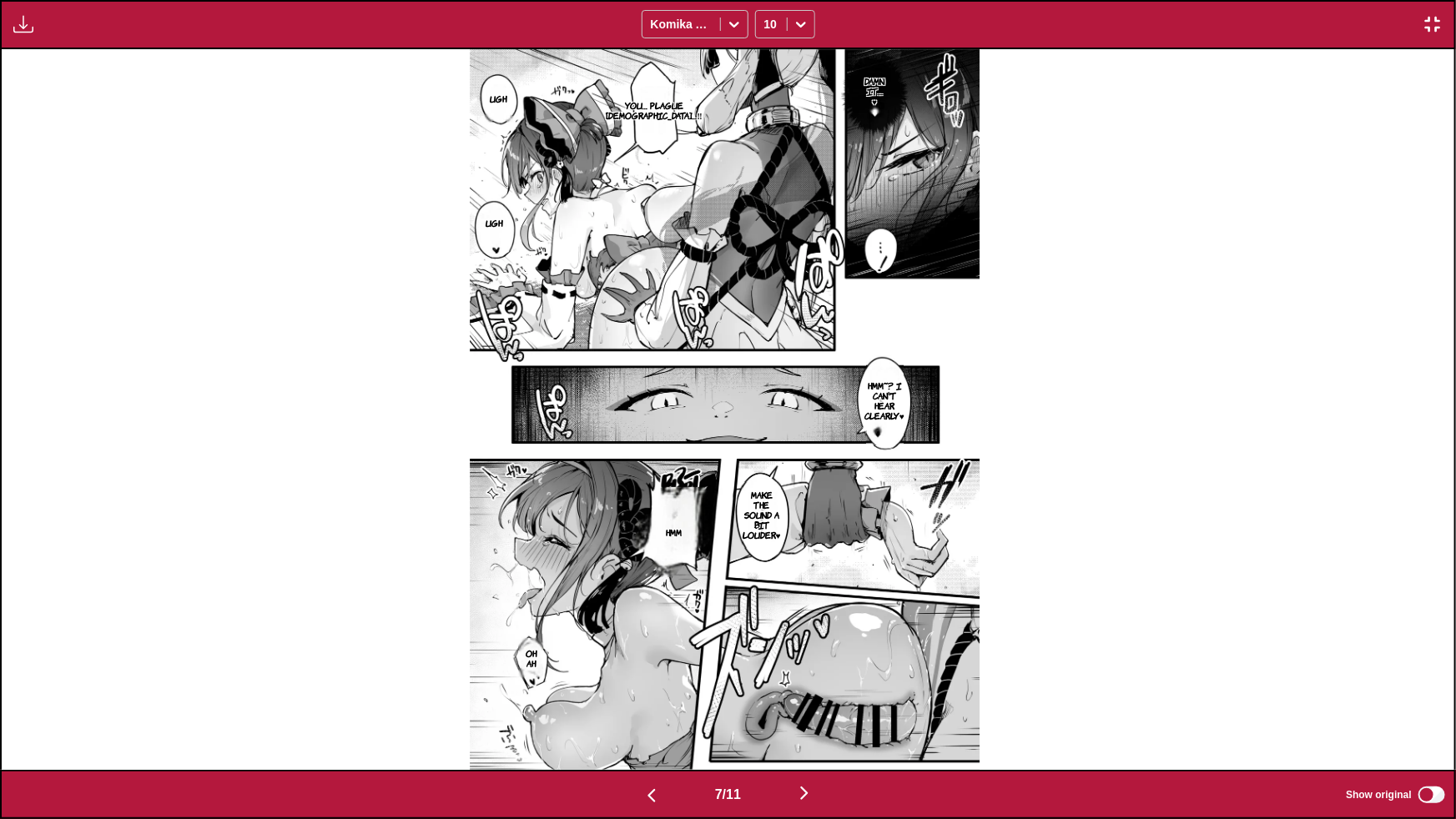 click at bounding box center [804, 793] 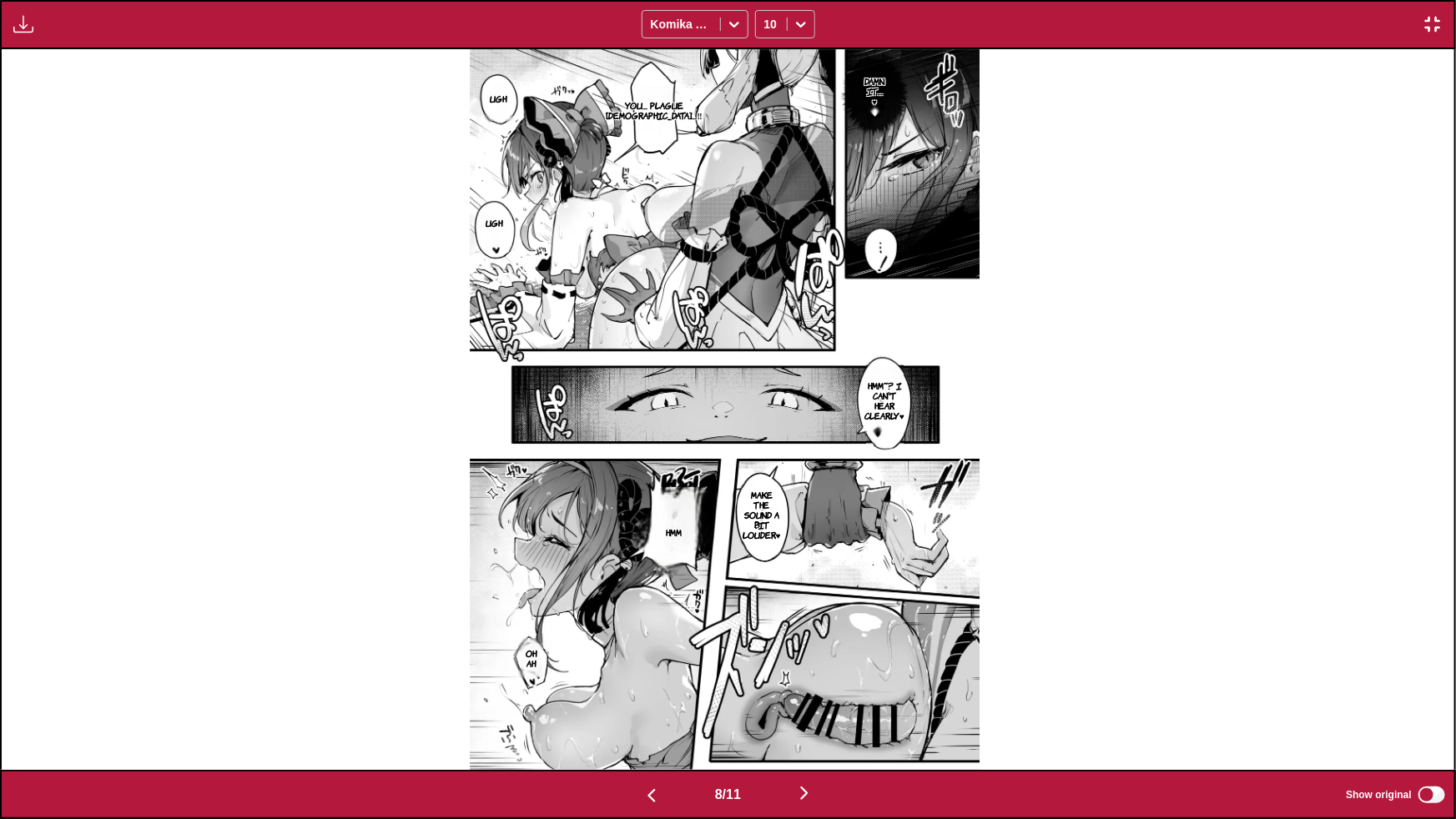 scroll, scrollTop: 0, scrollLeft: 10173, axis: horizontal 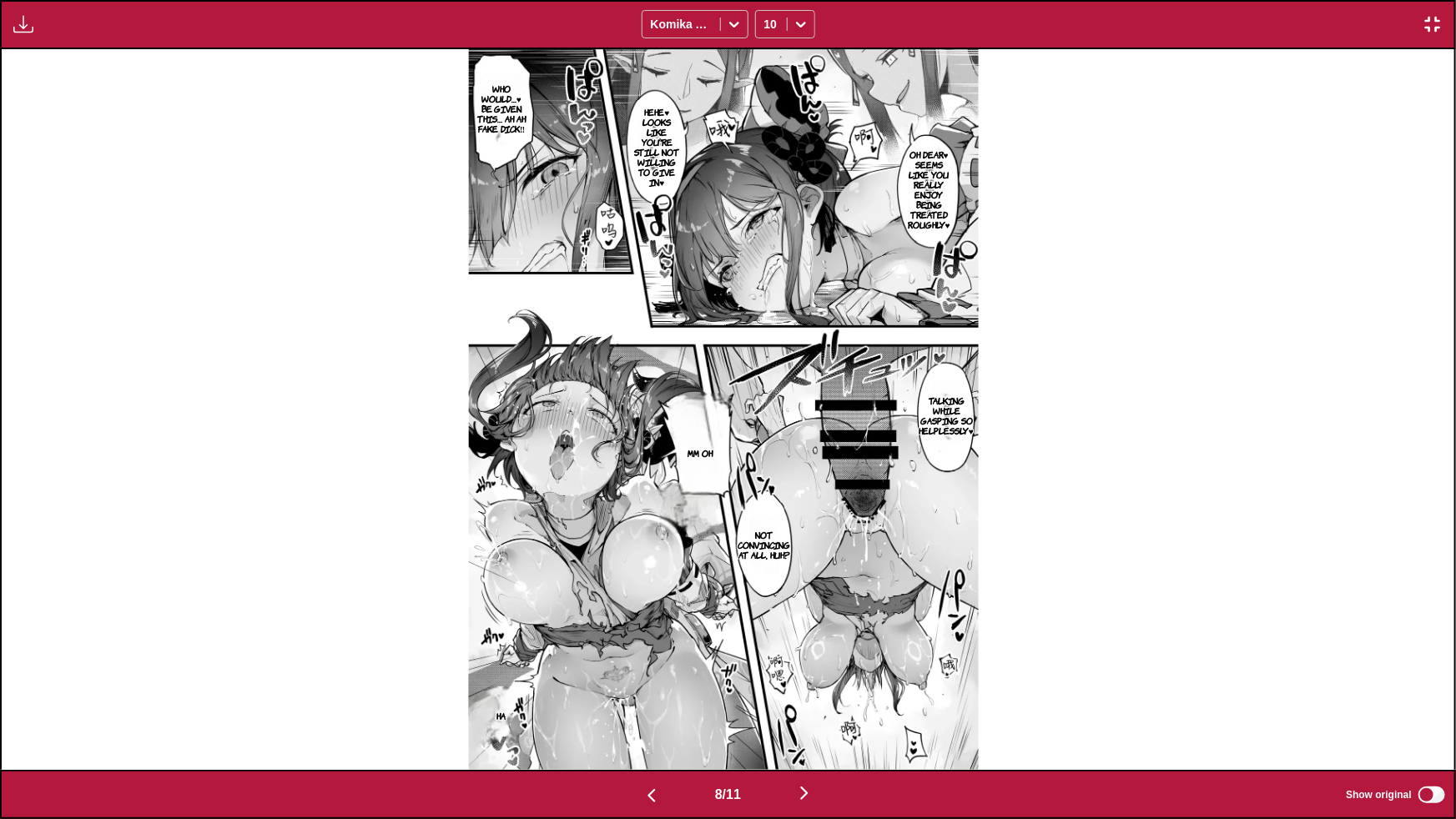 click at bounding box center (804, 793) 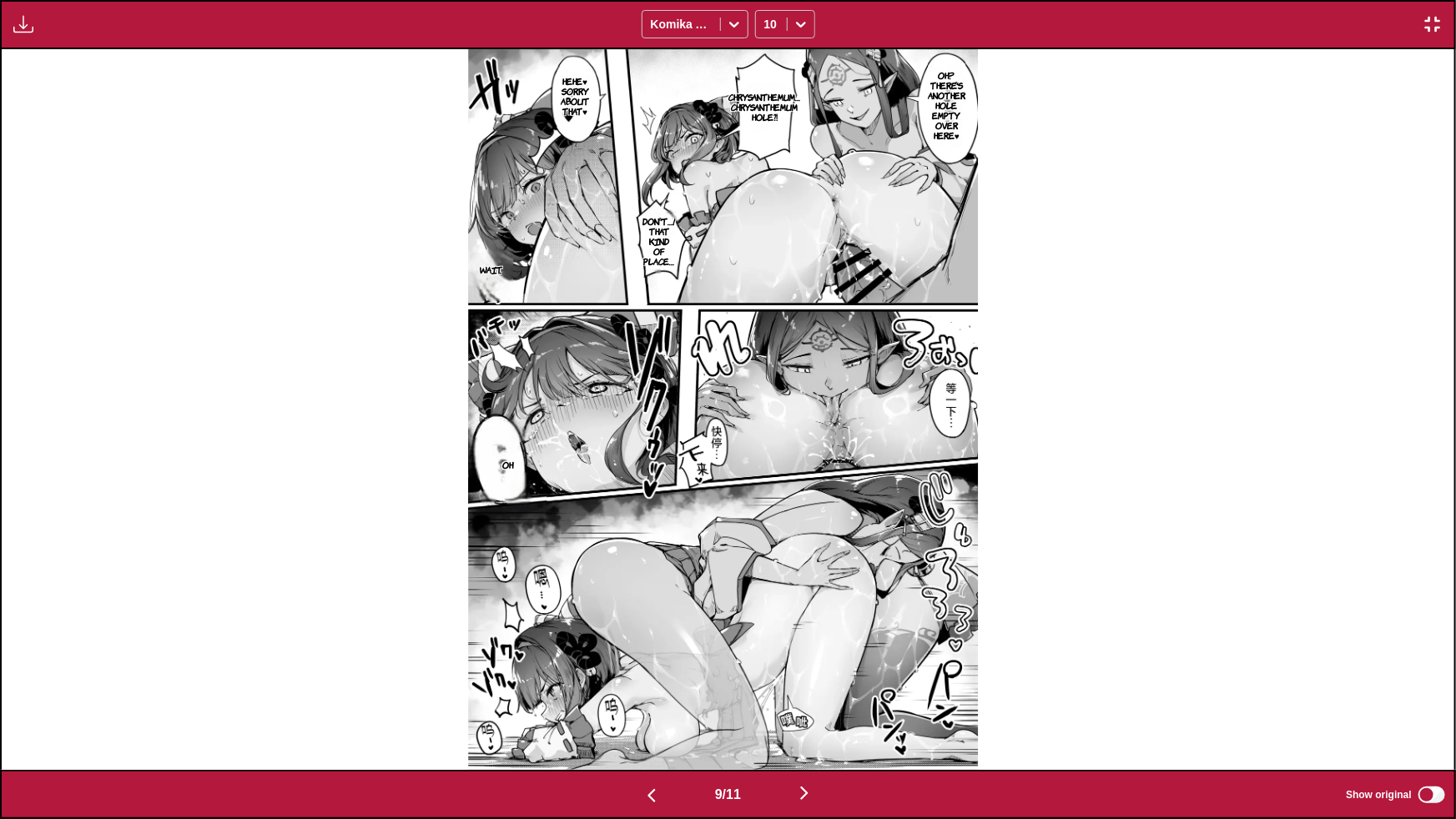 click at bounding box center (804, 793) 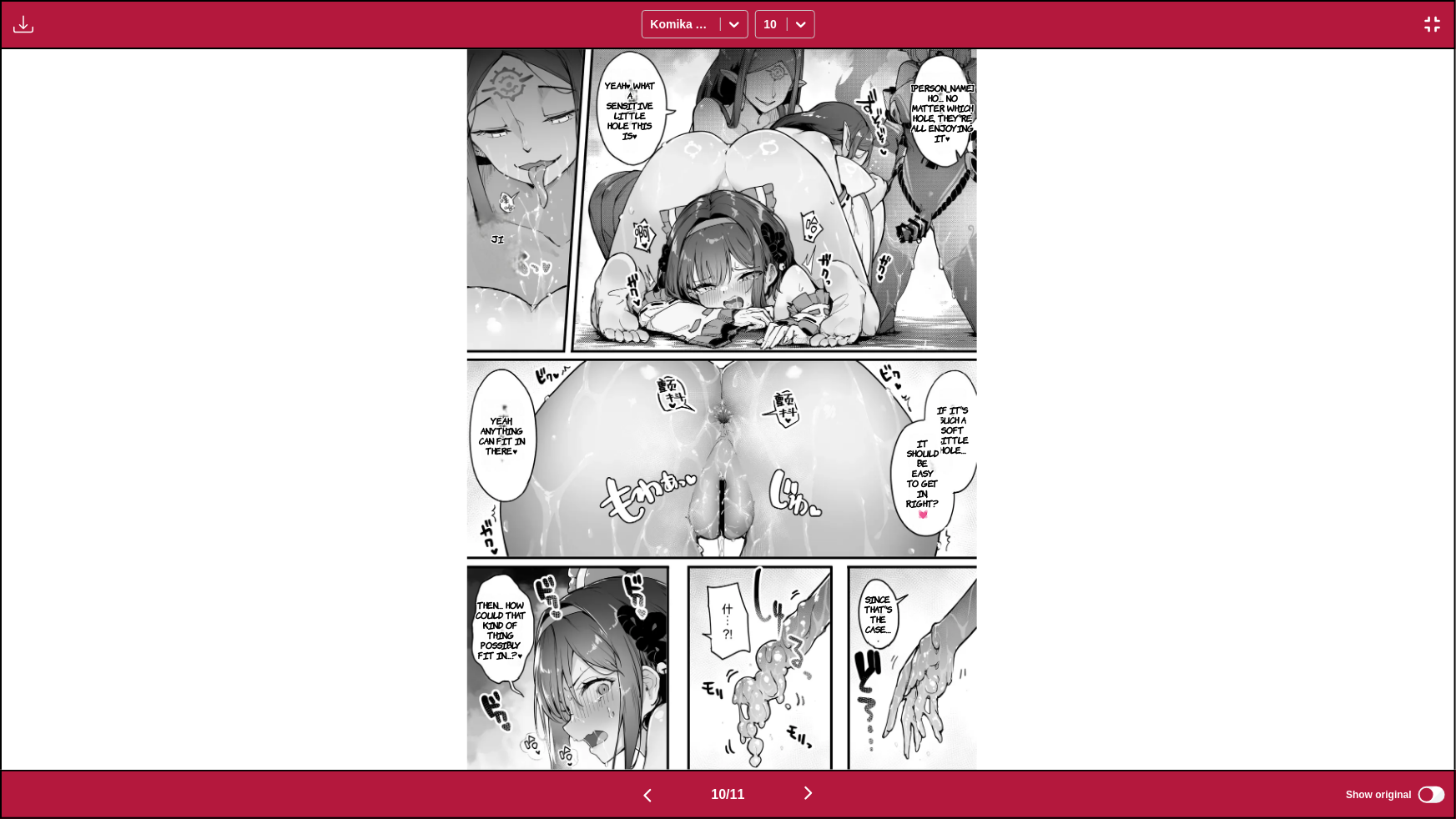 click on "10  /  11 Show original" at bounding box center [728, 794] 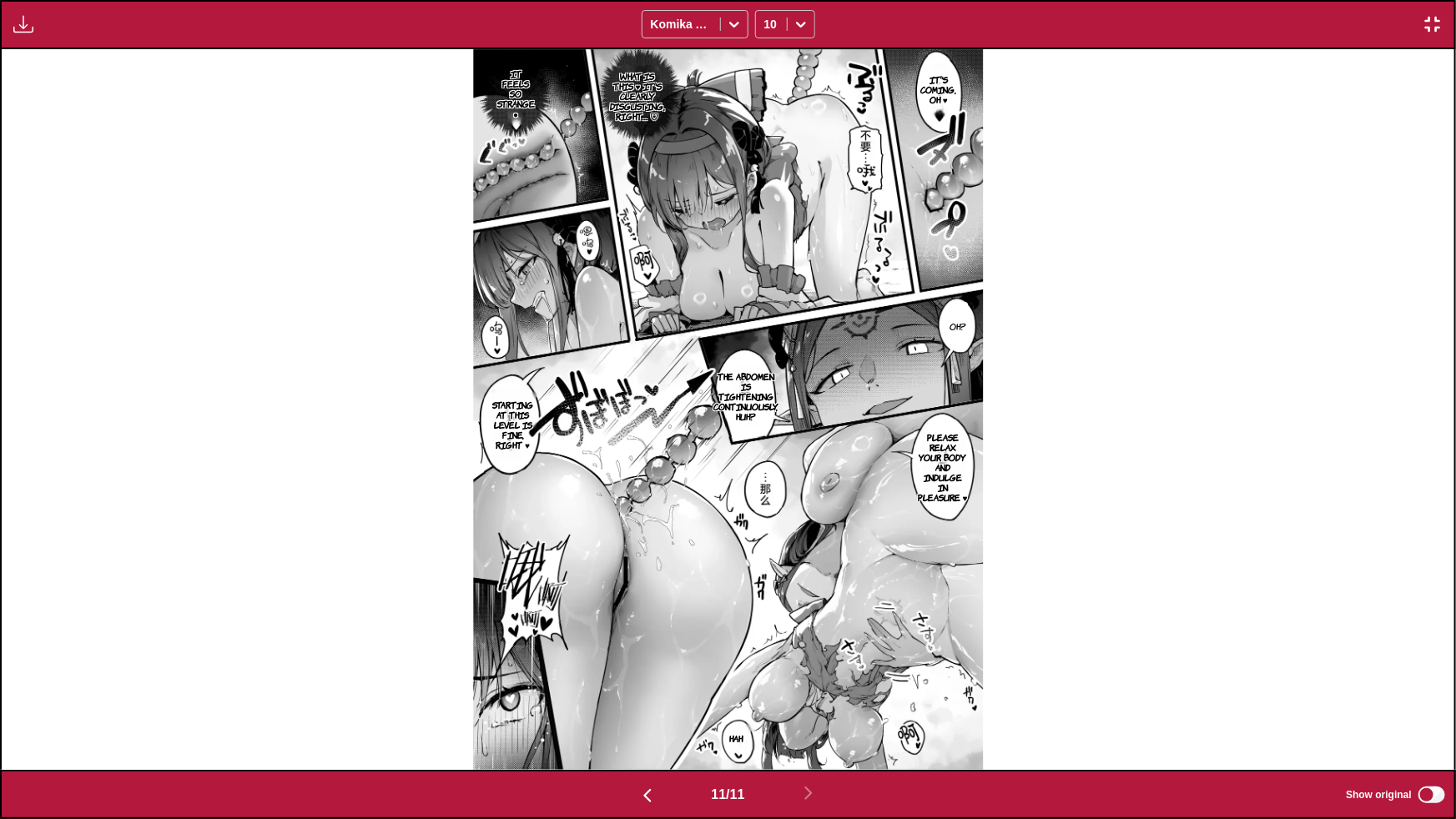 click at bounding box center (1433, 24) 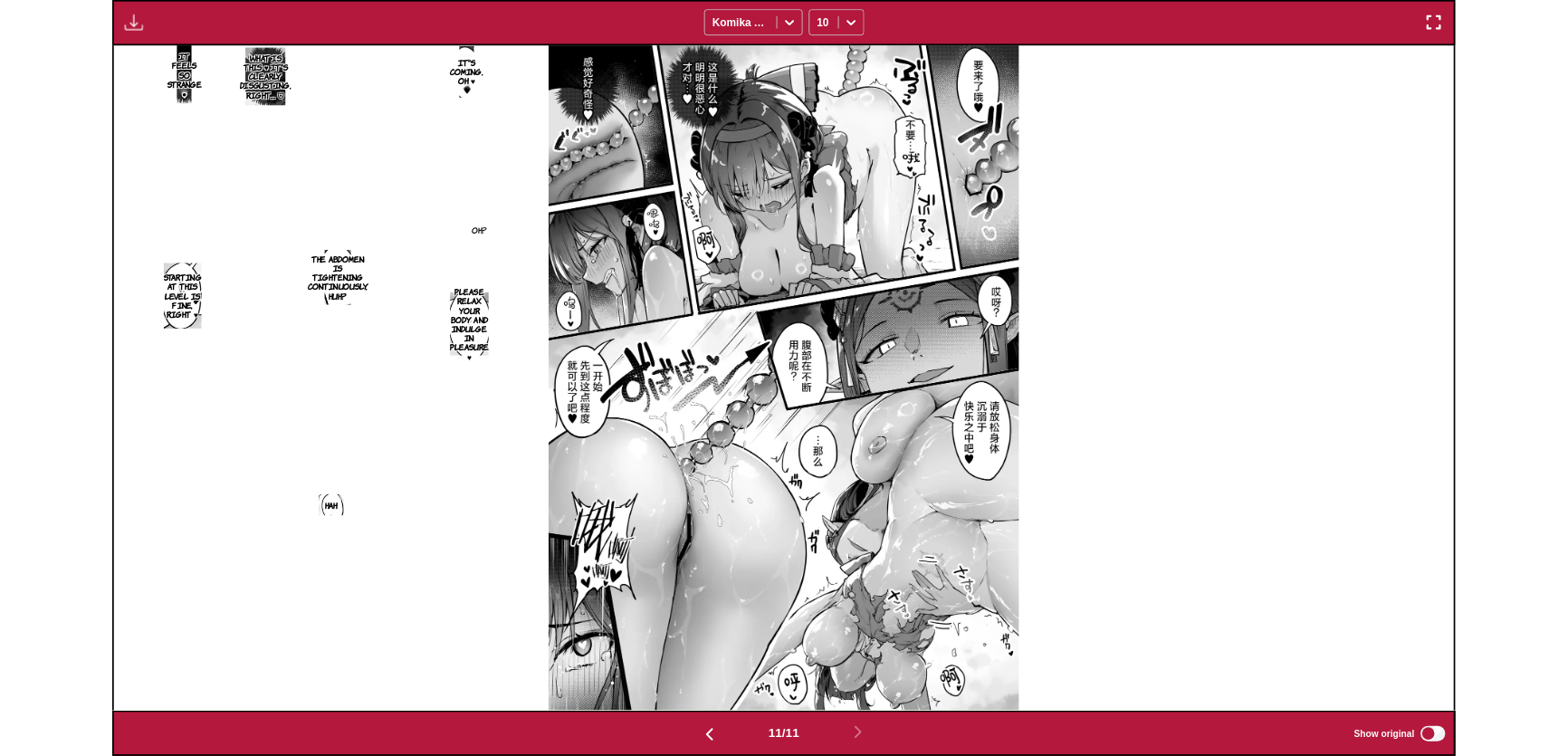 scroll, scrollTop: 471, scrollLeft: 0, axis: vertical 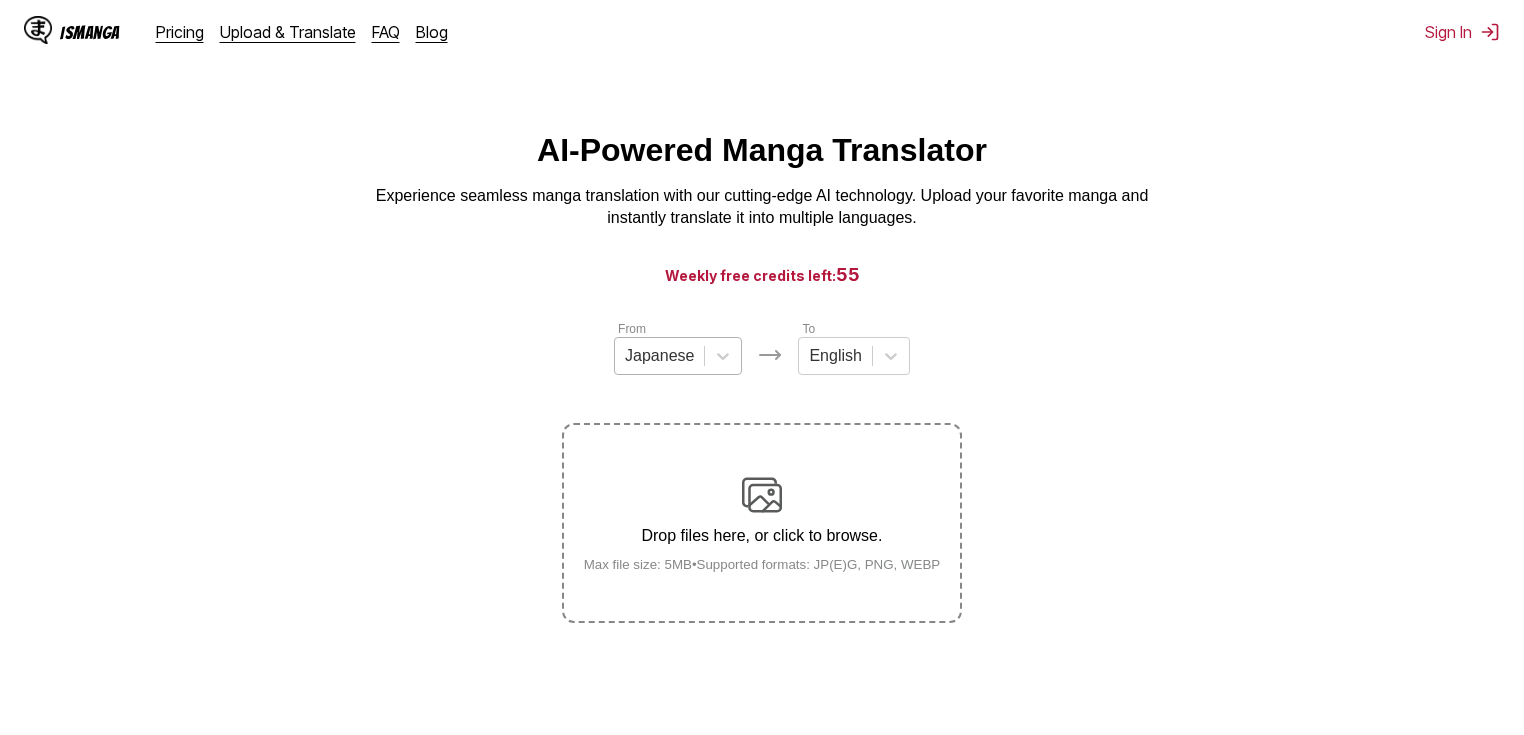 click on "Japanese" at bounding box center (659, 356) 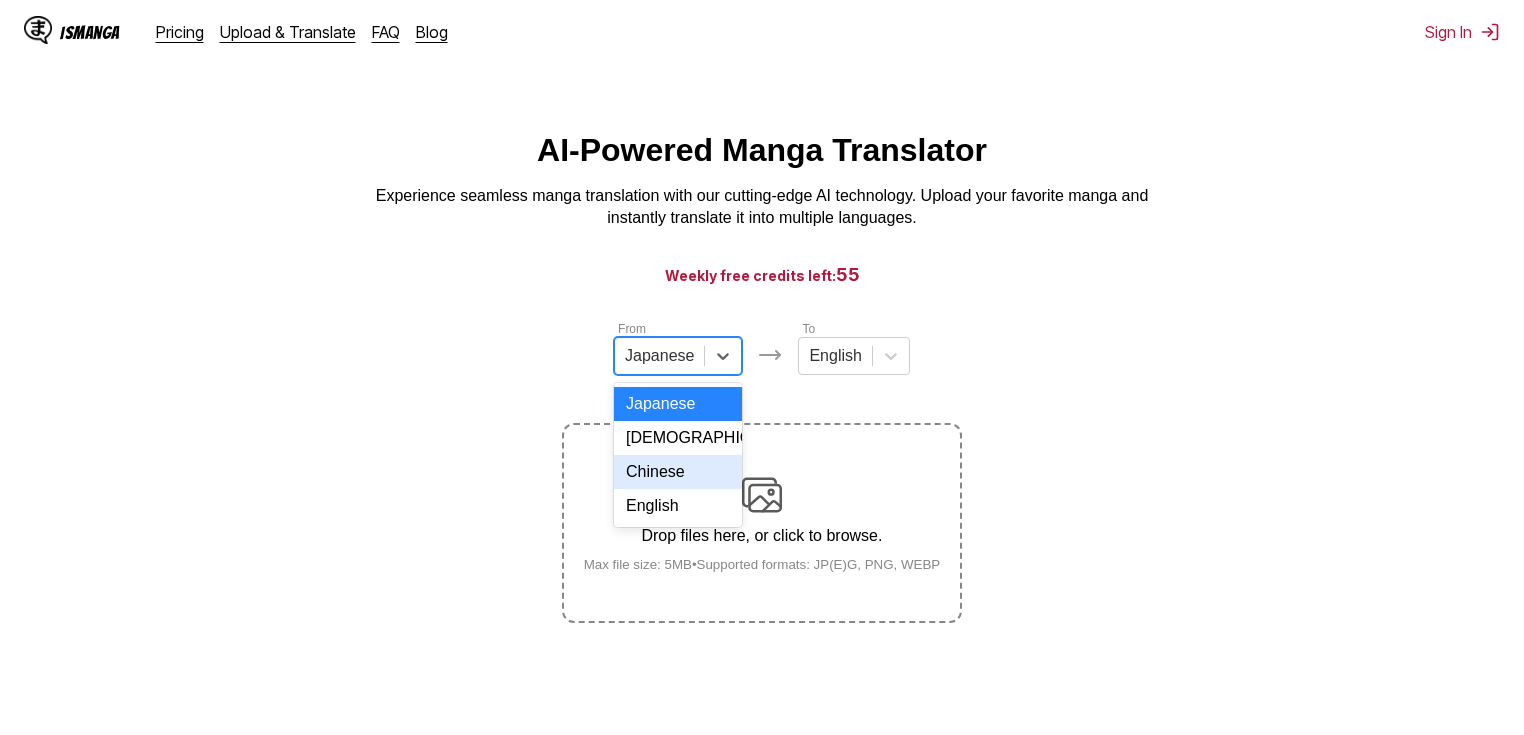 click on "Chinese" at bounding box center (678, 472) 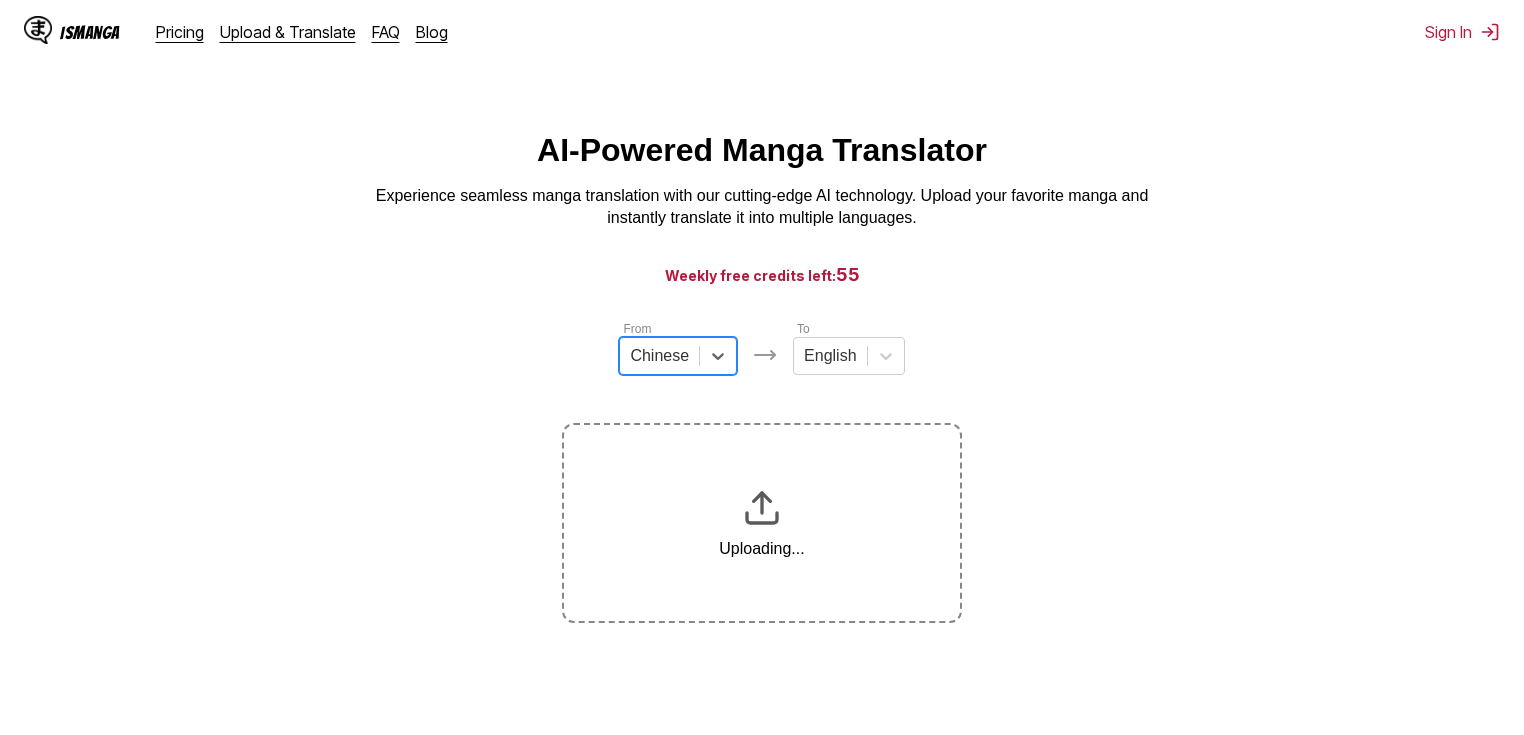 scroll, scrollTop: 244, scrollLeft: 0, axis: vertical 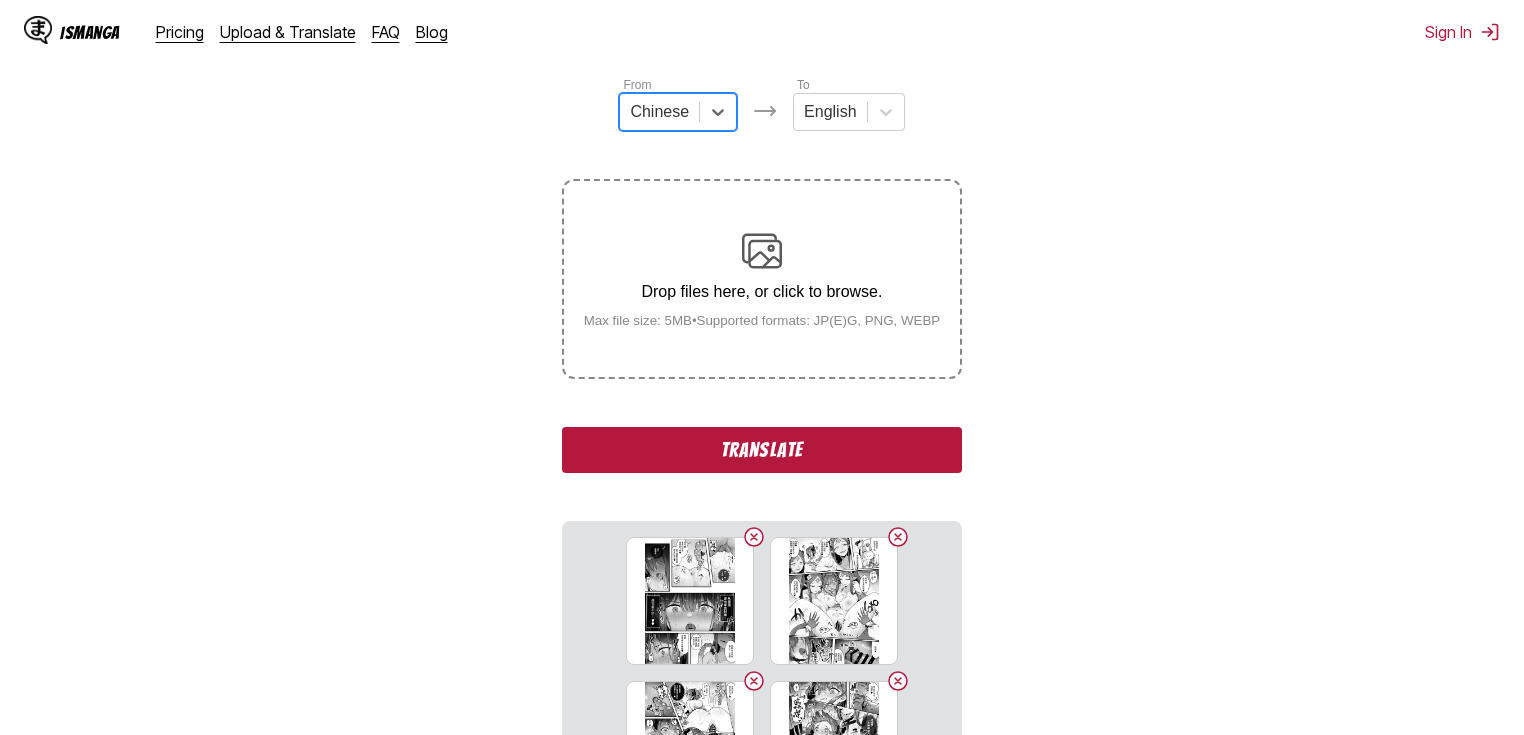 click on "Translate" at bounding box center [762, 450] 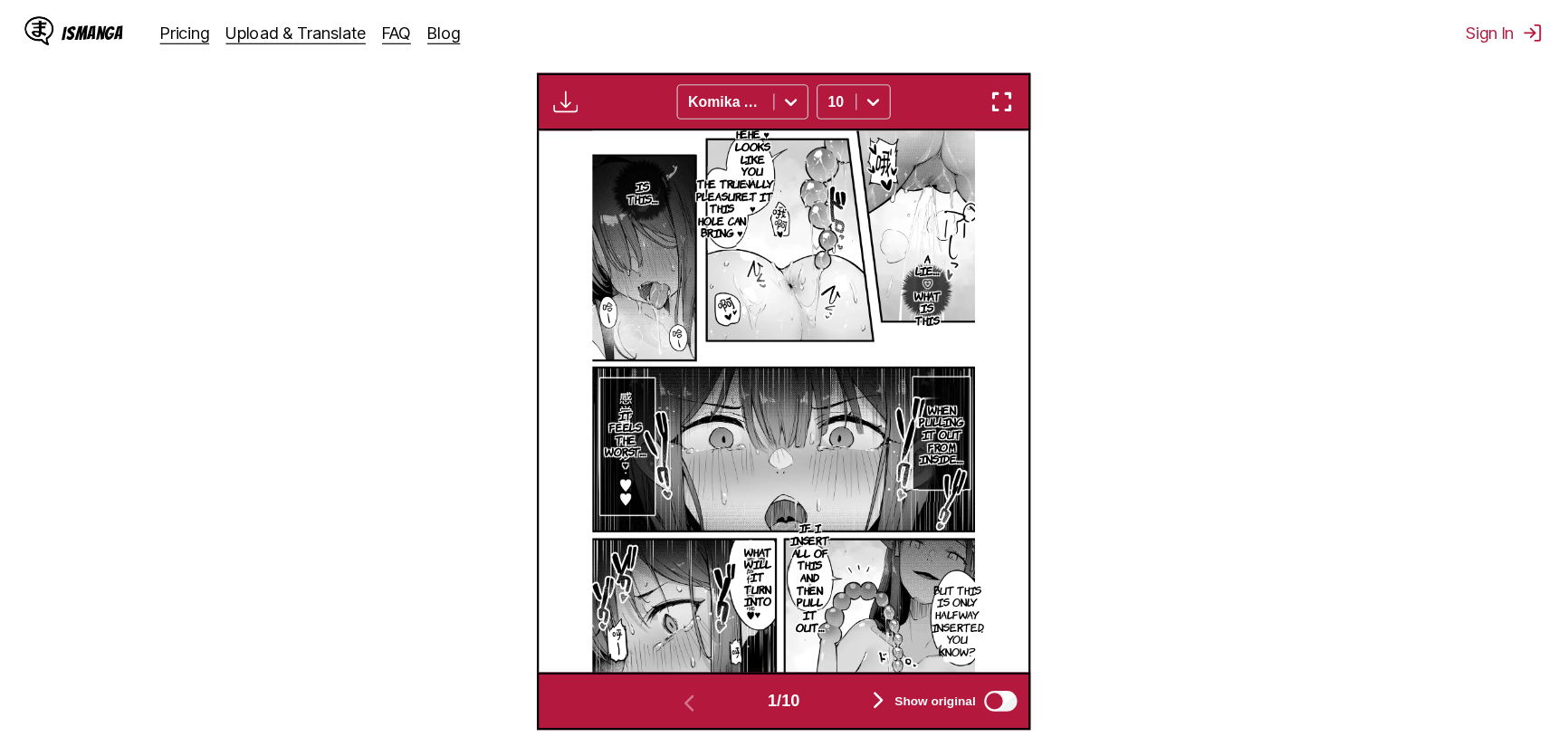 scroll, scrollTop: 543, scrollLeft: 0, axis: vertical 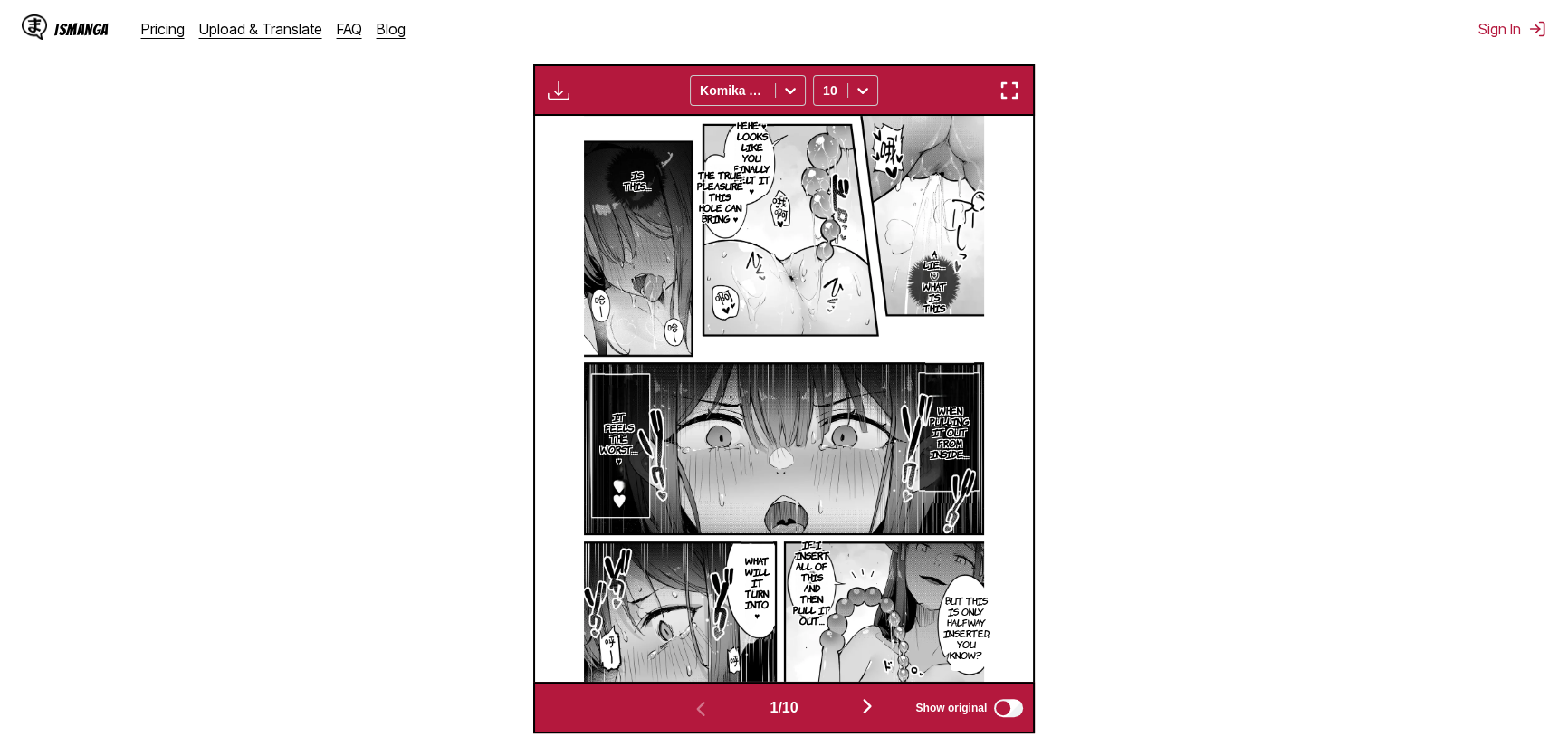 click at bounding box center [1009, 91] 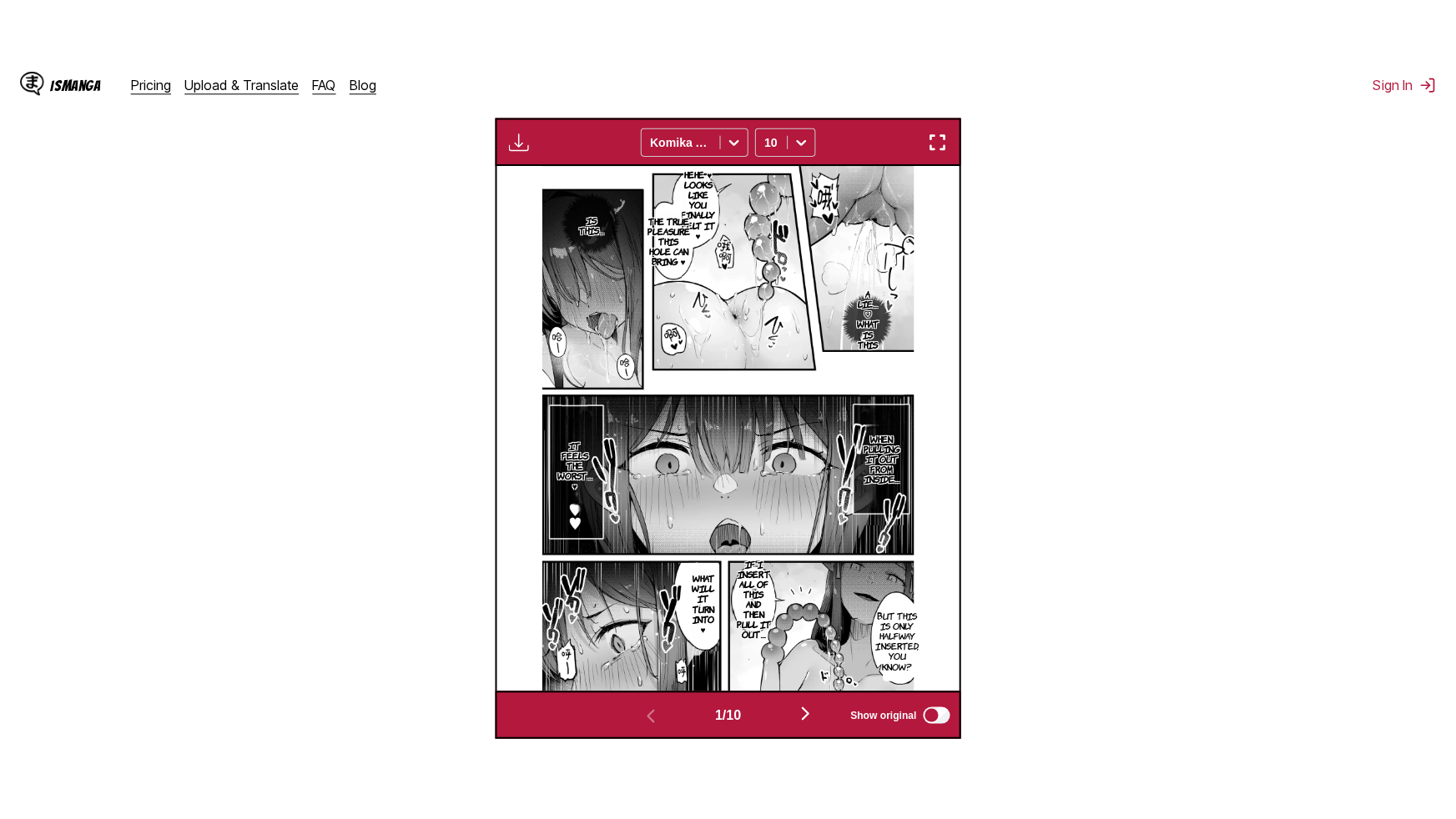 scroll, scrollTop: 183, scrollLeft: 0, axis: vertical 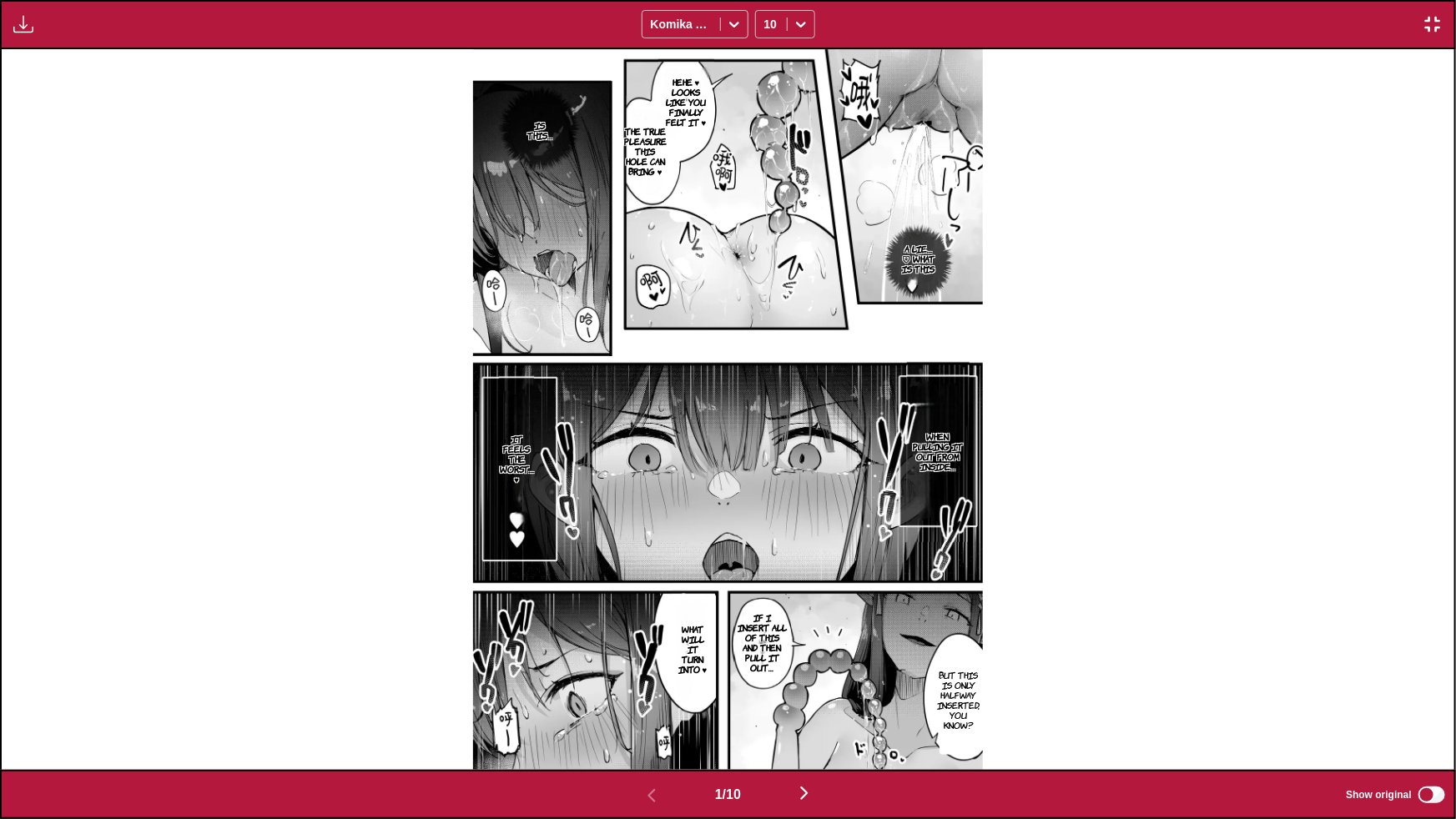 click at bounding box center (804, 793) 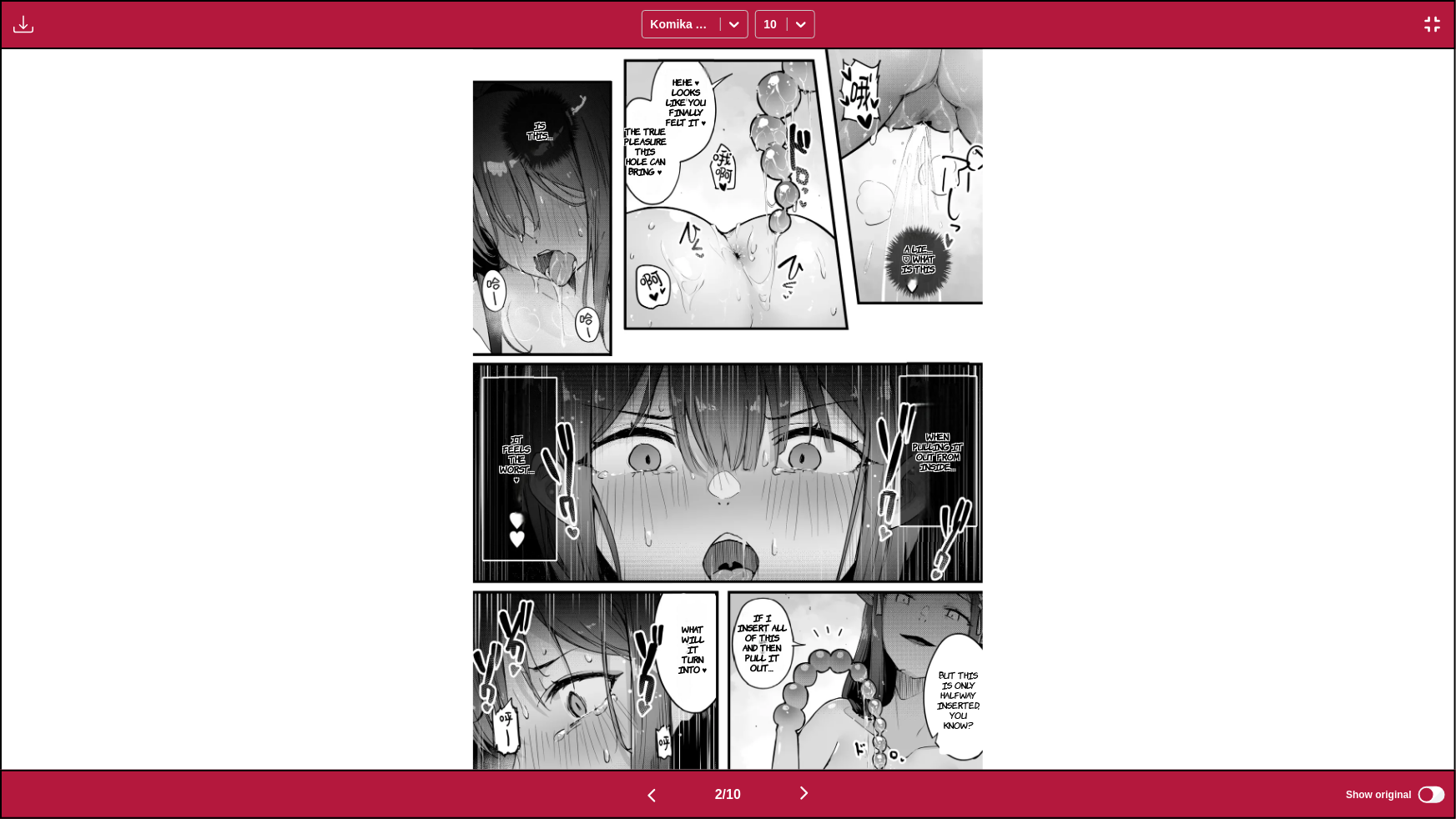 scroll, scrollTop: 0, scrollLeft: 1453, axis: horizontal 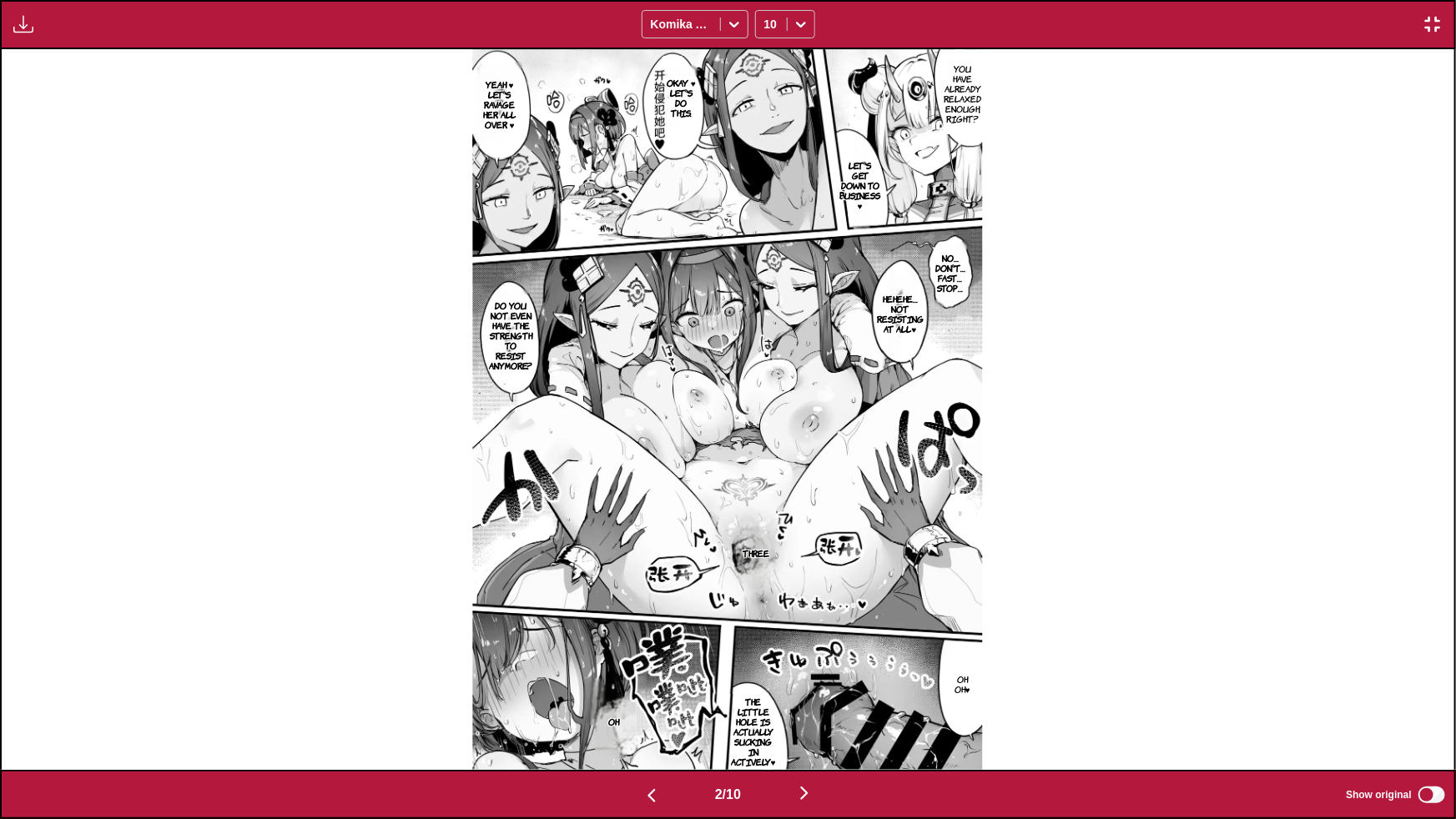 click at bounding box center [804, 793] 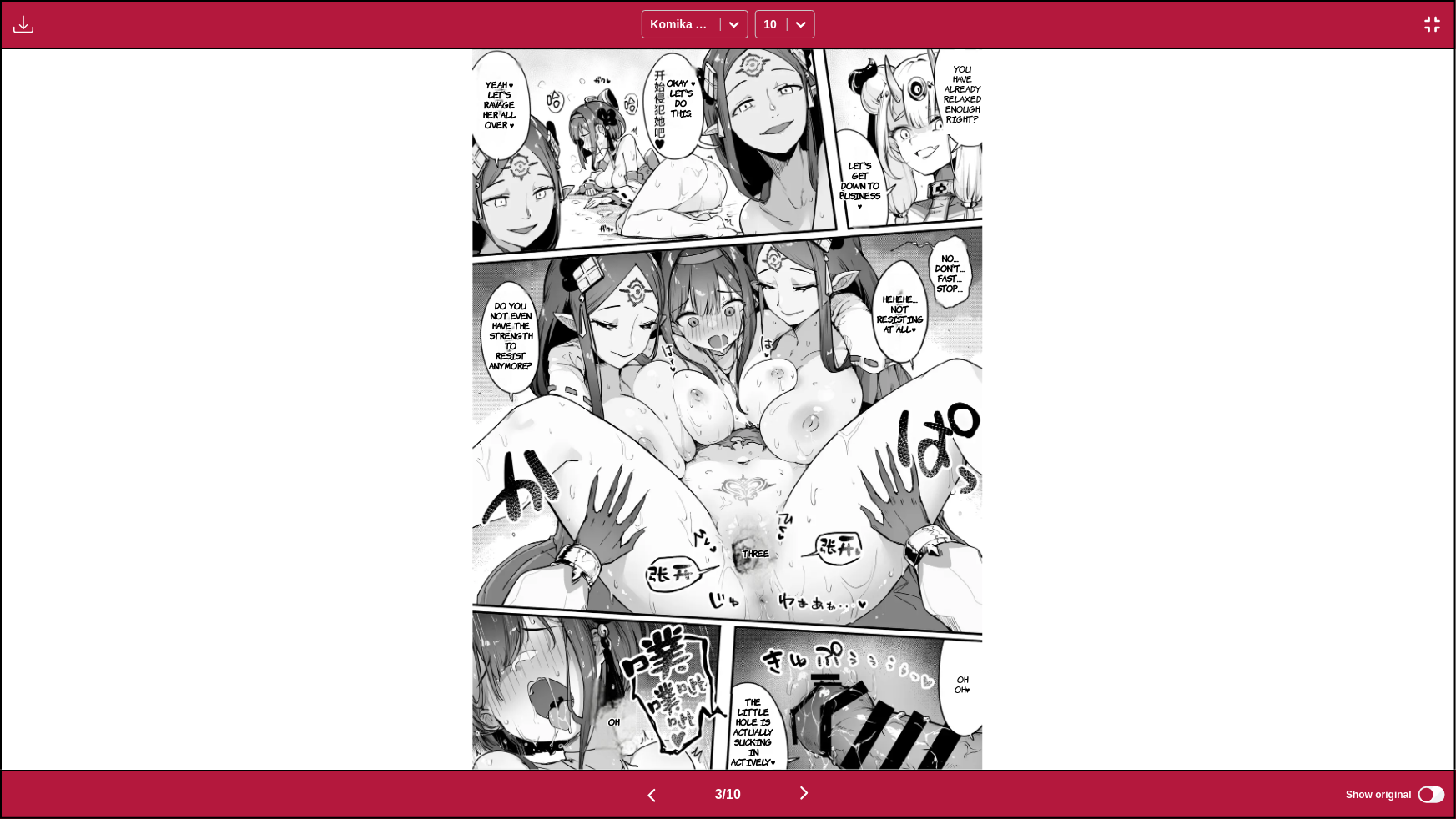 scroll, scrollTop: 0, scrollLeft: 2906, axis: horizontal 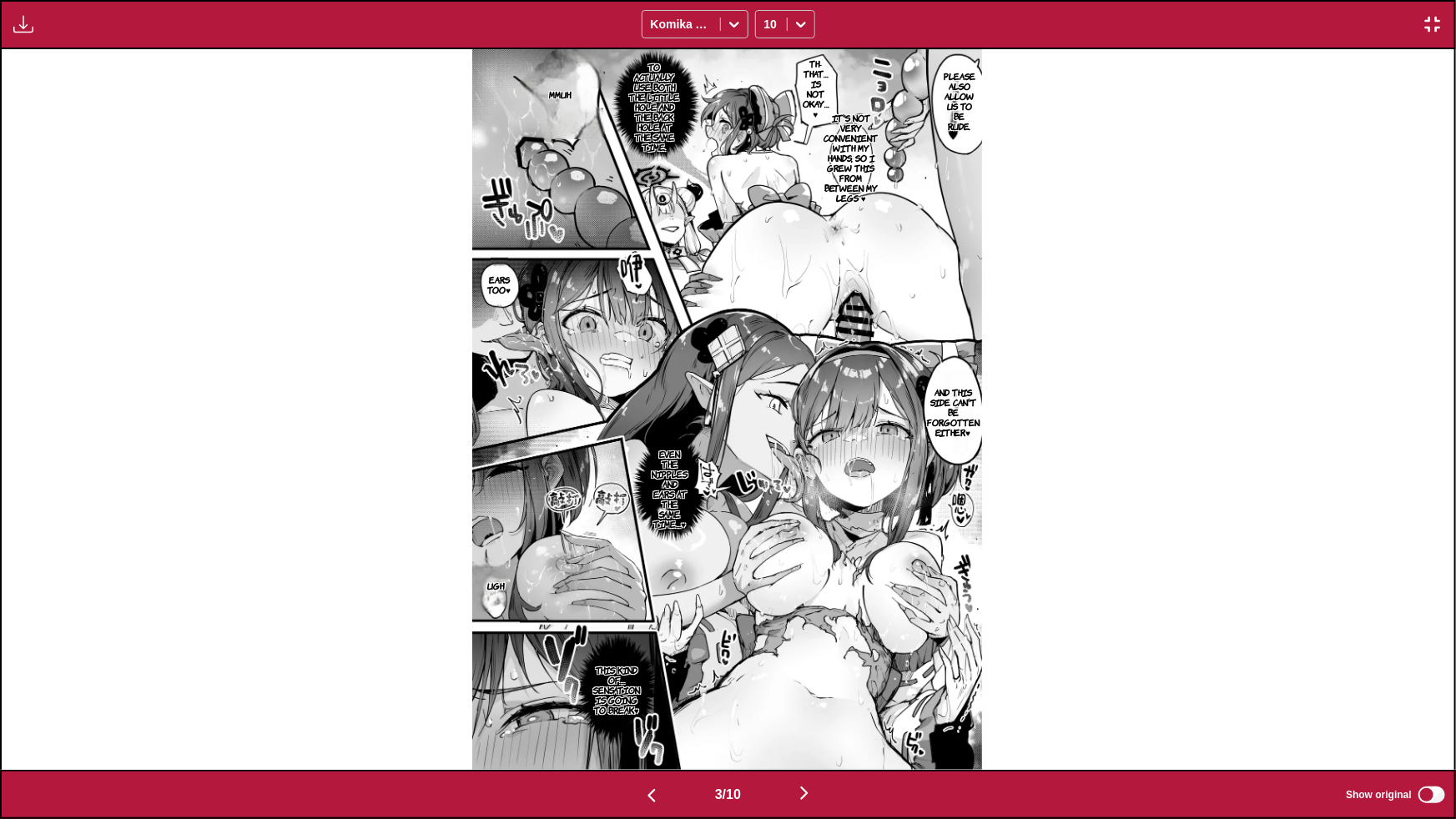 click at bounding box center (804, 793) 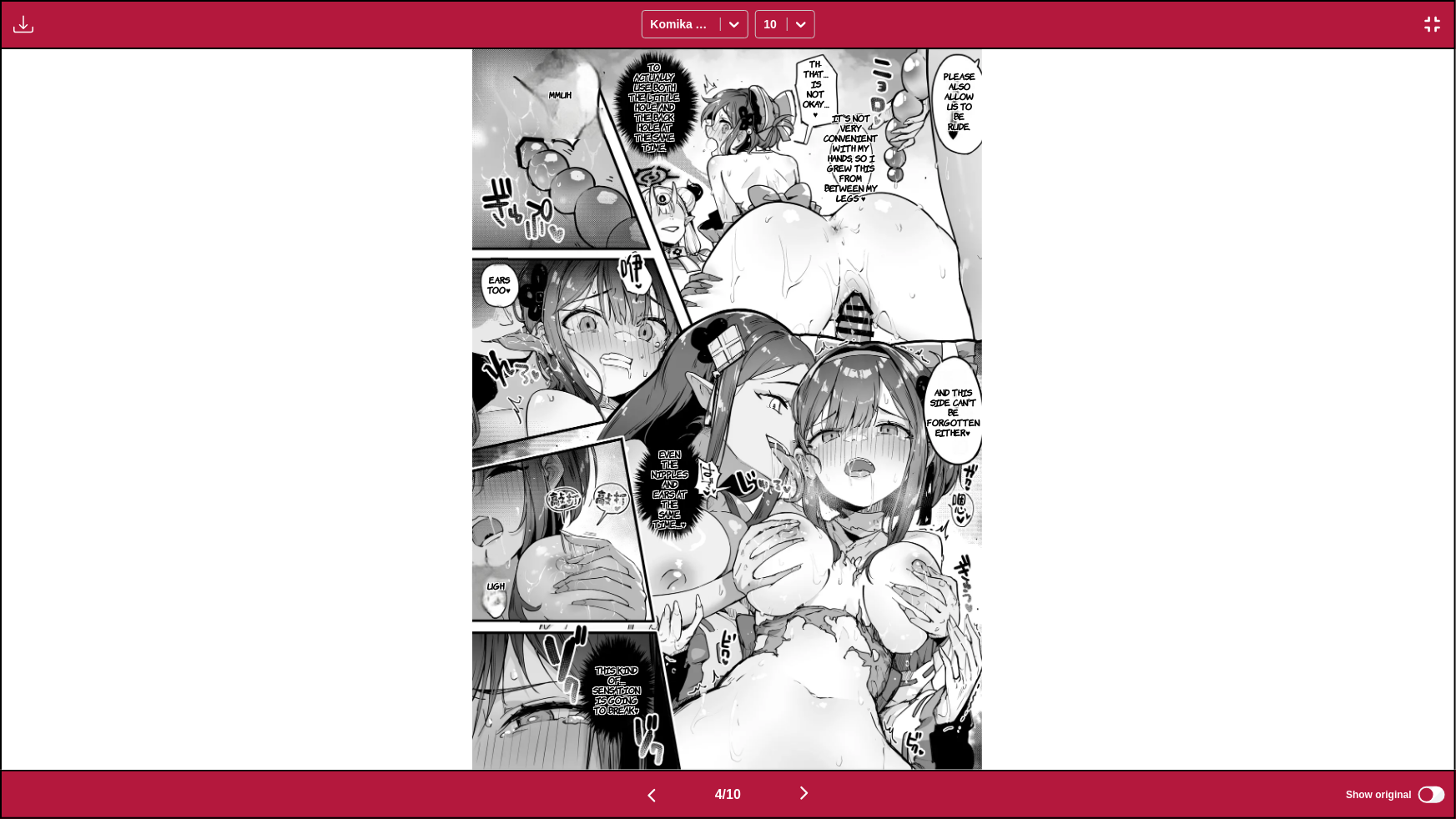 scroll, scrollTop: 0, scrollLeft: 4360, axis: horizontal 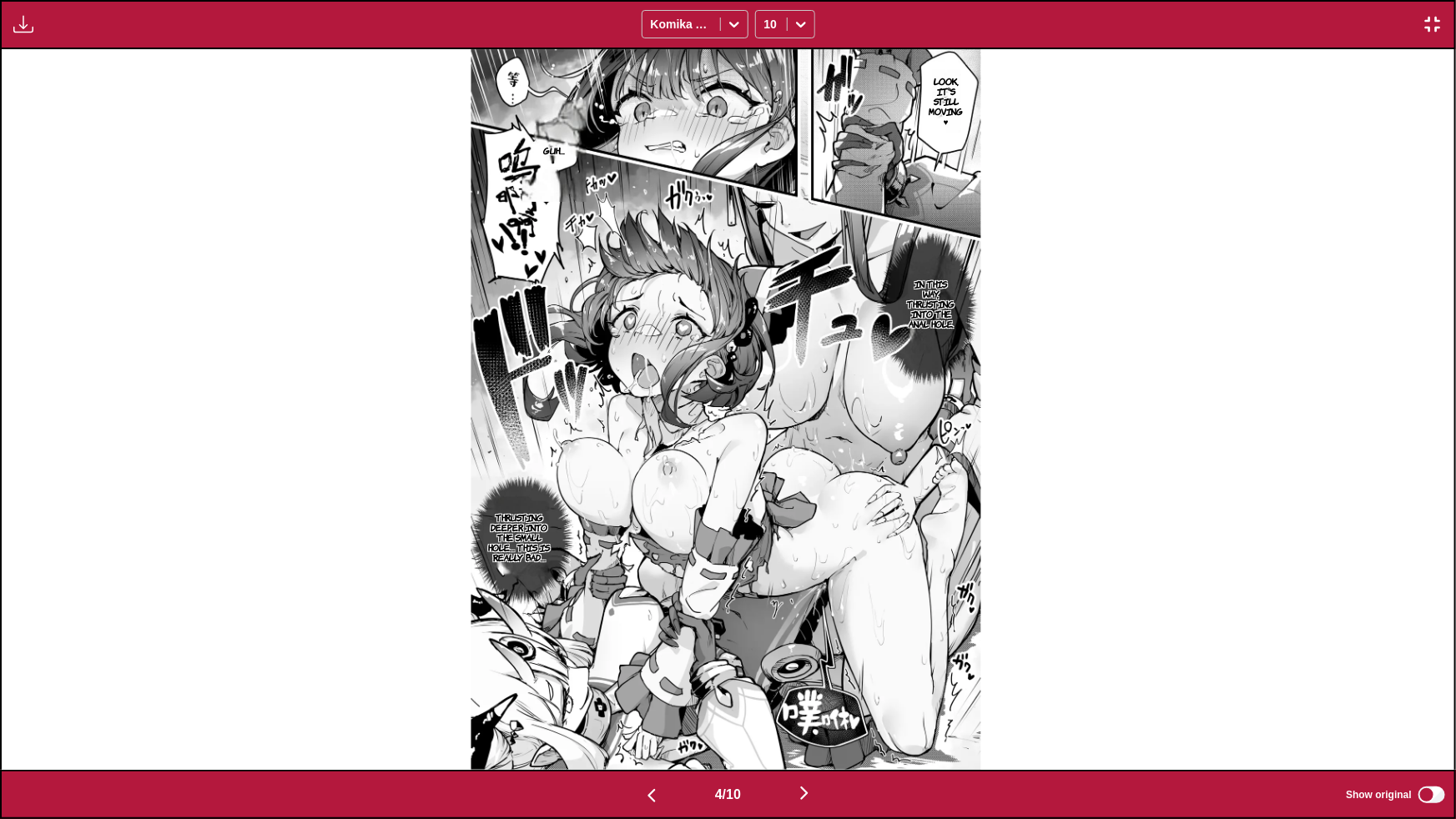 click at bounding box center [804, 793] 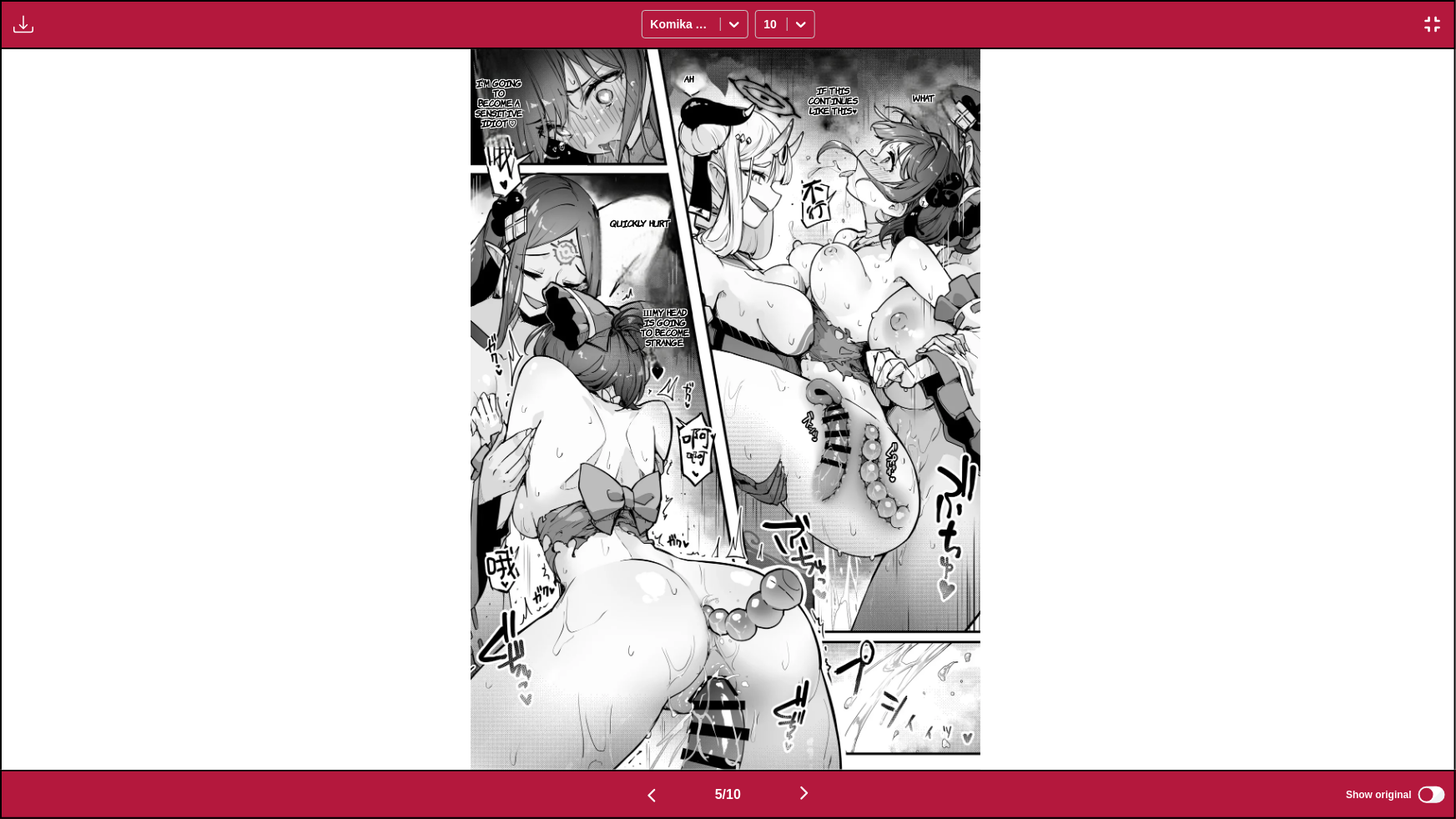 click at bounding box center (804, 793) 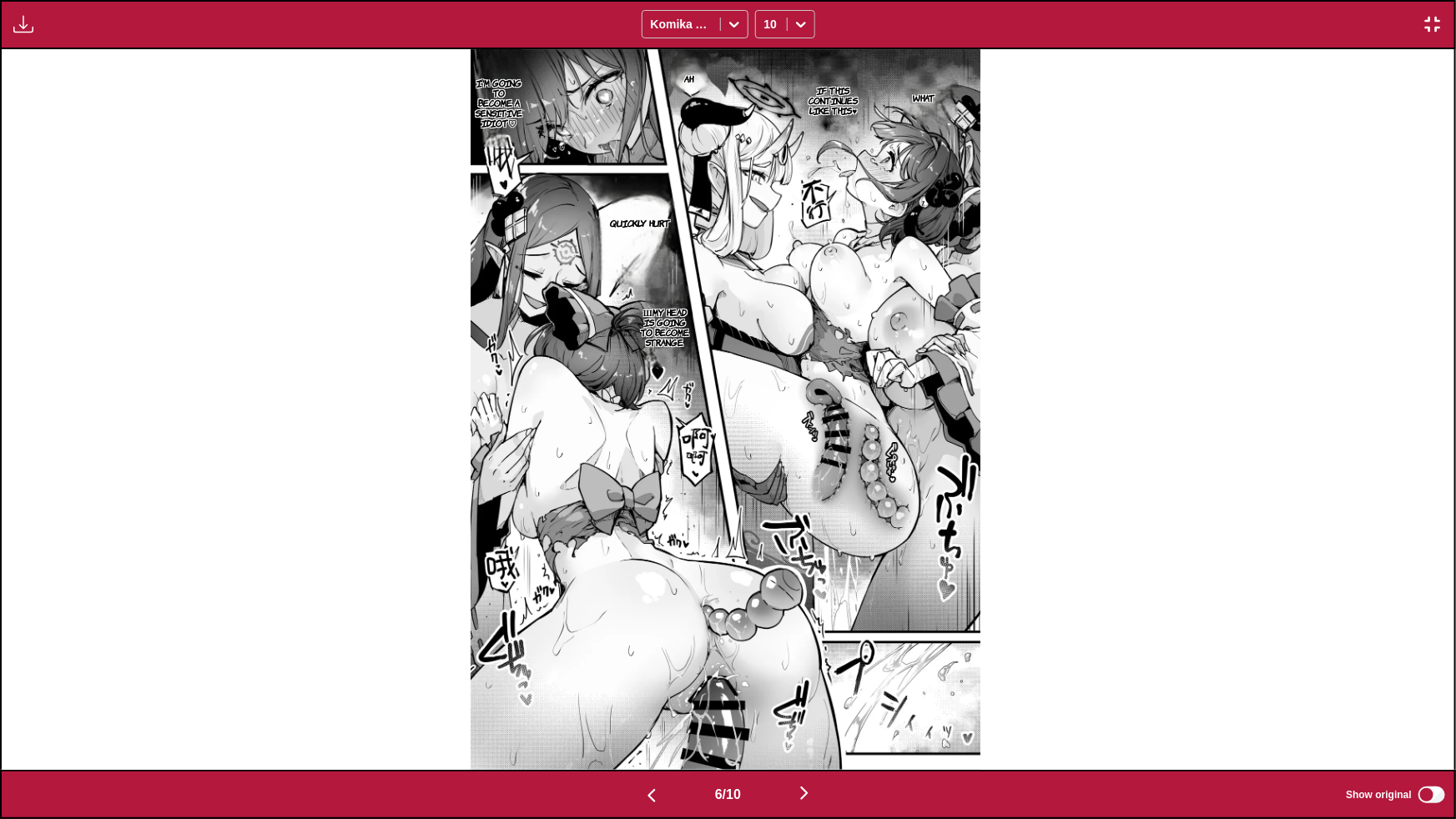 scroll, scrollTop: 0, scrollLeft: 7267, axis: horizontal 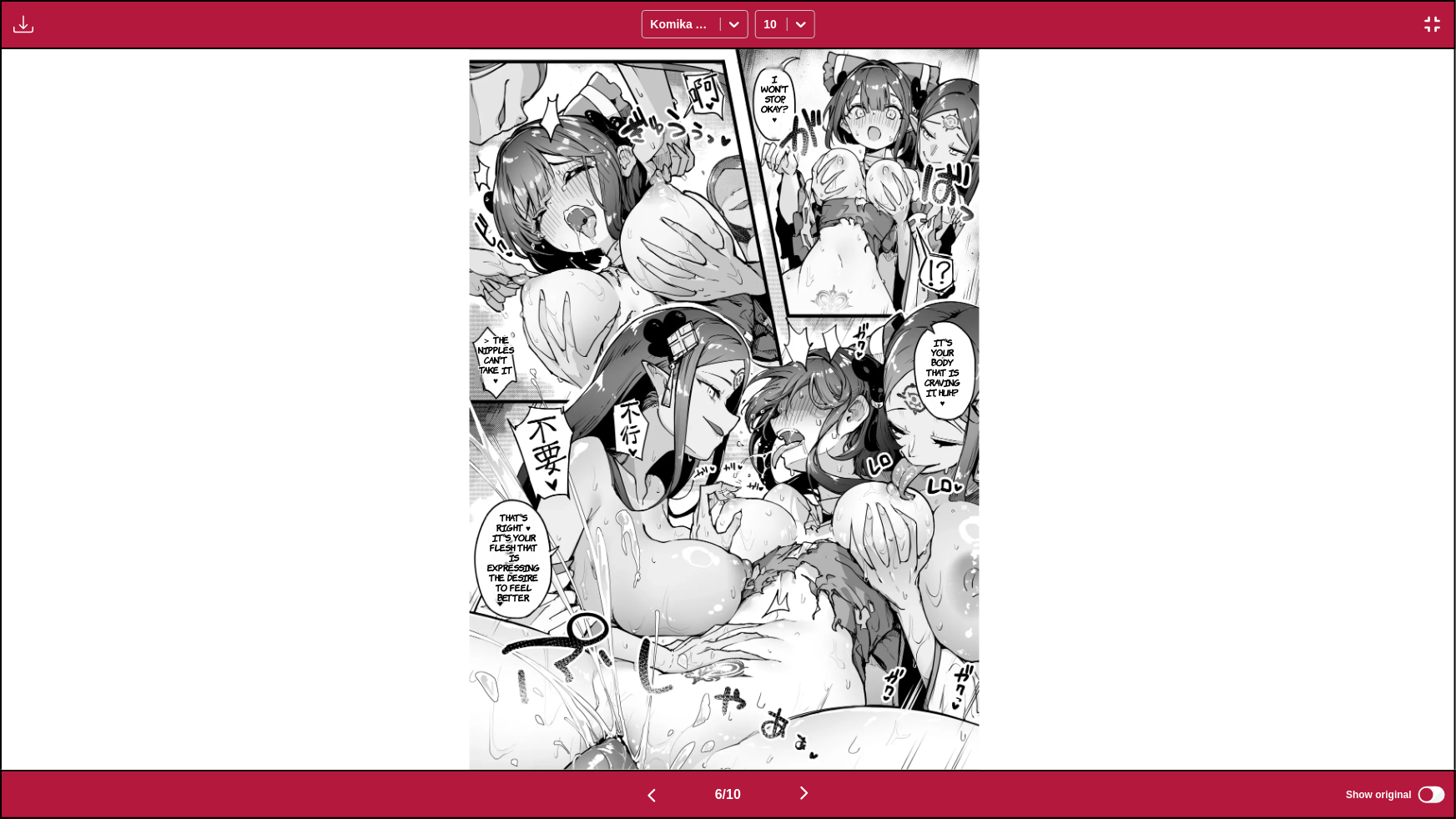 click at bounding box center [804, 793] 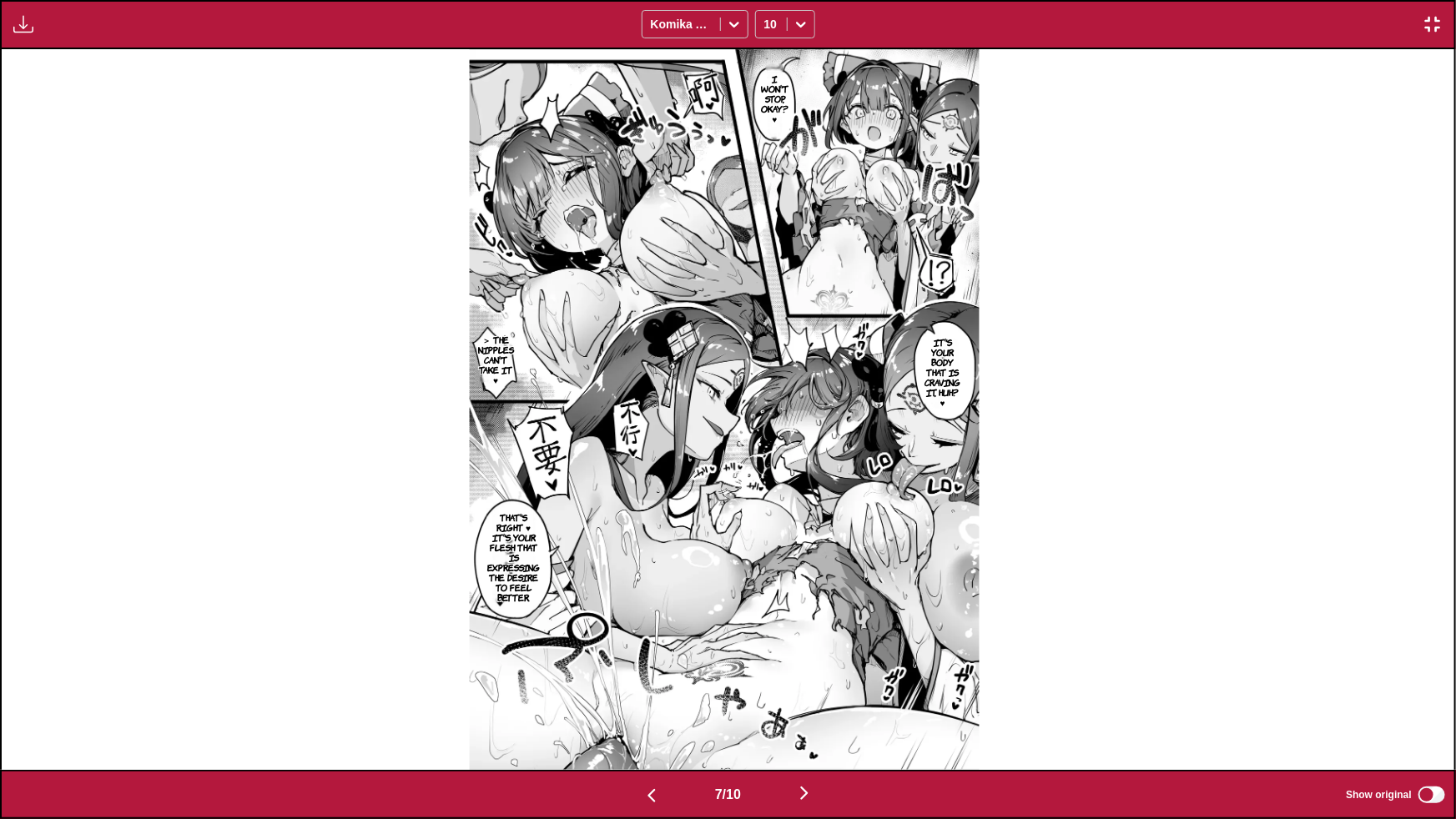scroll, scrollTop: 0, scrollLeft: 8719, axis: horizontal 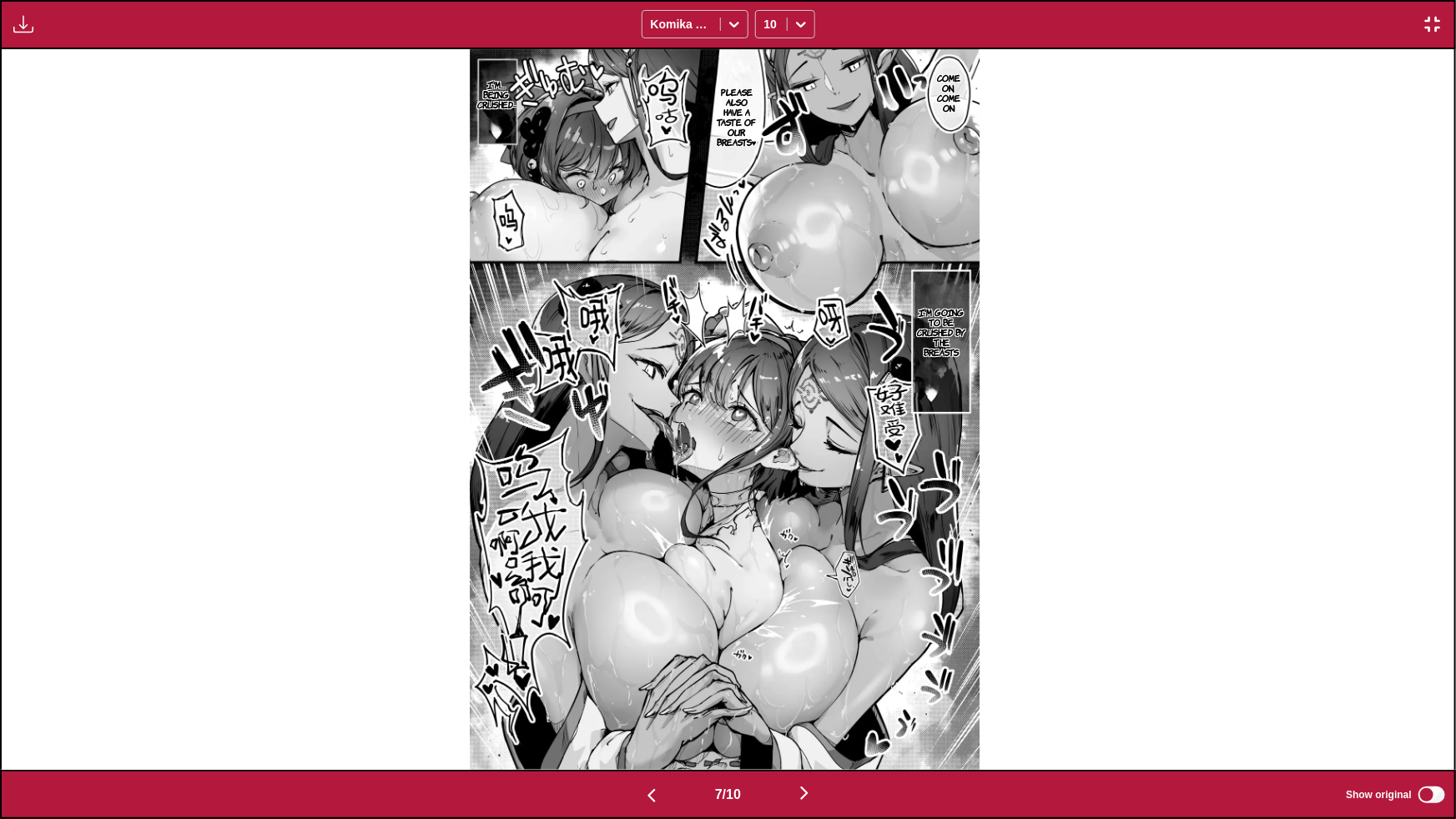click at bounding box center (804, 793) 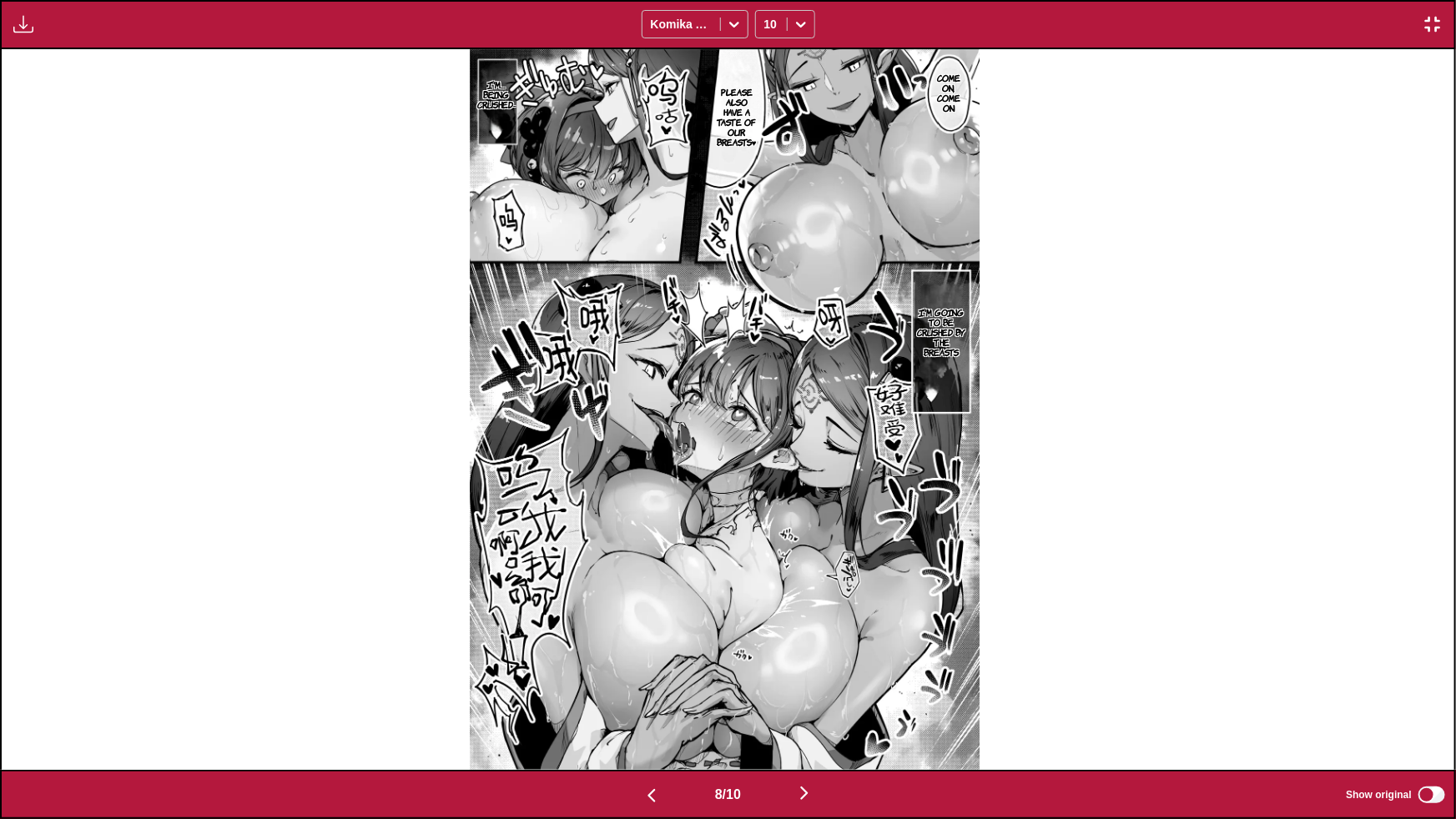 scroll, scrollTop: 0, scrollLeft: 10173, axis: horizontal 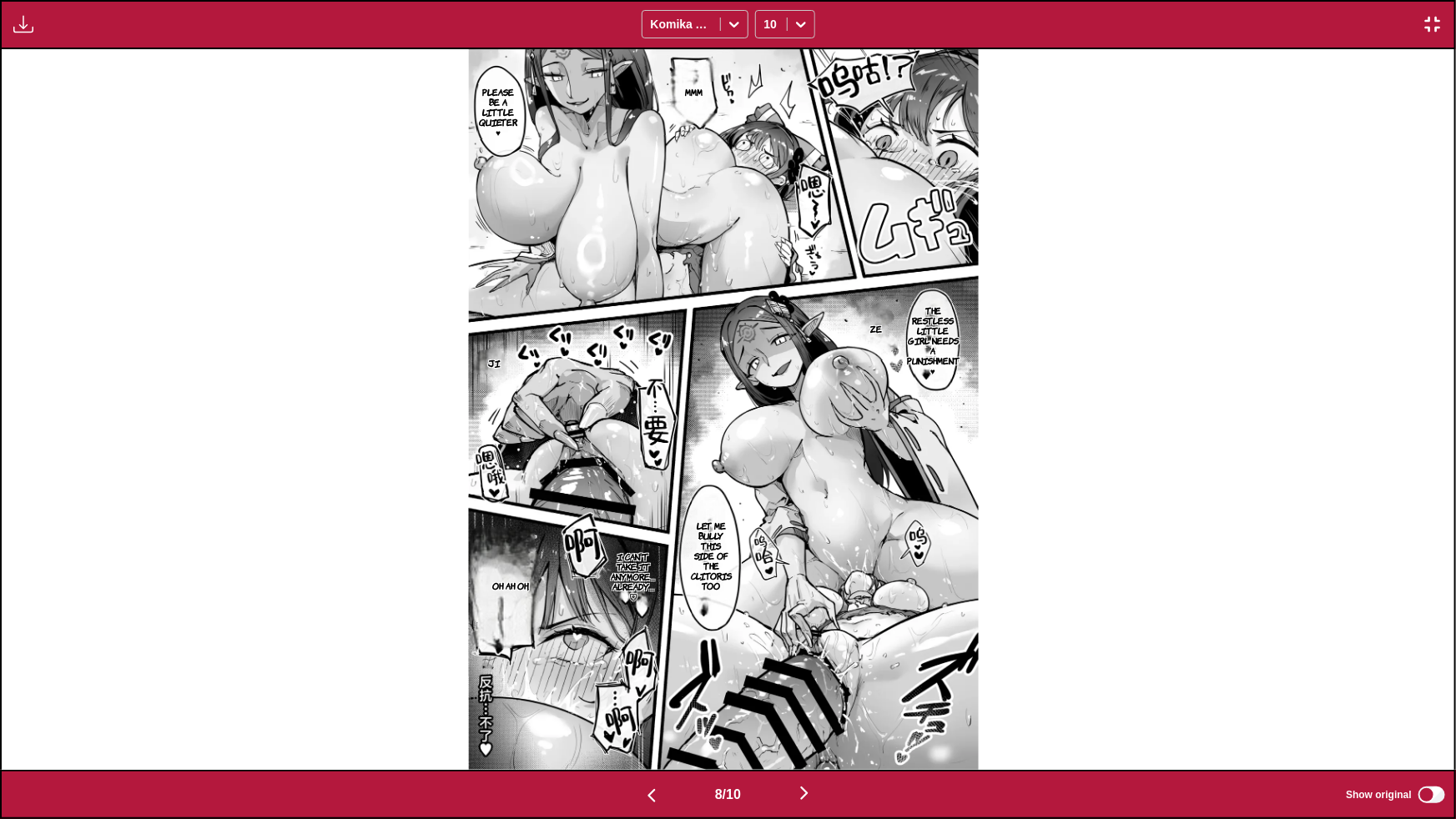 click at bounding box center [804, 793] 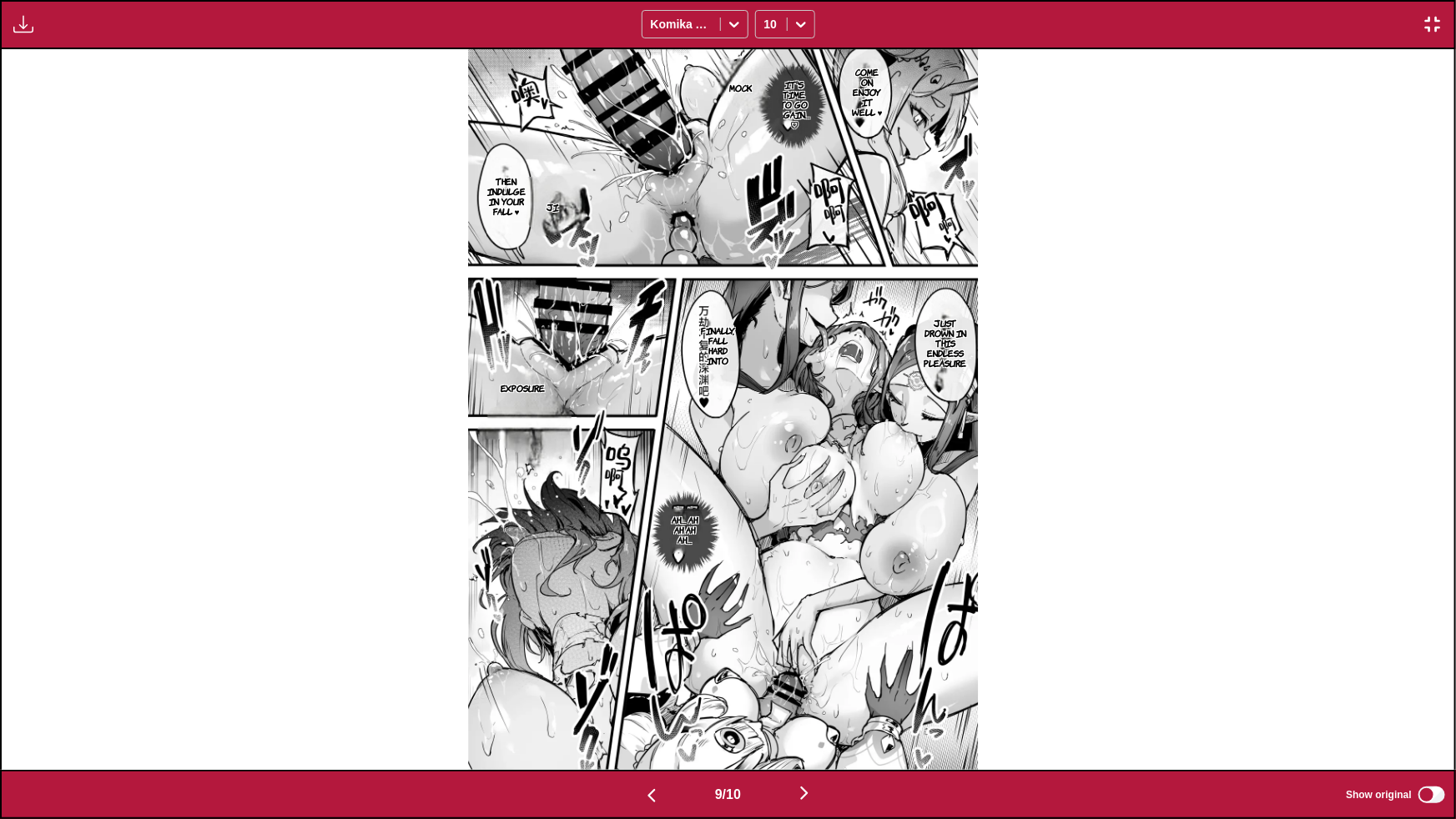 click at bounding box center (804, 793) 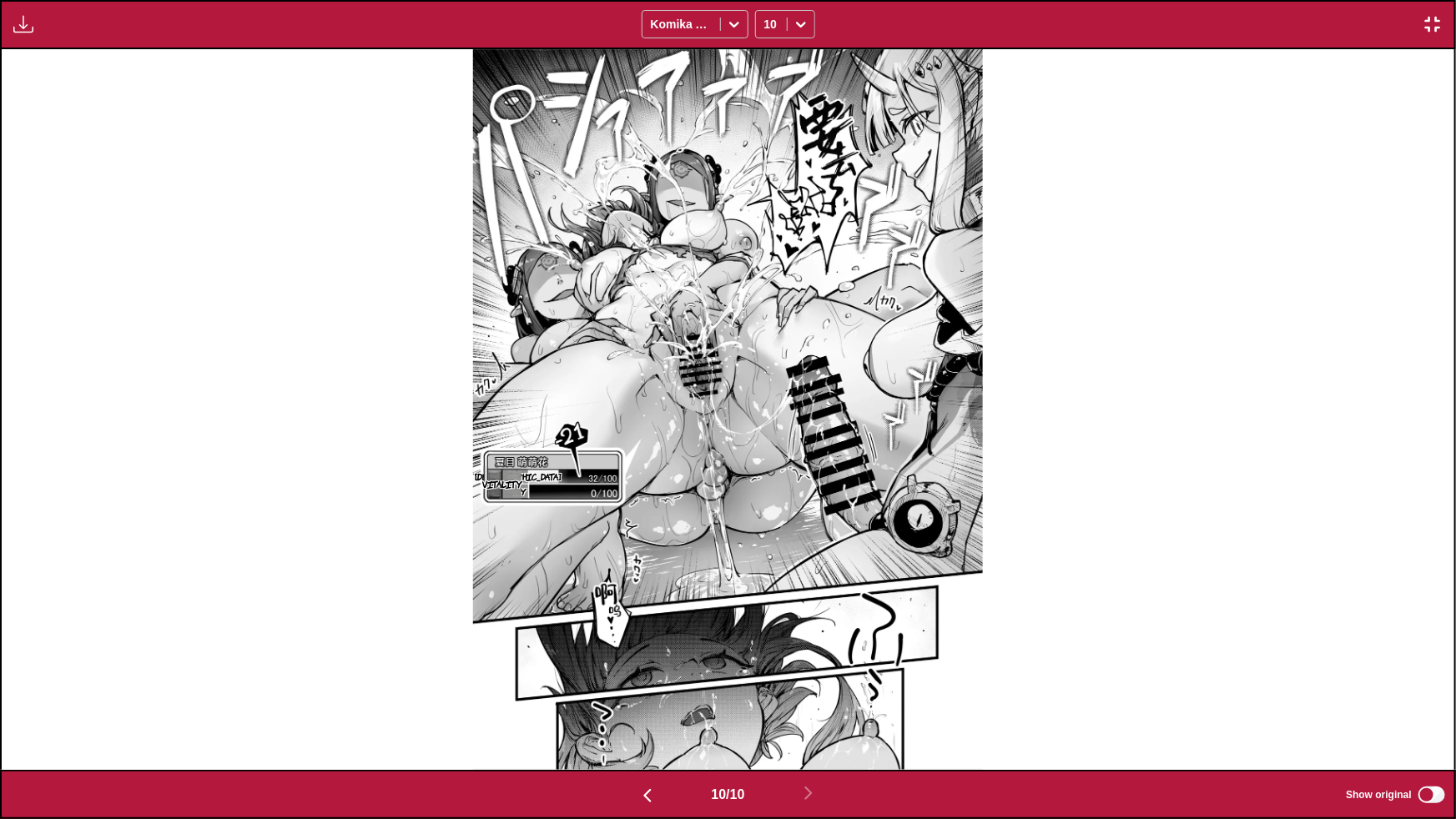 click at bounding box center (1433, 24) 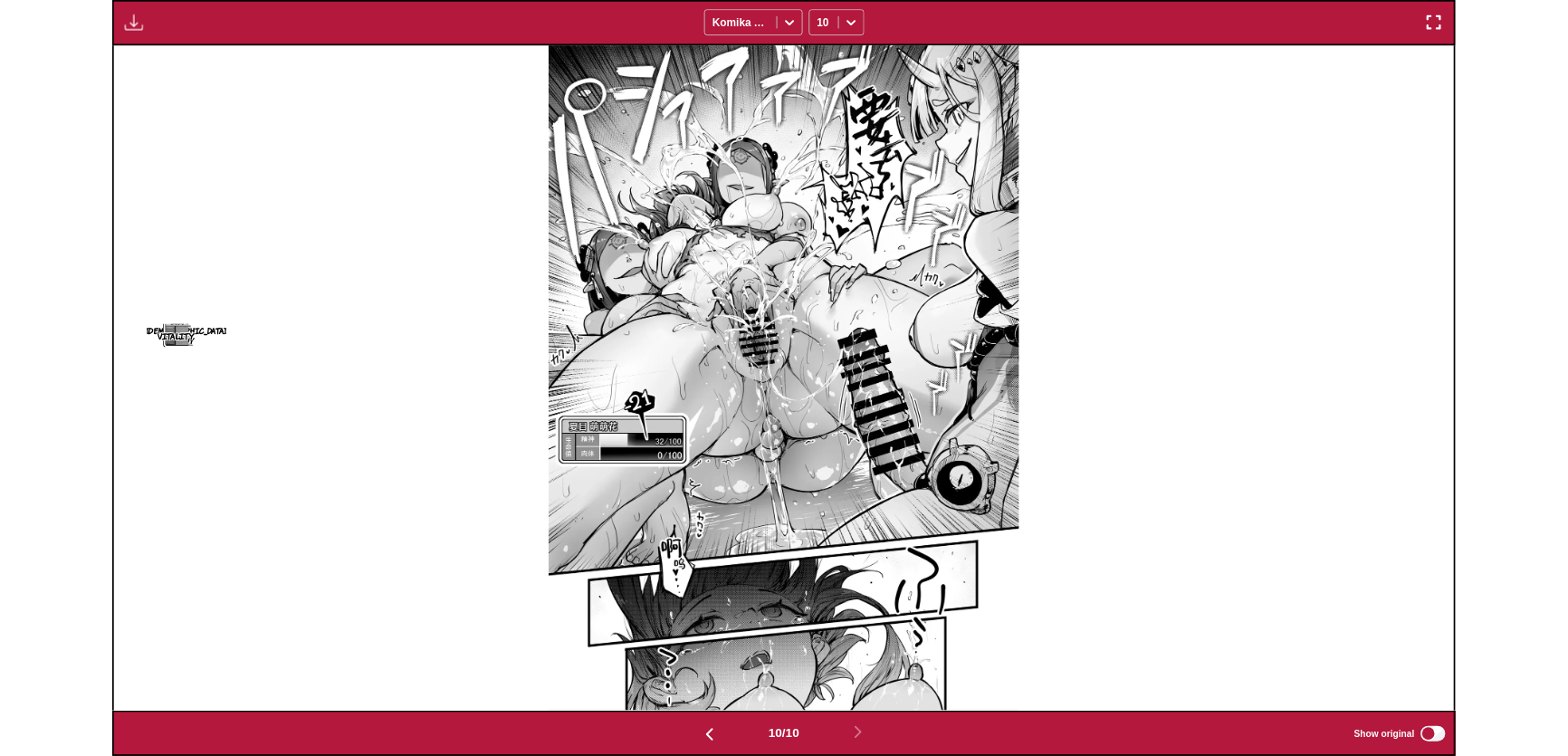 scroll, scrollTop: 471, scrollLeft: 0, axis: vertical 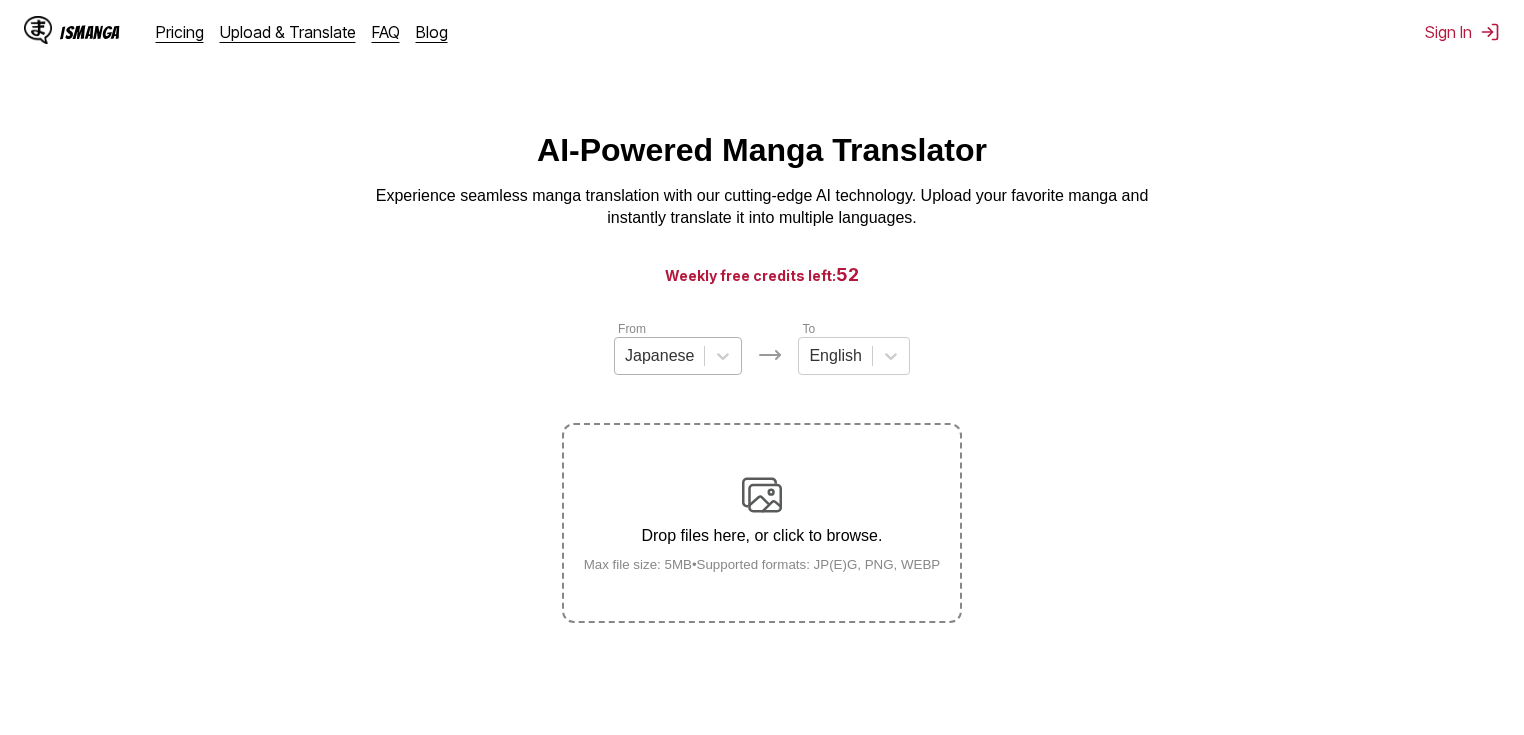 click at bounding box center (704, 356) 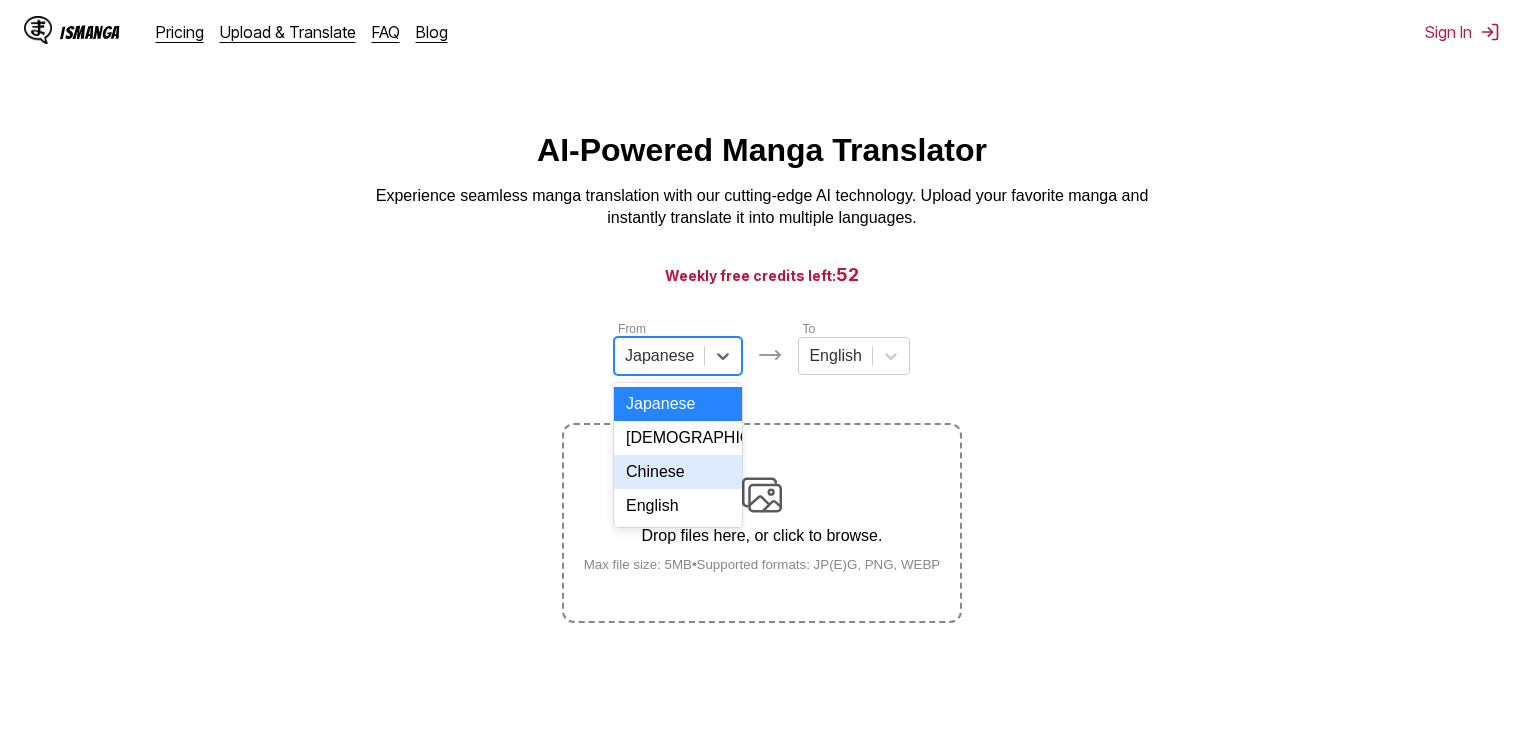click on "Chinese" at bounding box center (678, 472) 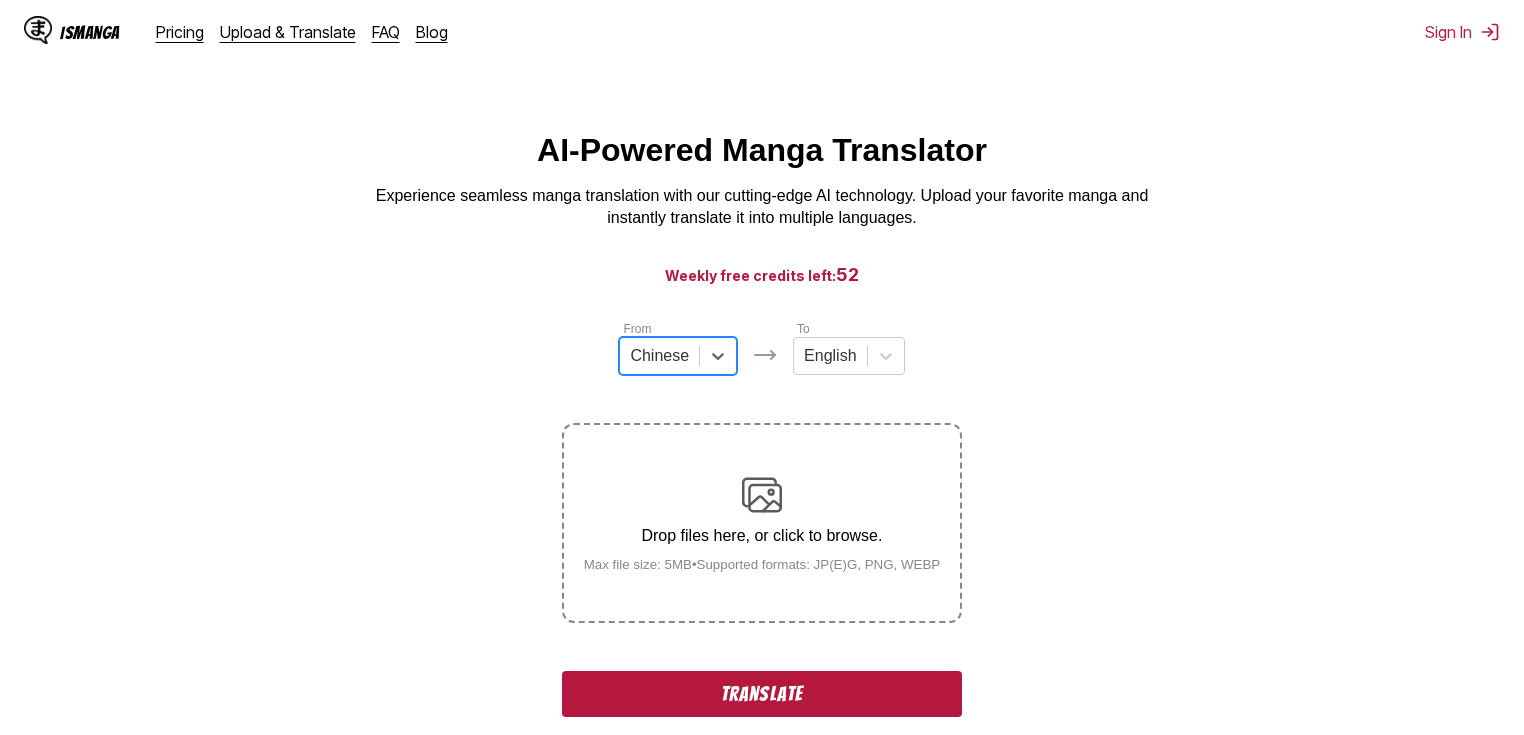 click on "Translate" at bounding box center (762, 694) 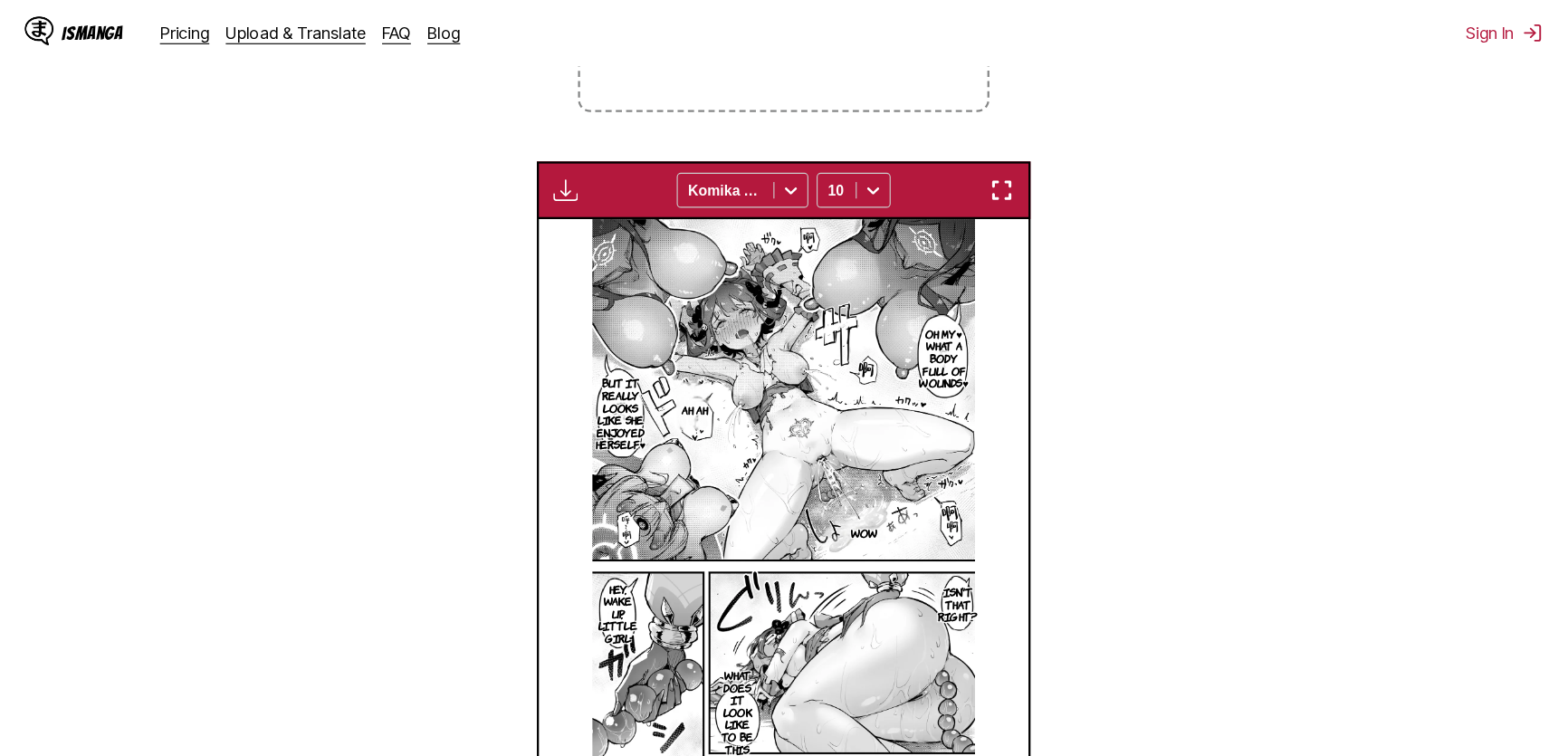 scroll, scrollTop: 471, scrollLeft: 0, axis: vertical 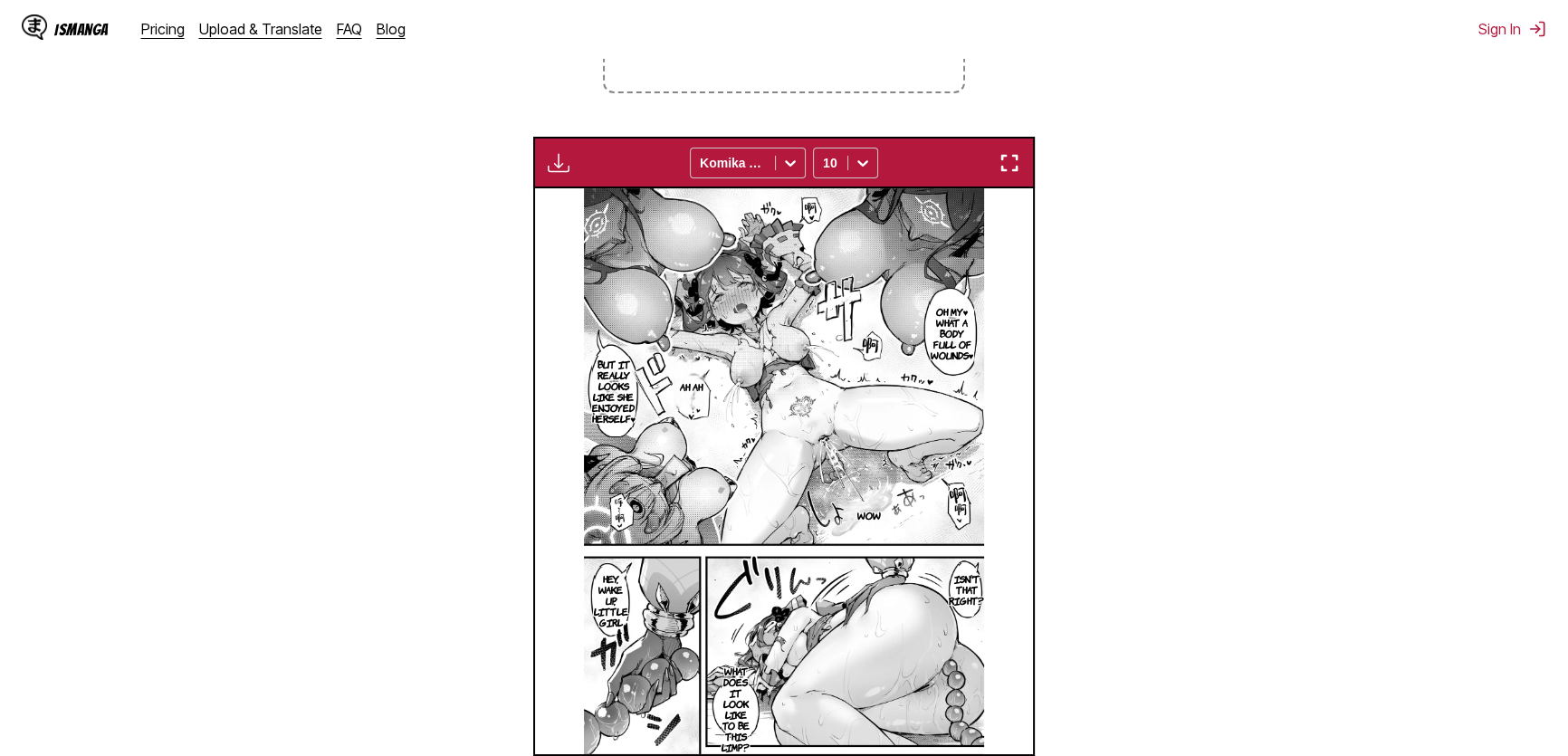 click at bounding box center [1009, 163] 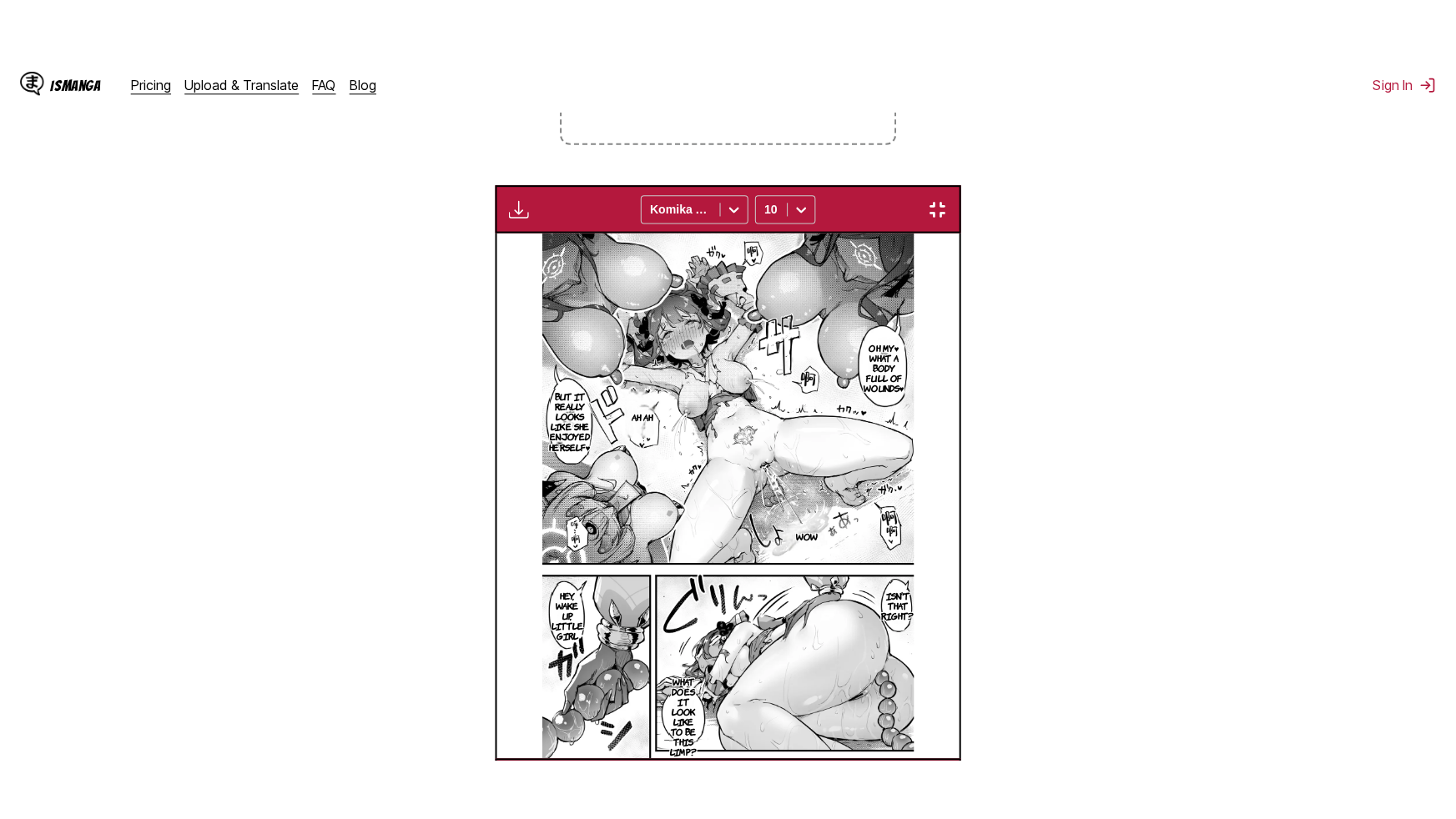 scroll, scrollTop: 183, scrollLeft: 0, axis: vertical 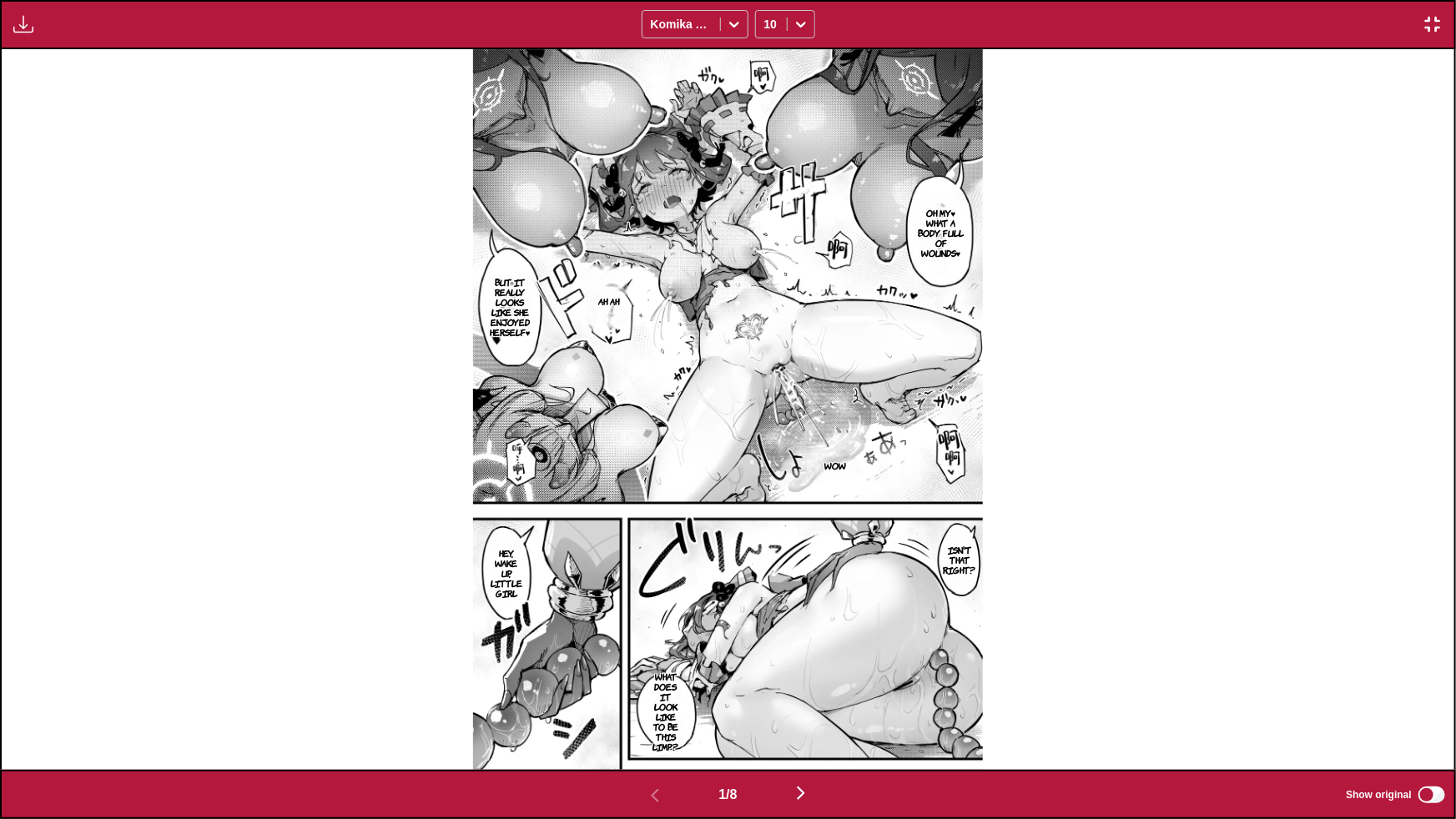 click at bounding box center [801, 793] 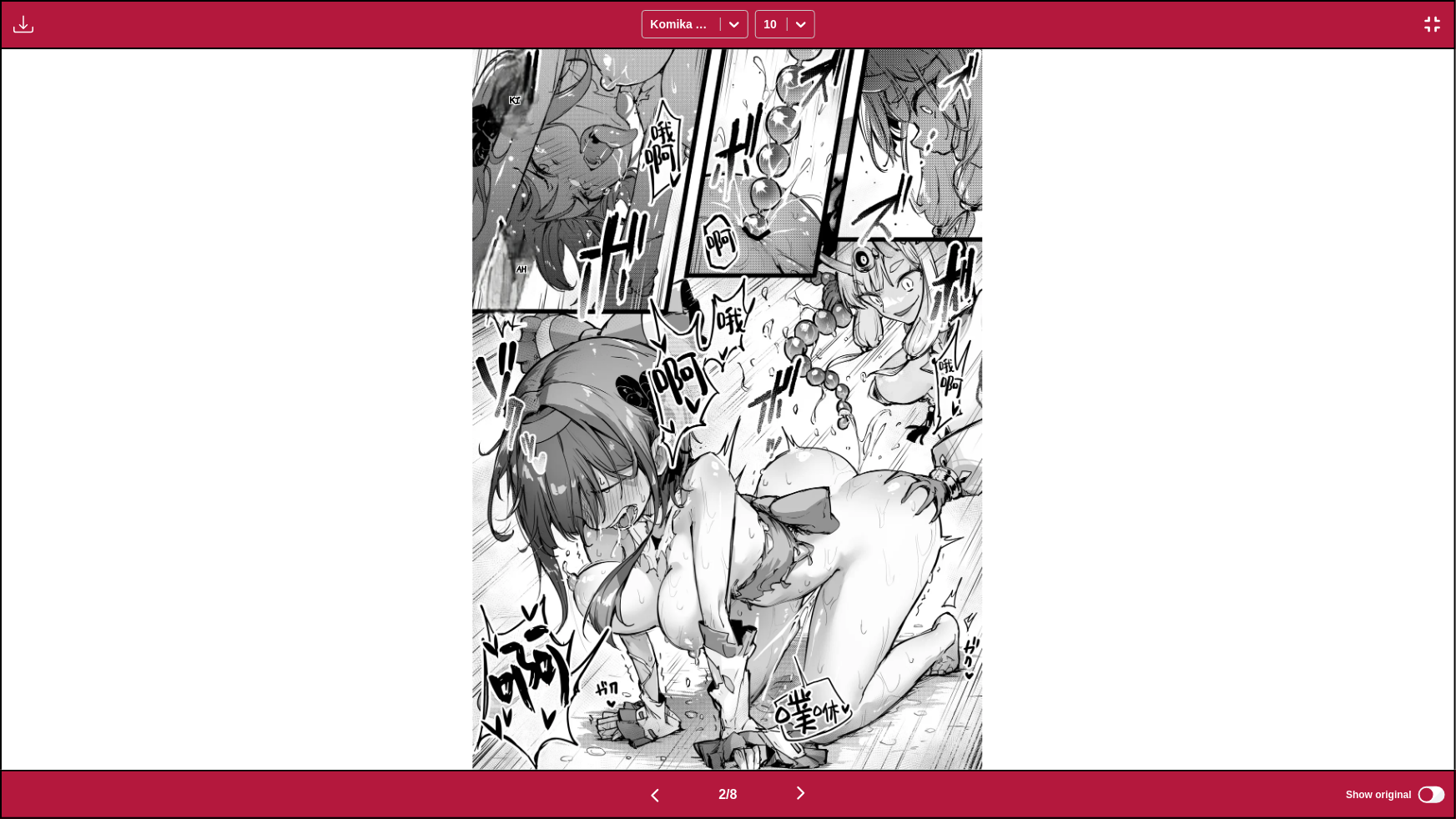 click at bounding box center [801, 793] 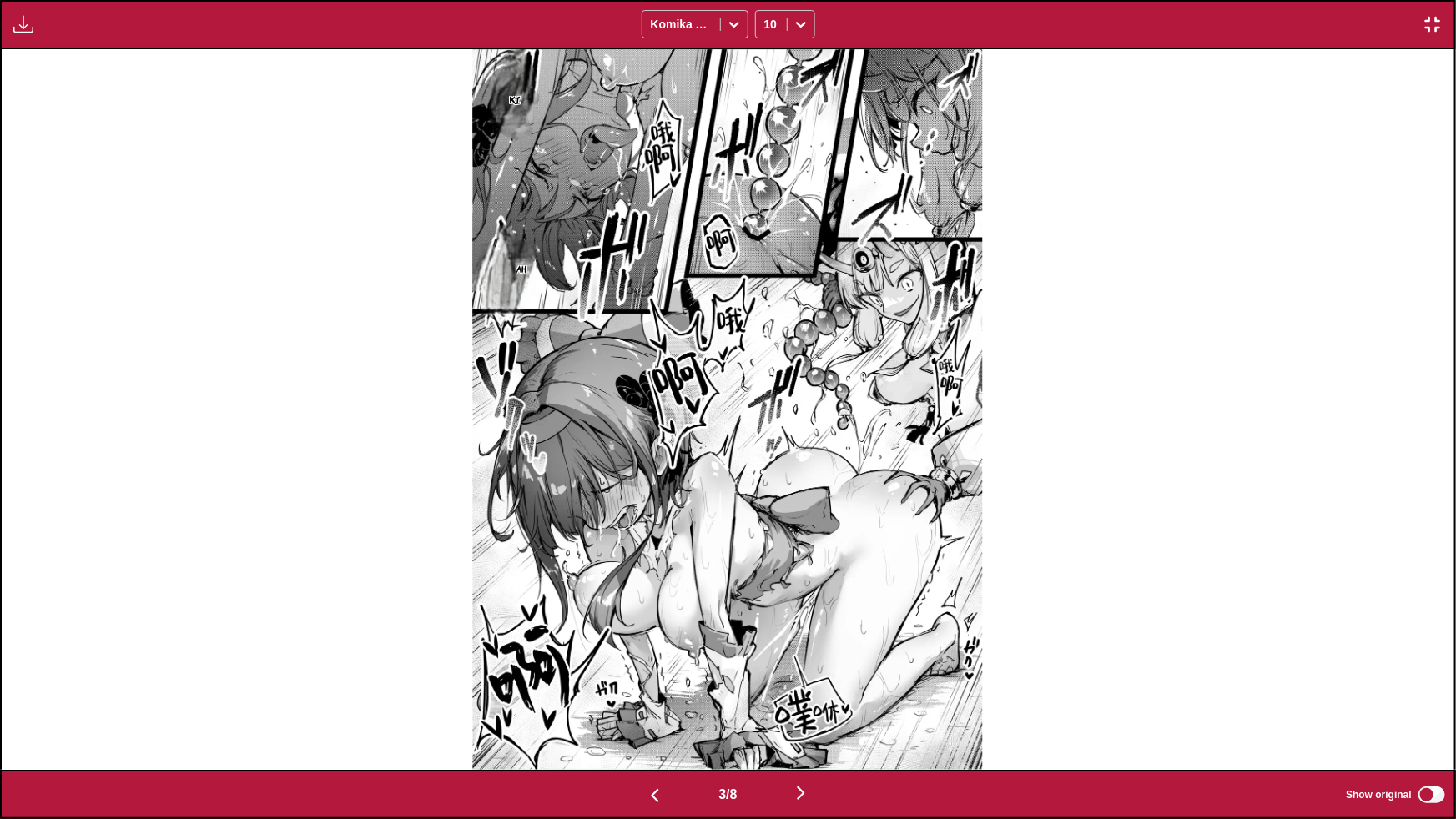 scroll, scrollTop: 0, scrollLeft: 2906, axis: horizontal 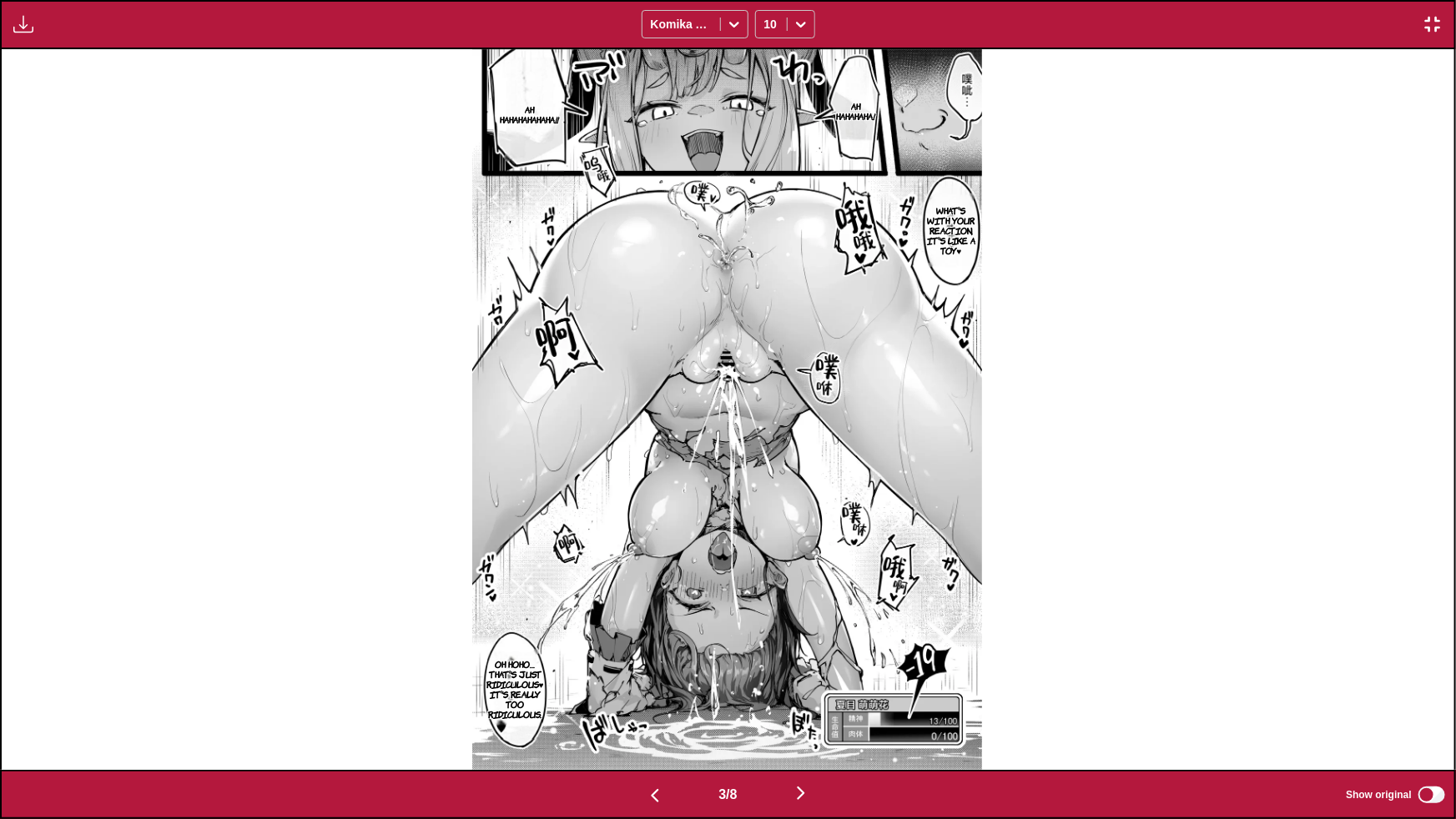 click at bounding box center (801, 793) 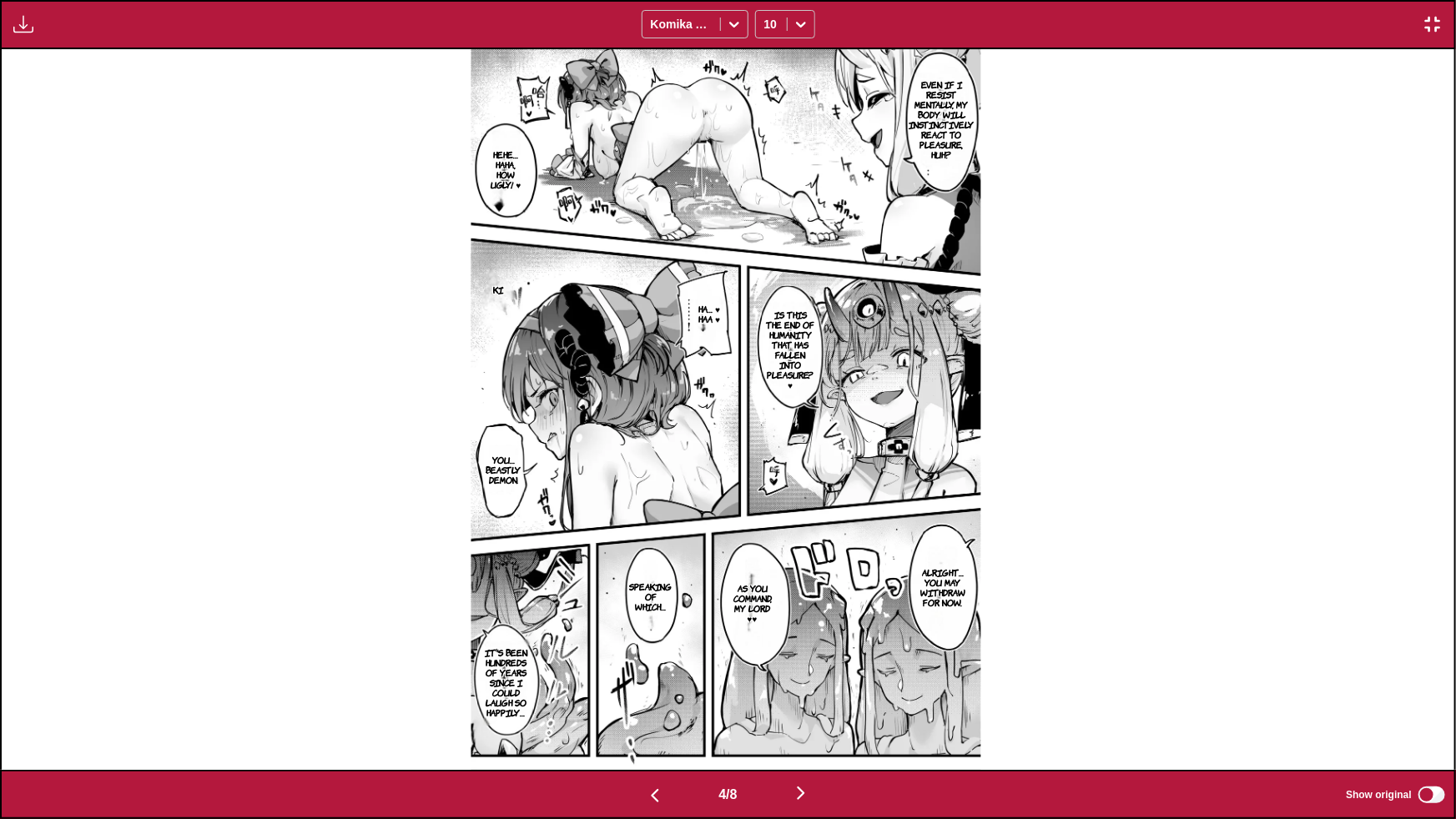 click at bounding box center [801, 793] 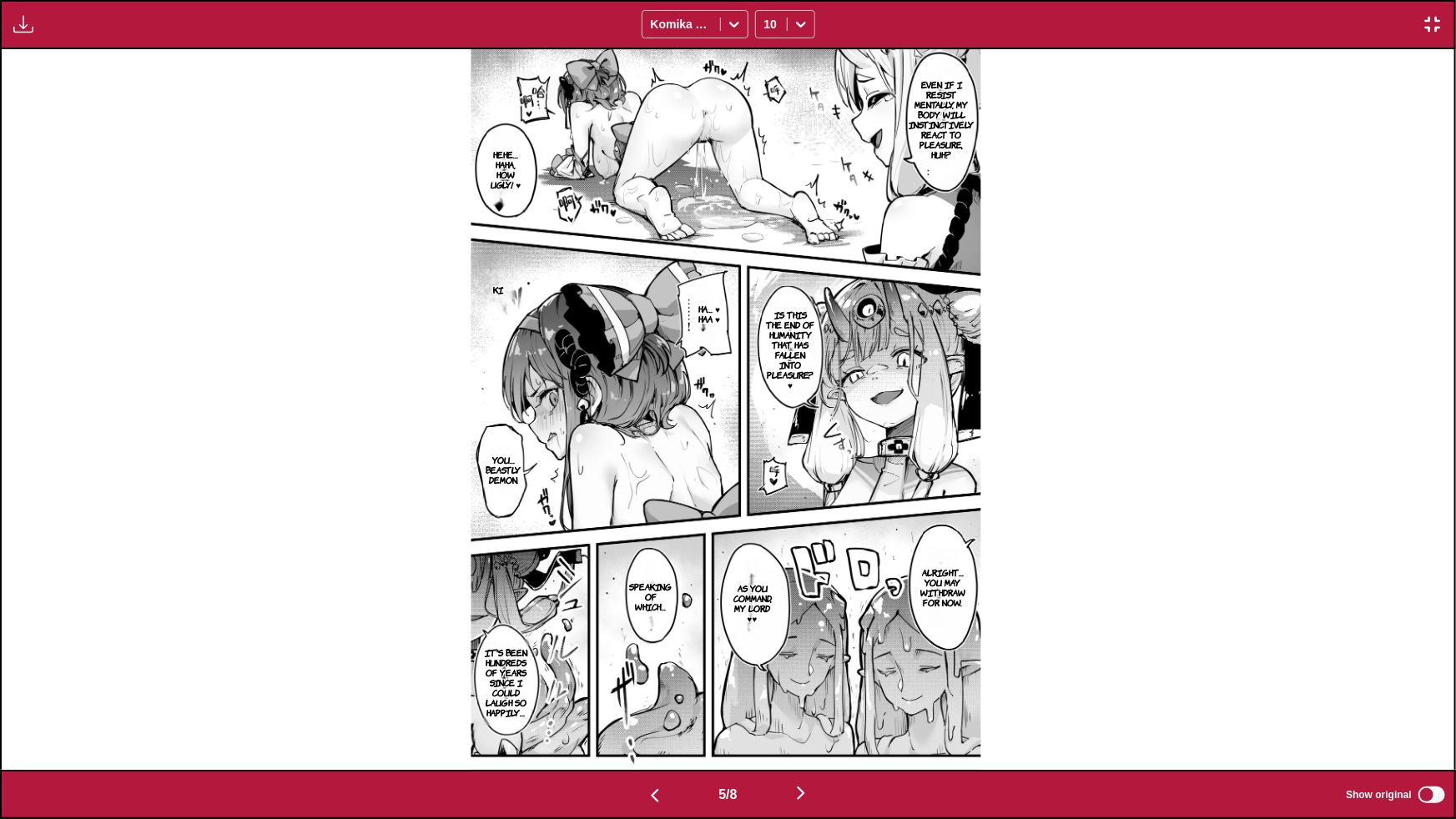 scroll, scrollTop: 0, scrollLeft: 5813, axis: horizontal 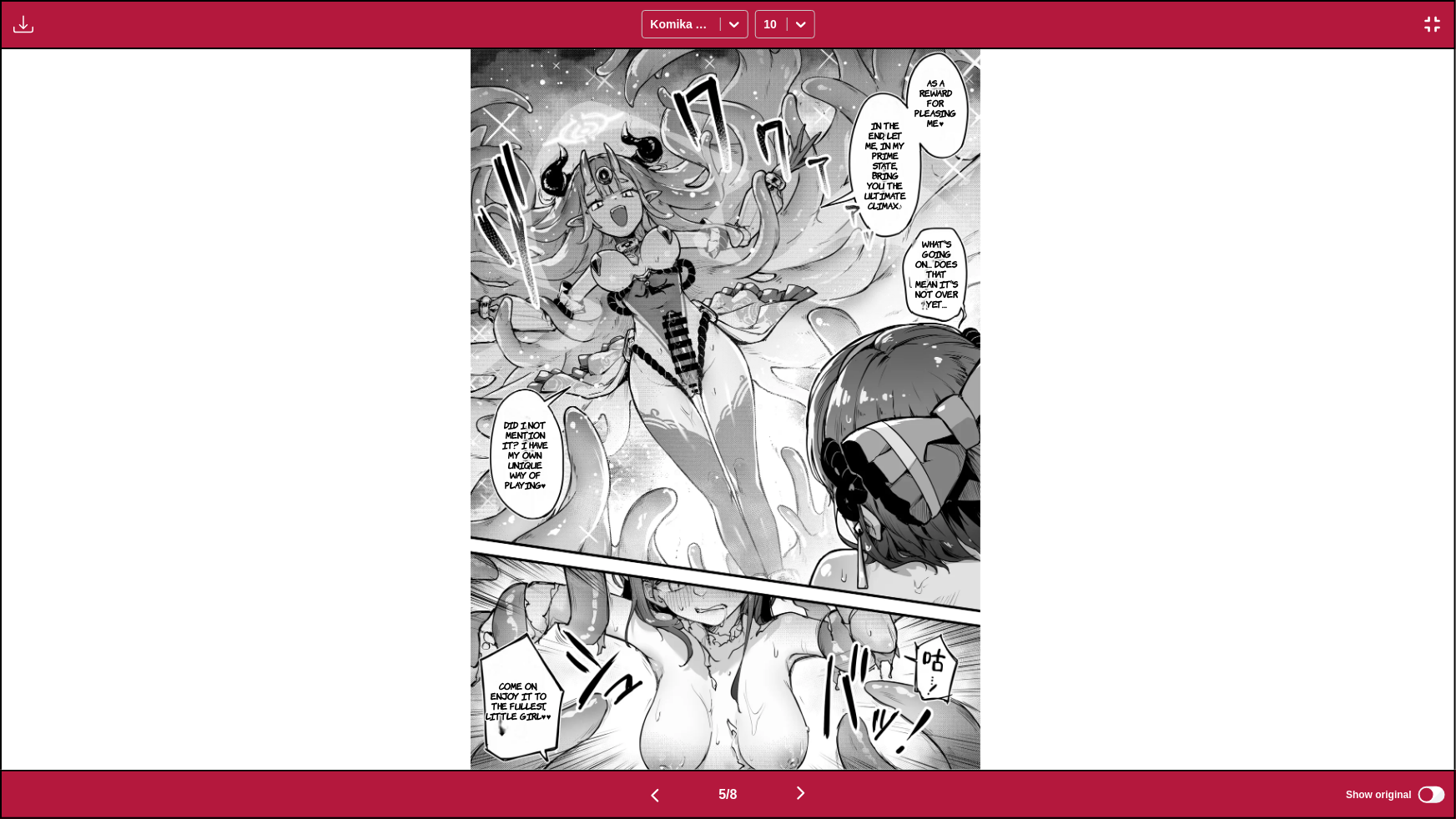 click at bounding box center [801, 793] 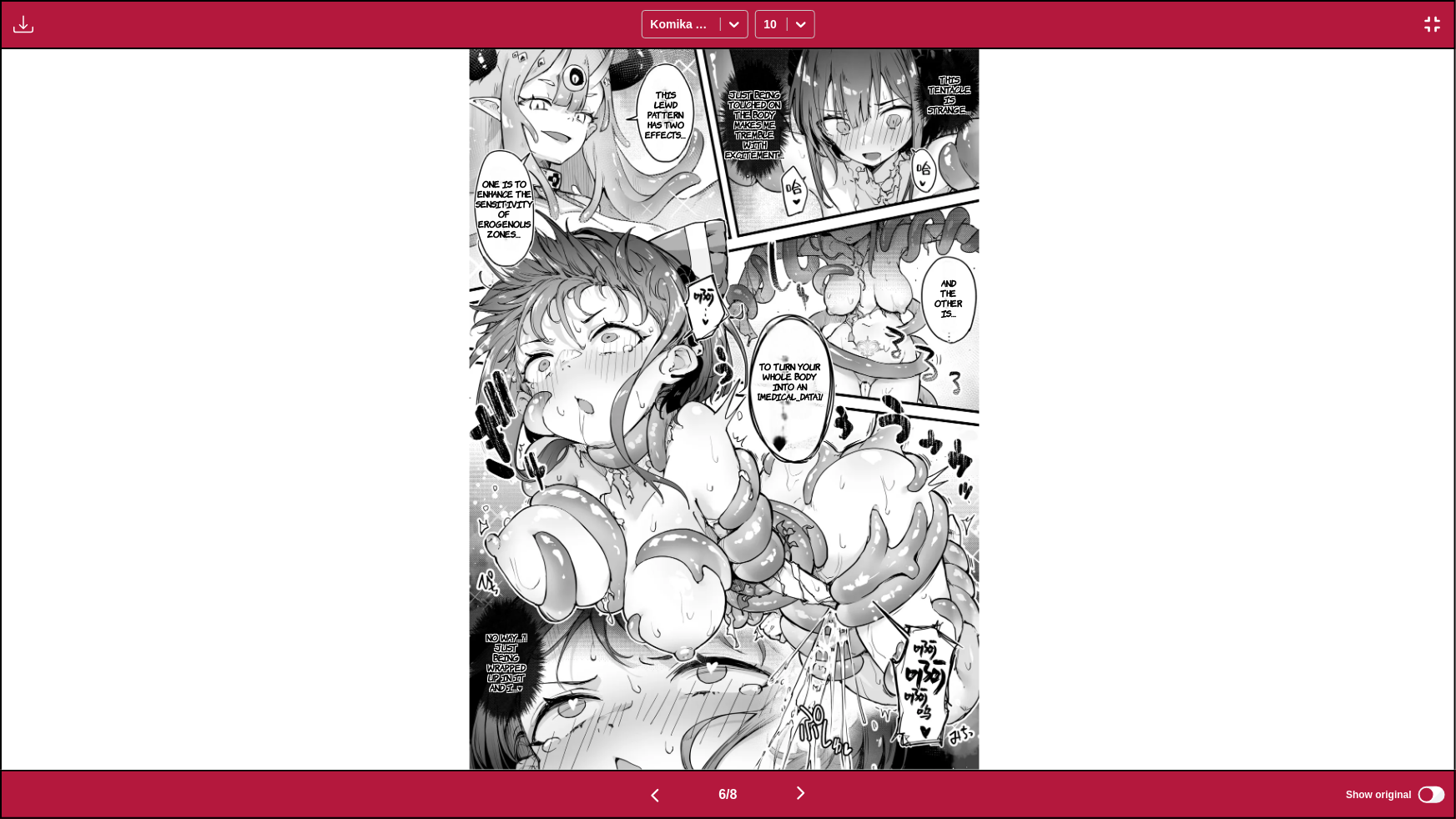 click at bounding box center (801, 793) 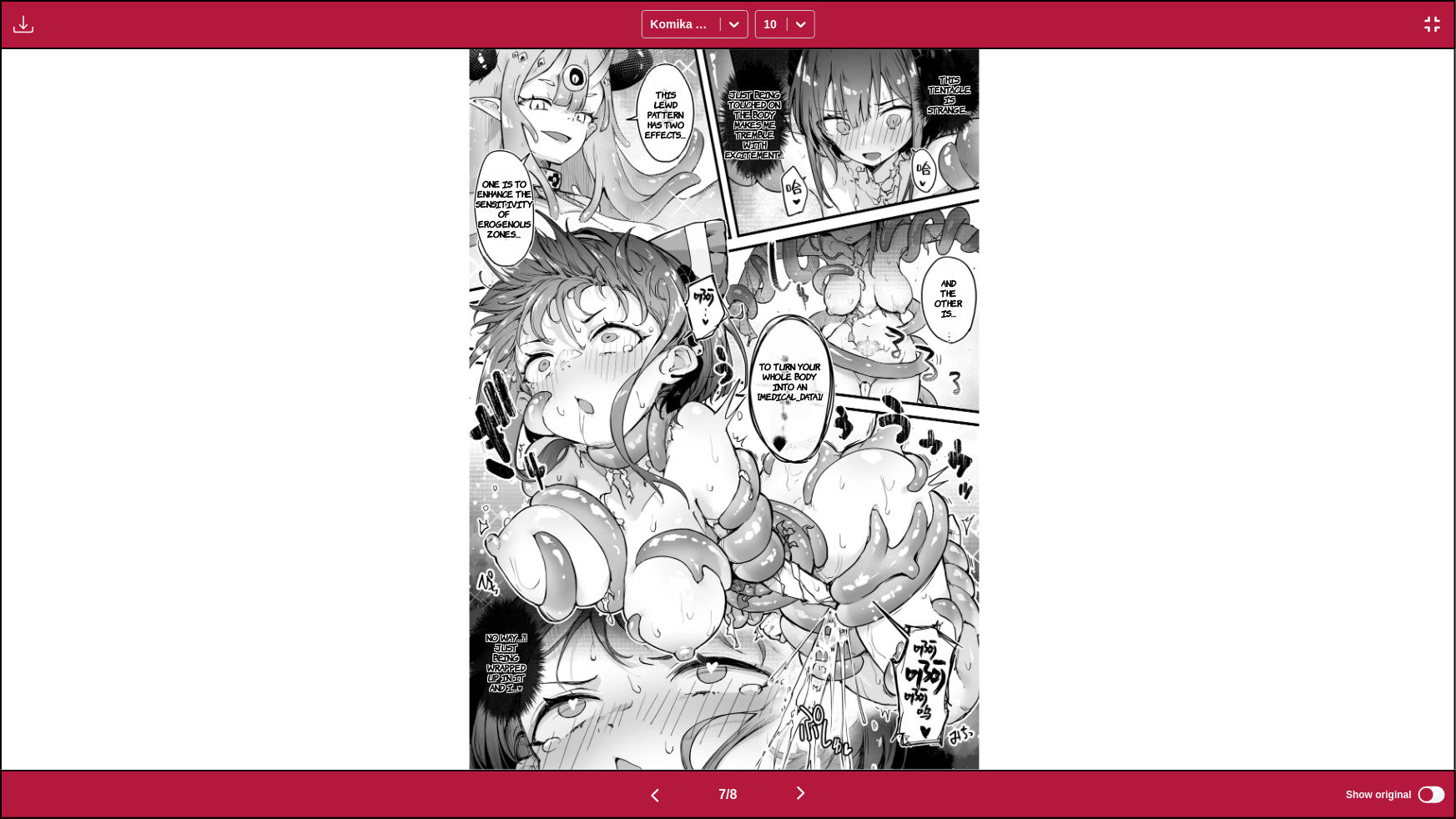 scroll, scrollTop: 0, scrollLeft: 8719, axis: horizontal 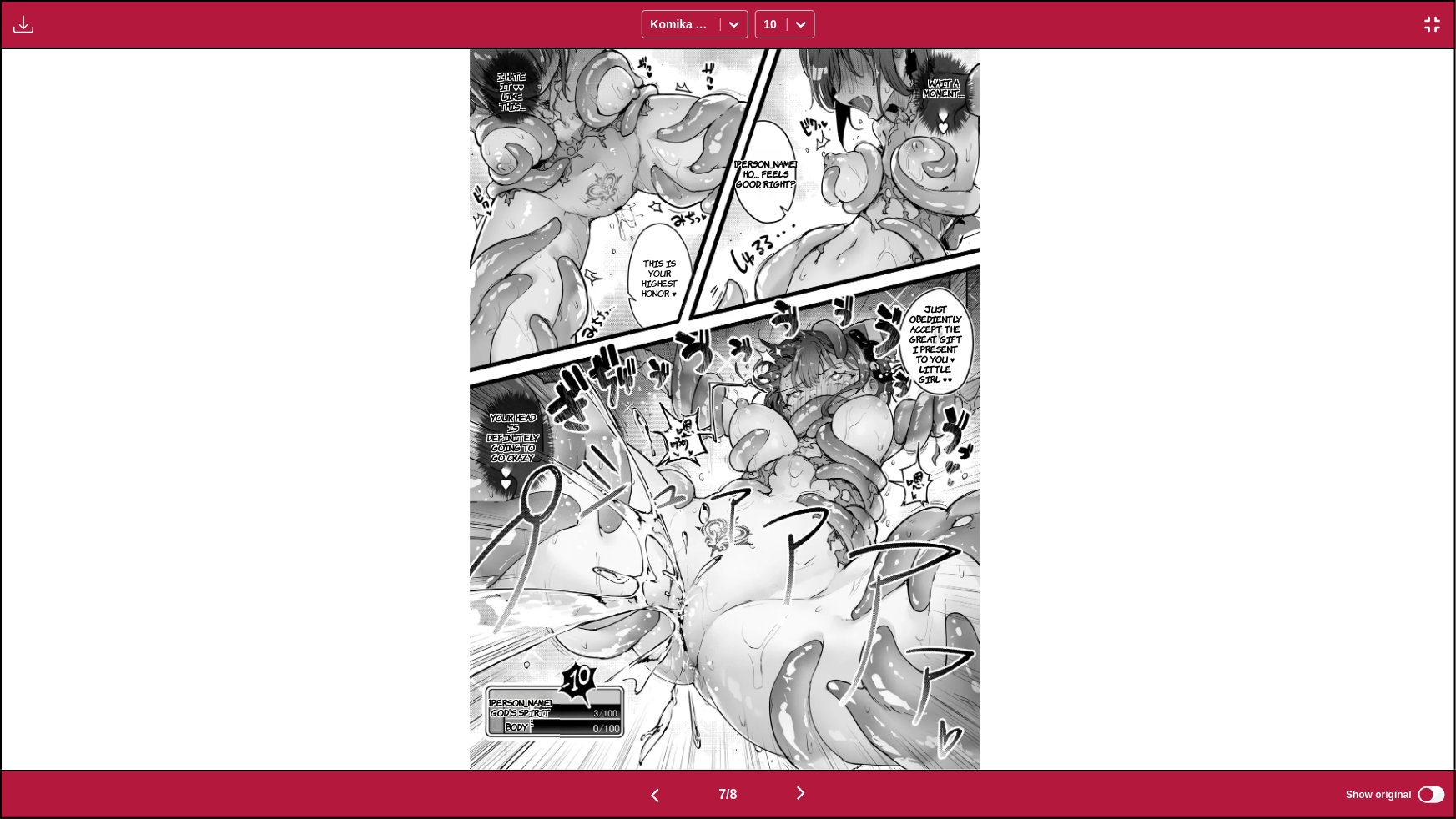 click at bounding box center [801, 793] 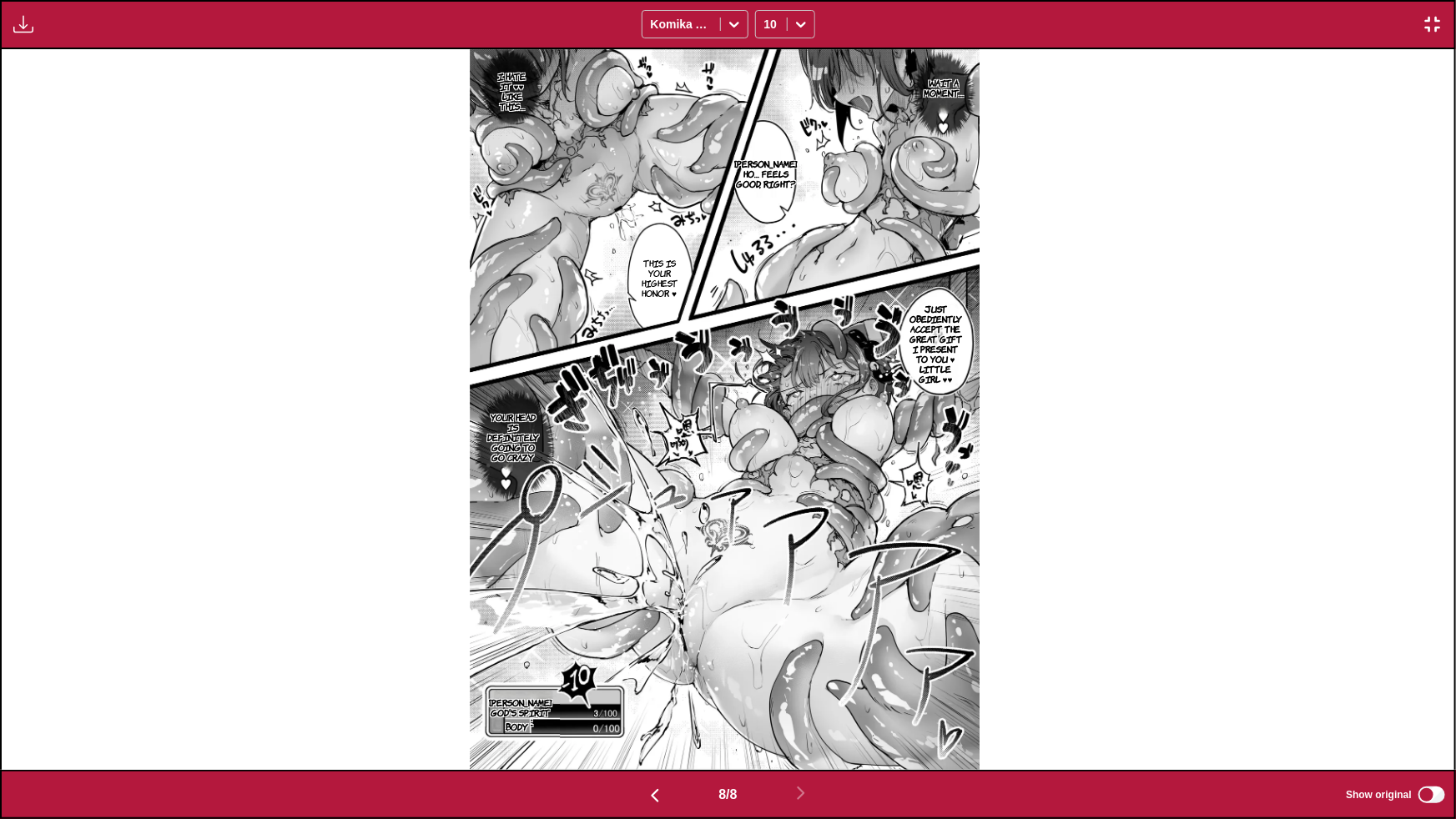scroll, scrollTop: 0, scrollLeft: 10173, axis: horizontal 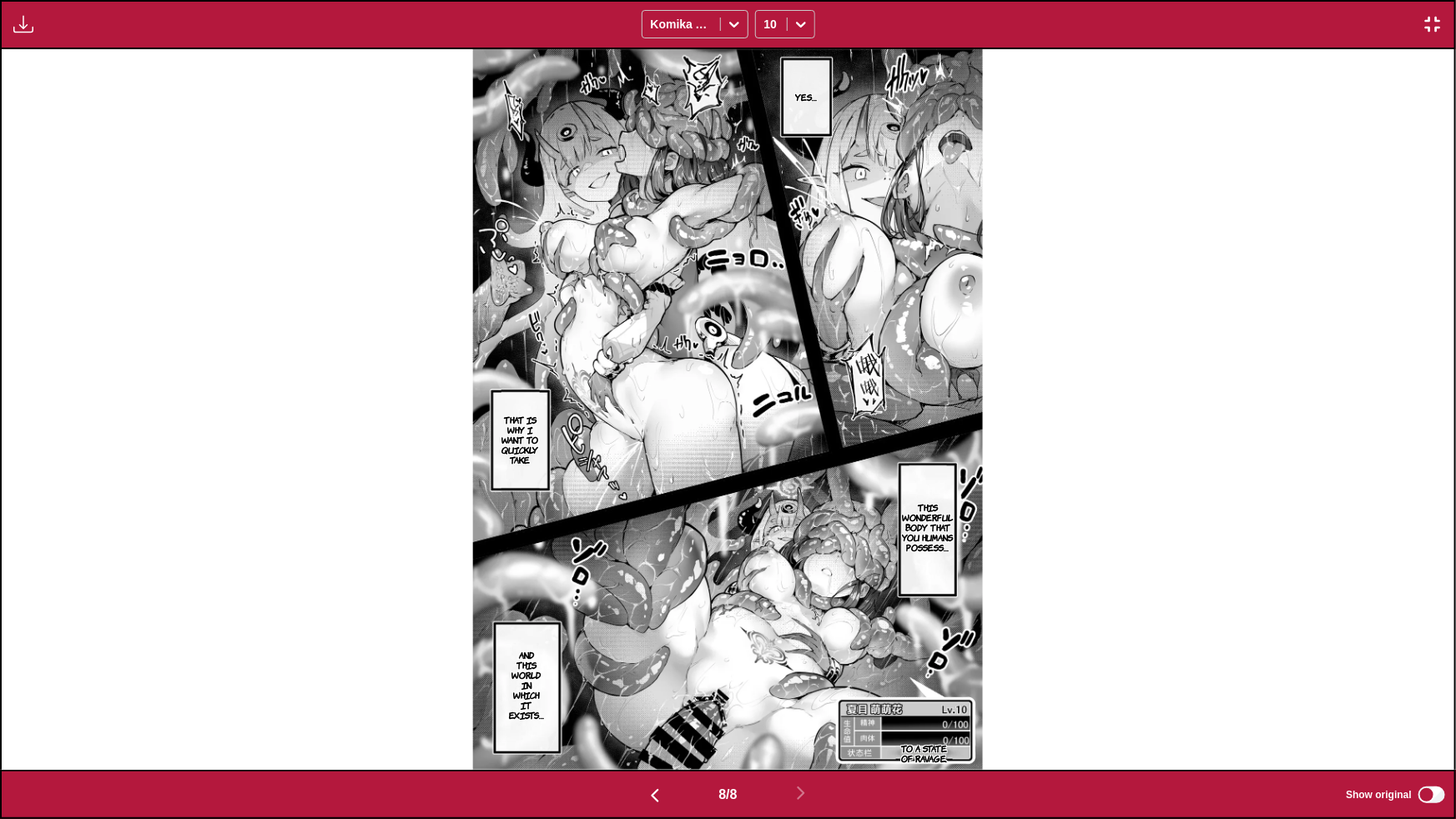click at bounding box center [1433, 24] 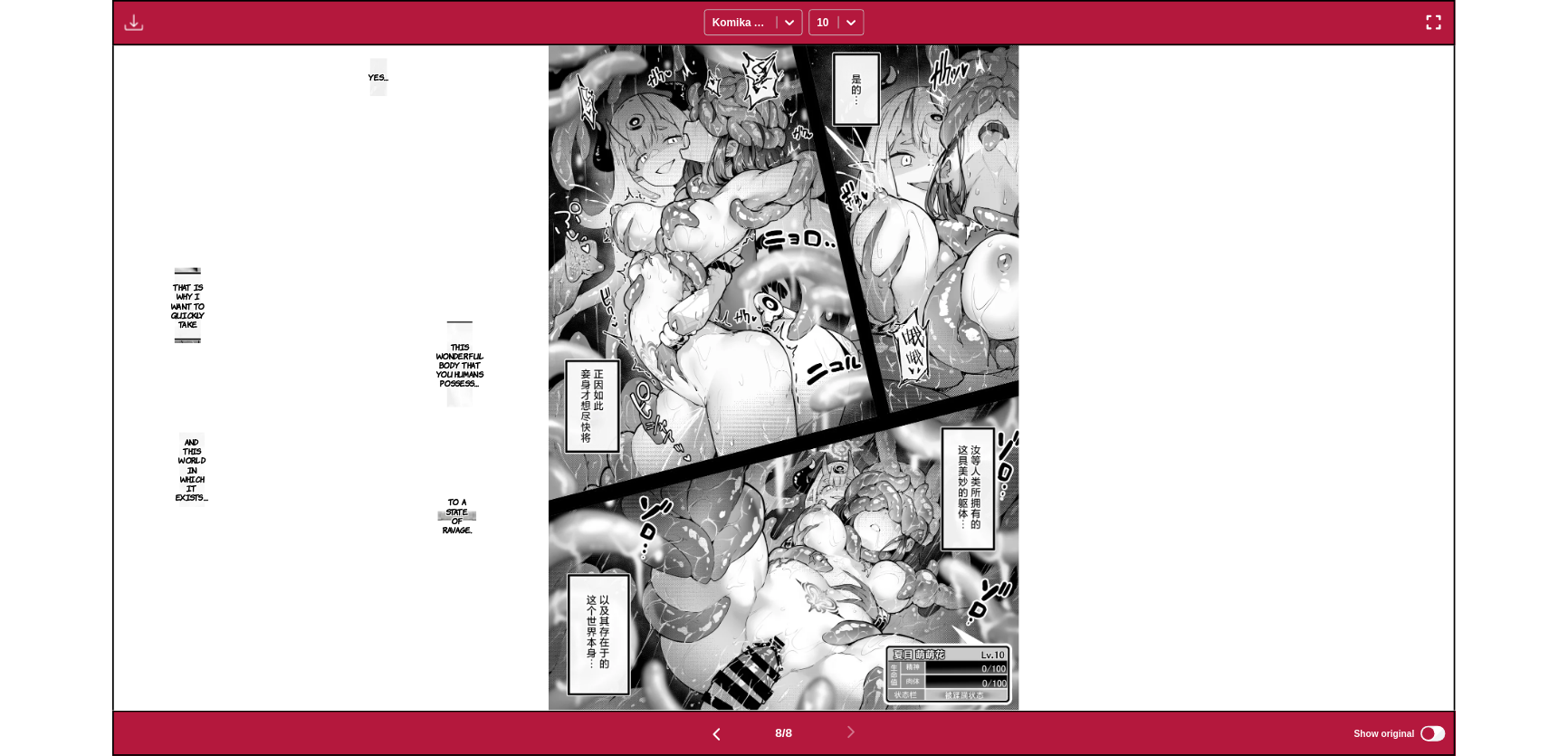 scroll, scrollTop: 471, scrollLeft: 0, axis: vertical 